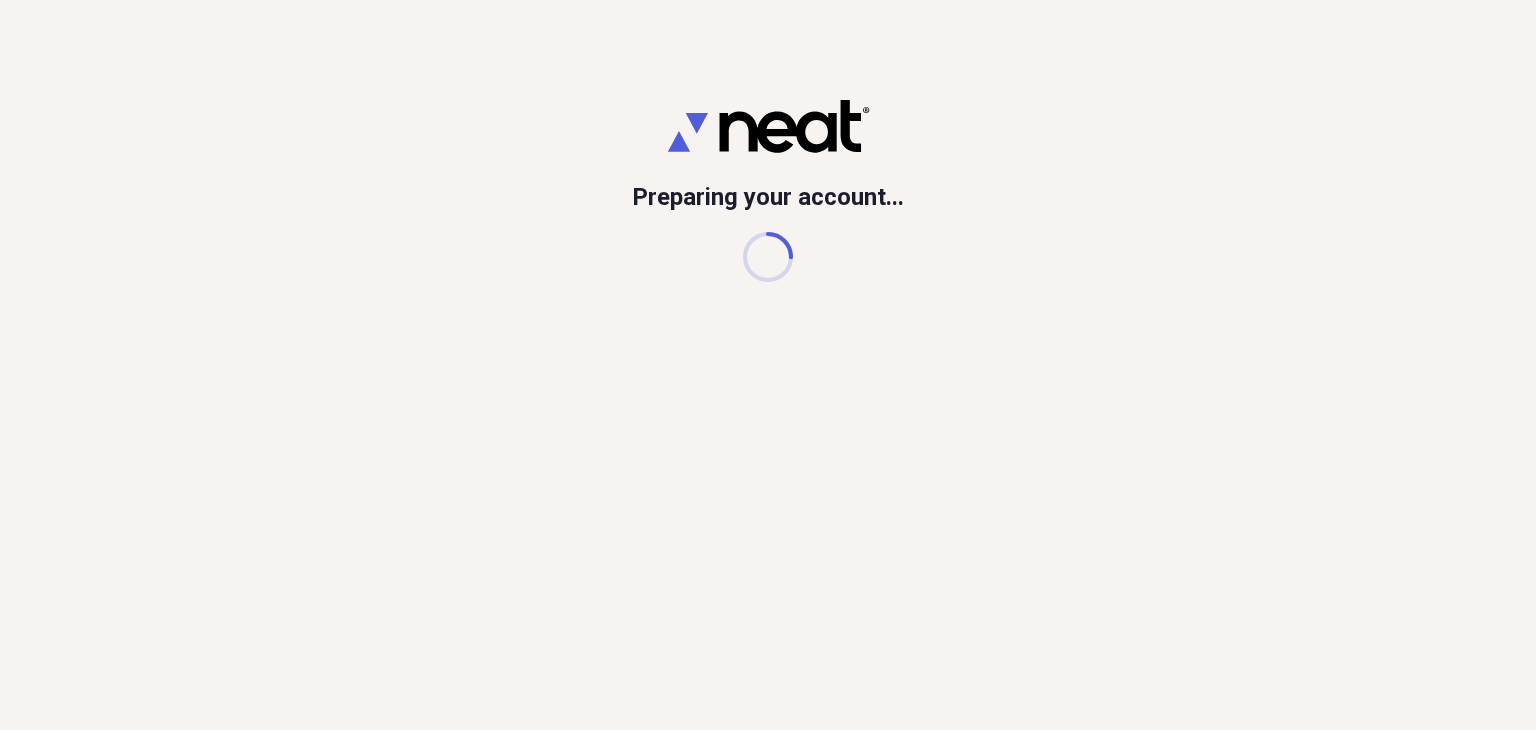 scroll, scrollTop: 0, scrollLeft: 0, axis: both 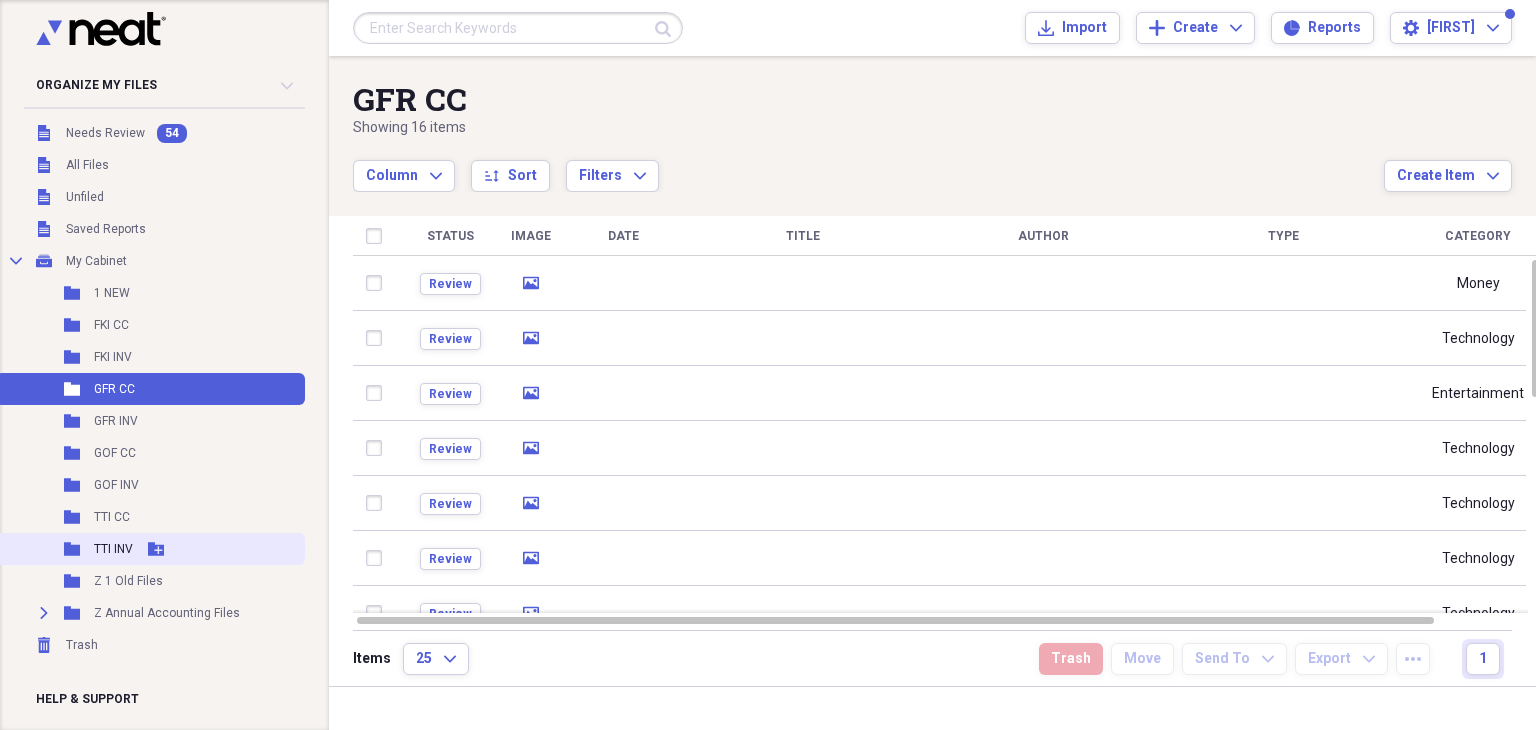 click on "TTI INV" at bounding box center (113, 549) 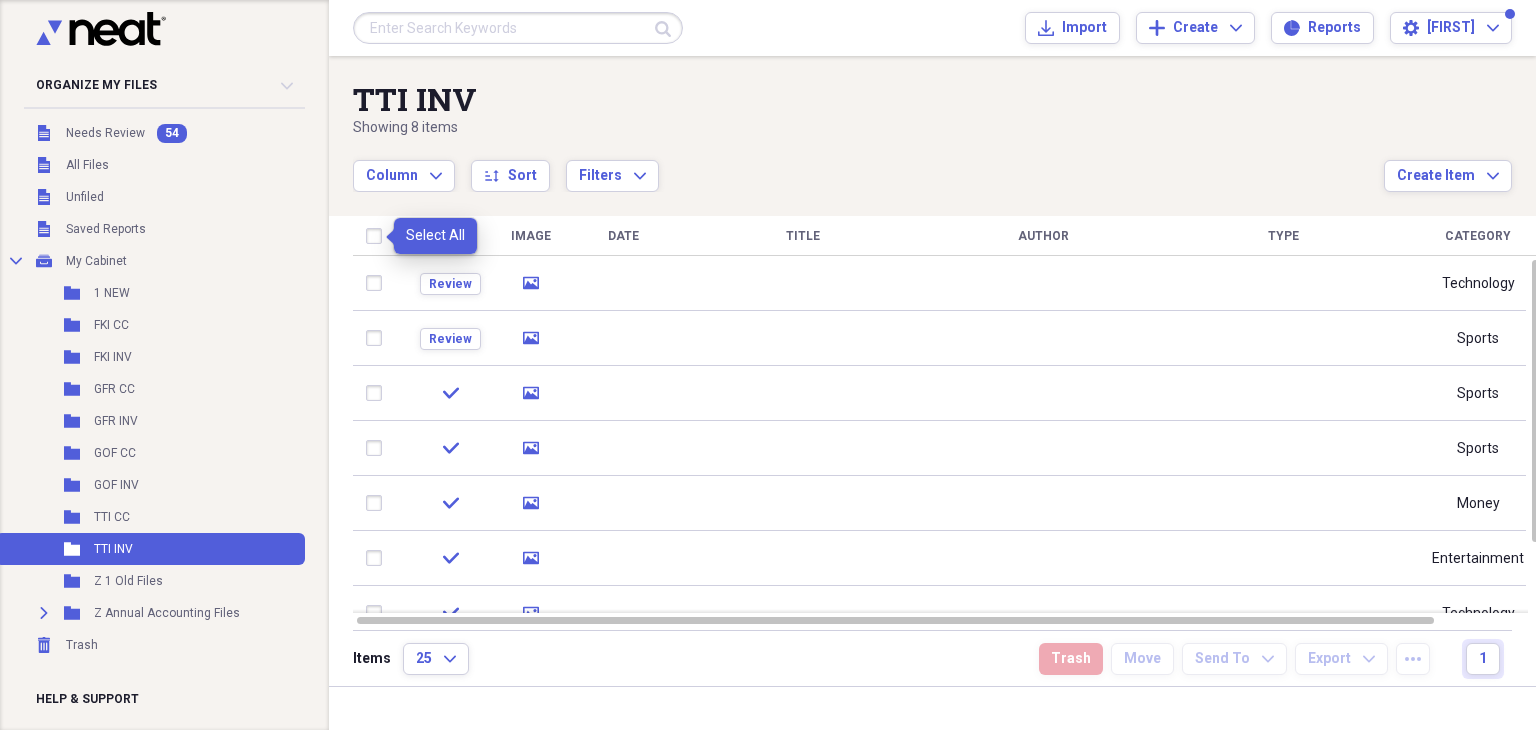 click at bounding box center [378, 236] 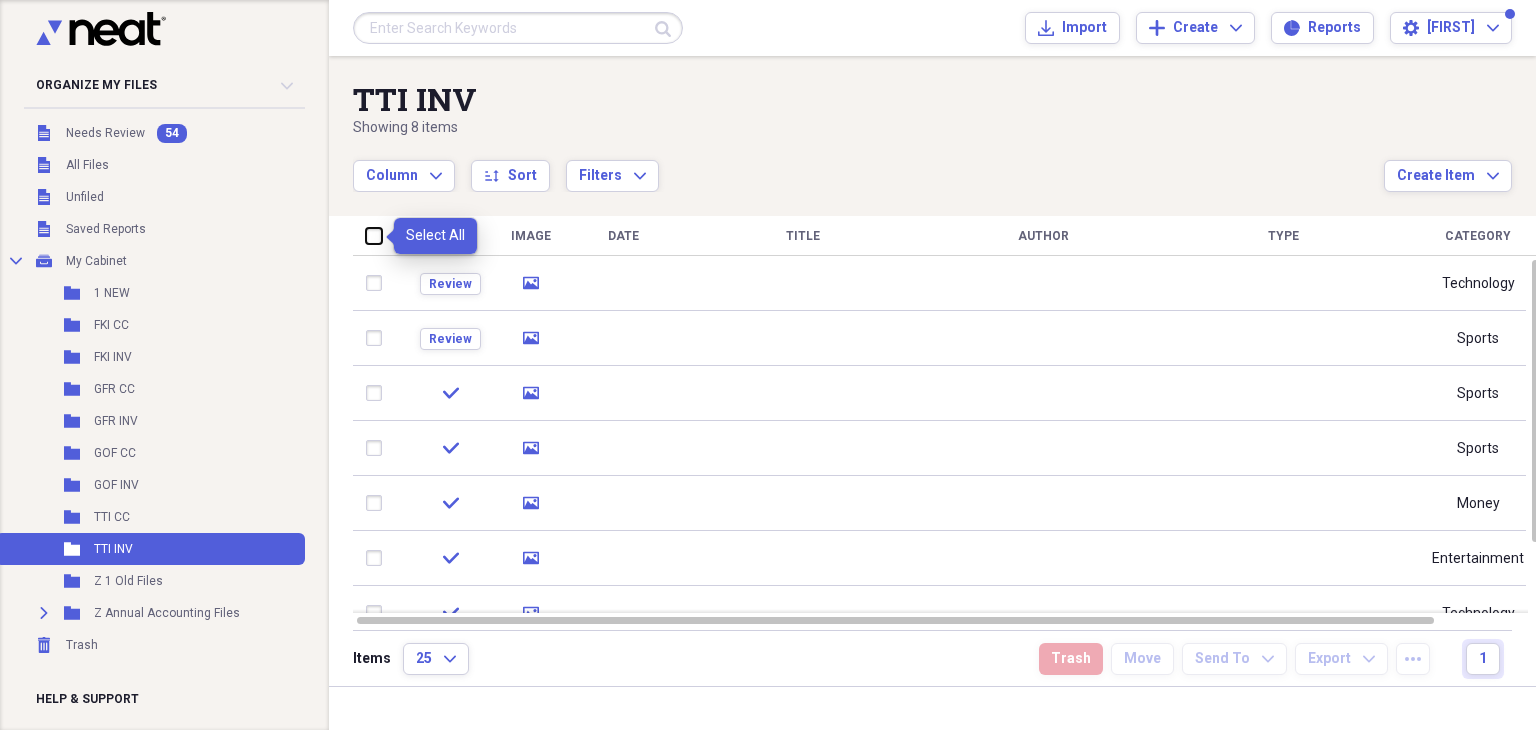 click at bounding box center (366, 235) 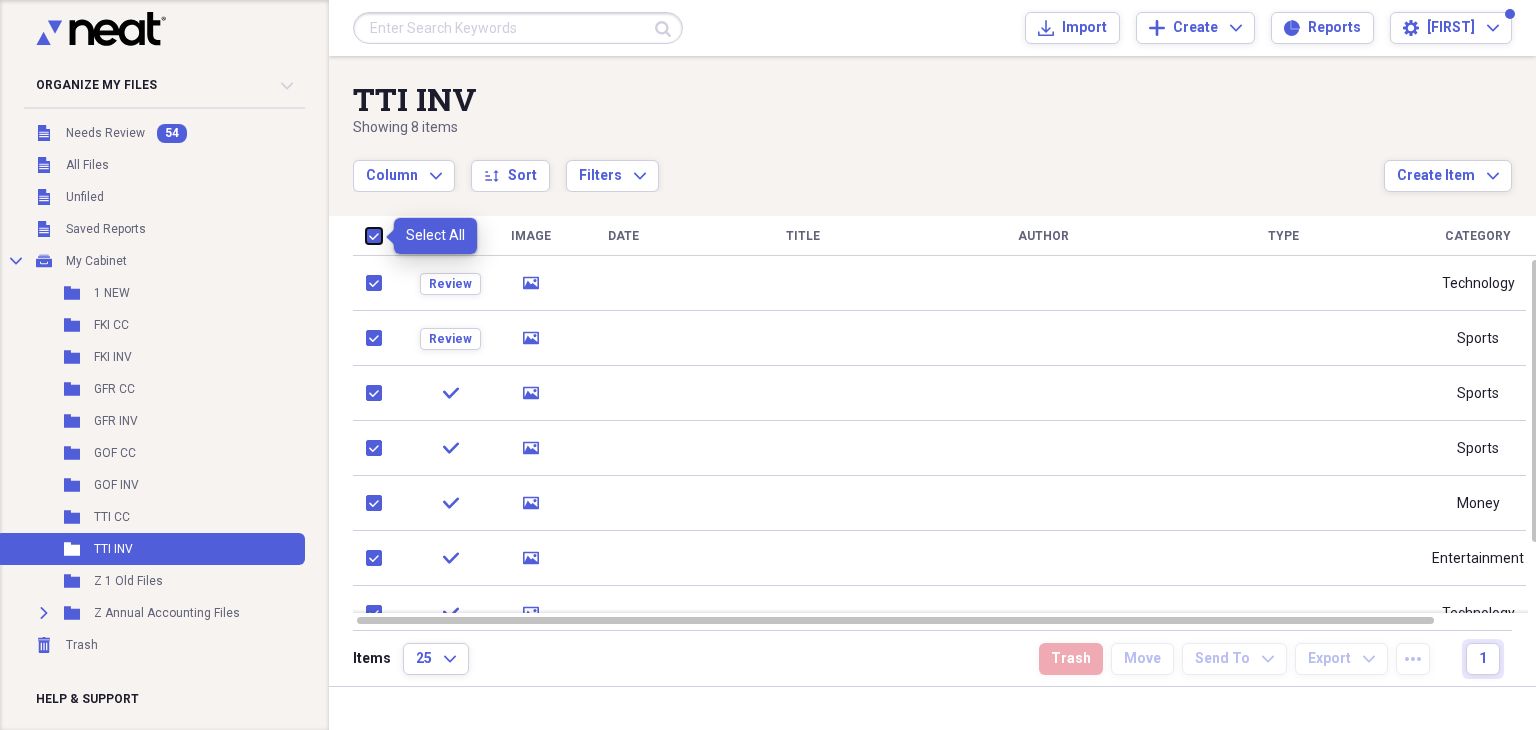 checkbox on "true" 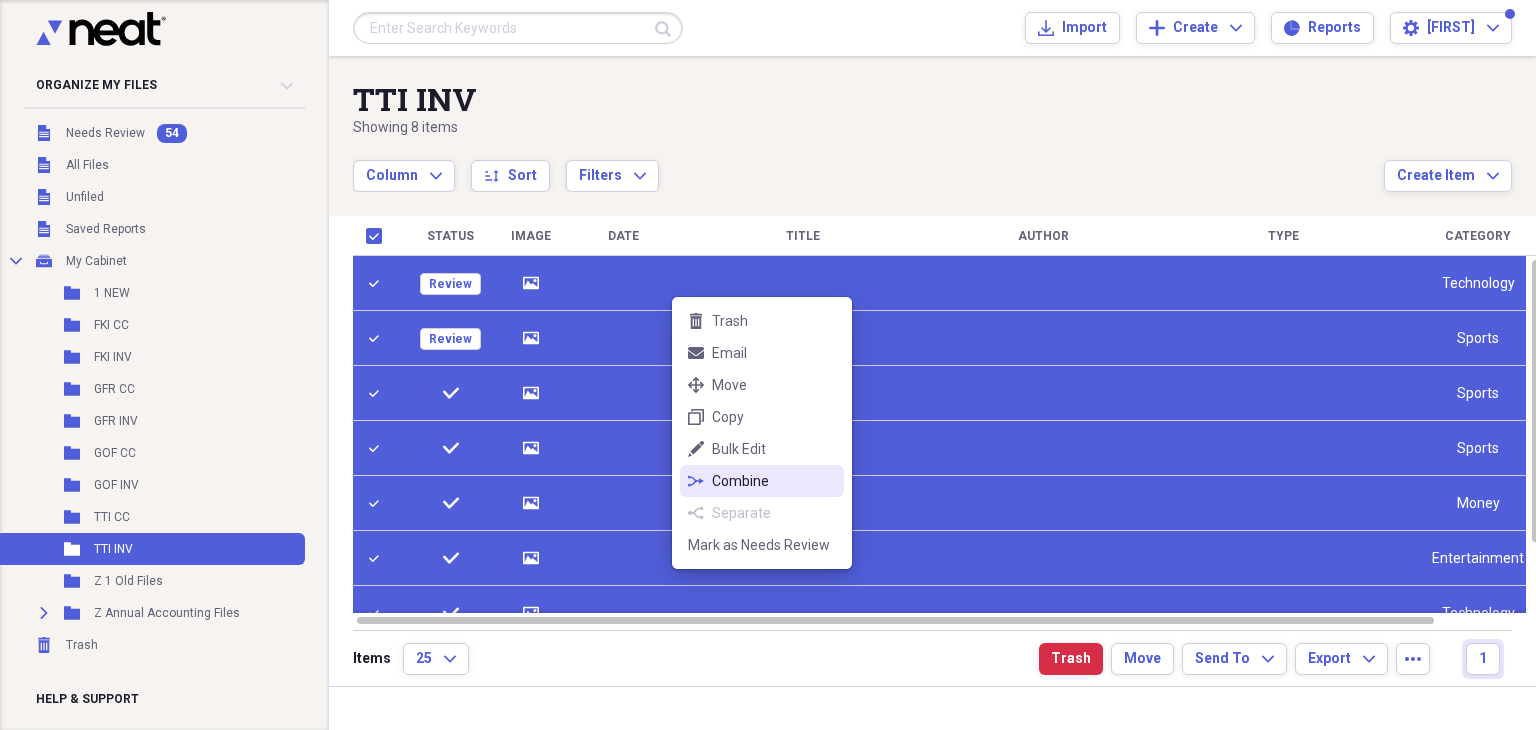click on "Combine" at bounding box center [774, 481] 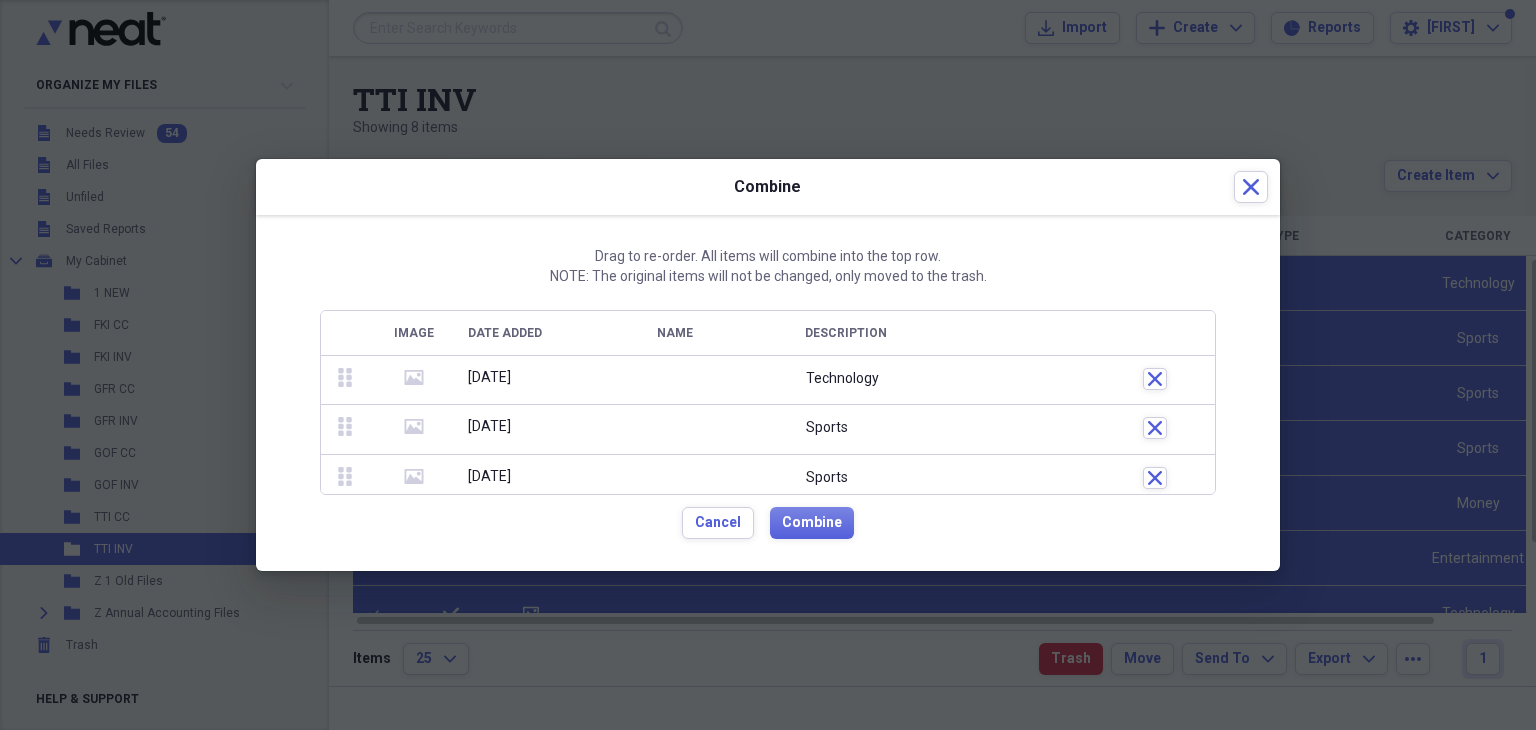 scroll, scrollTop: 252, scrollLeft: 0, axis: vertical 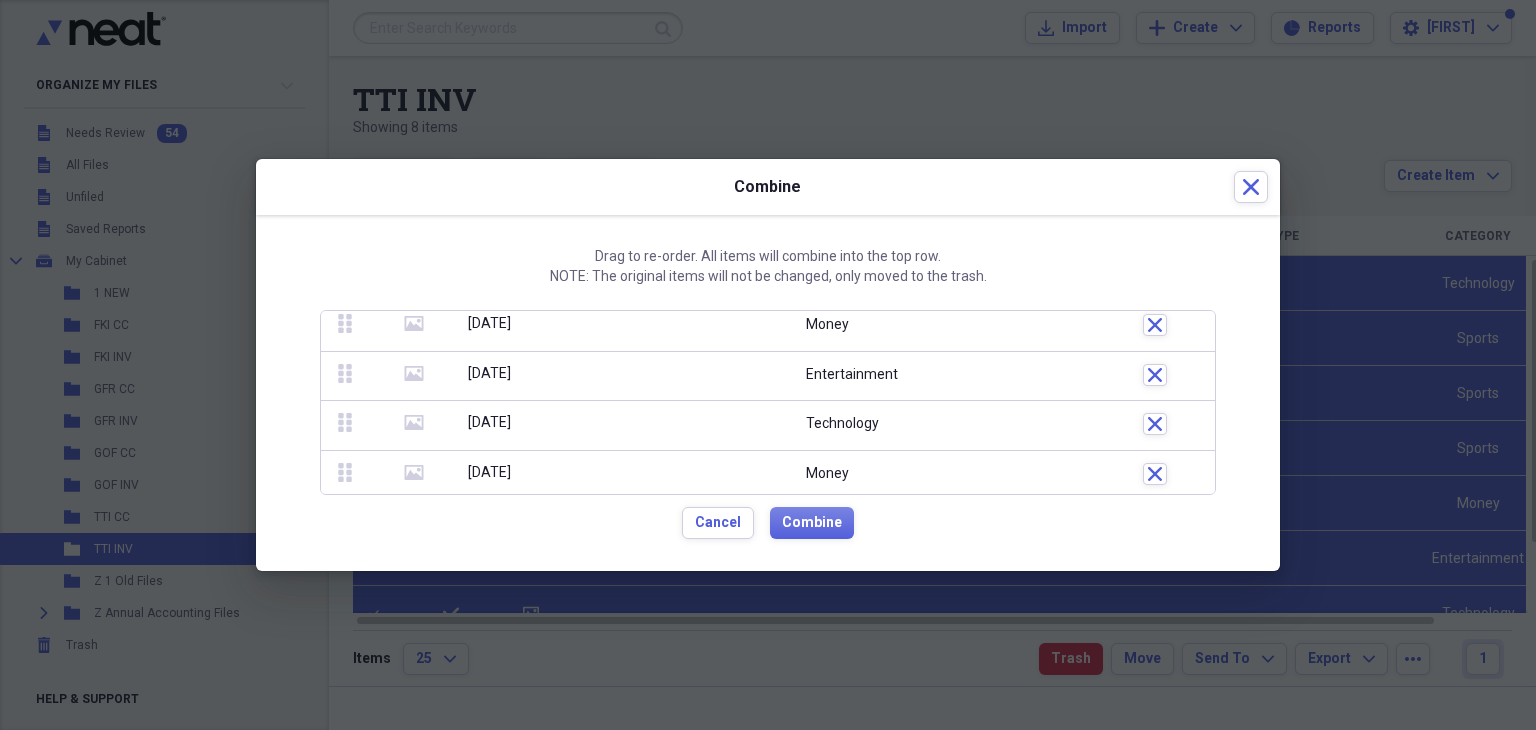 click on "media" at bounding box center [414, 475] 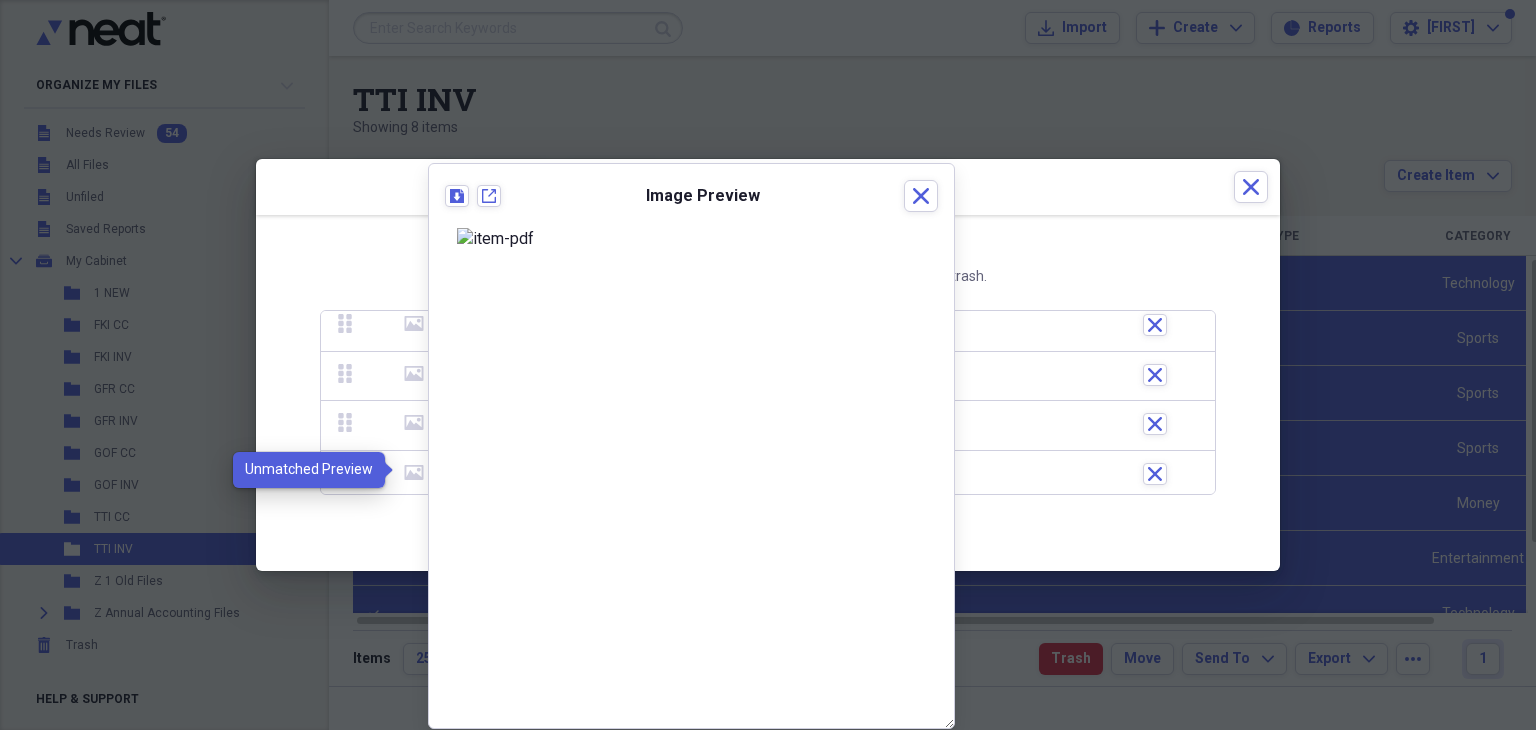click on "media" at bounding box center (414, 475) 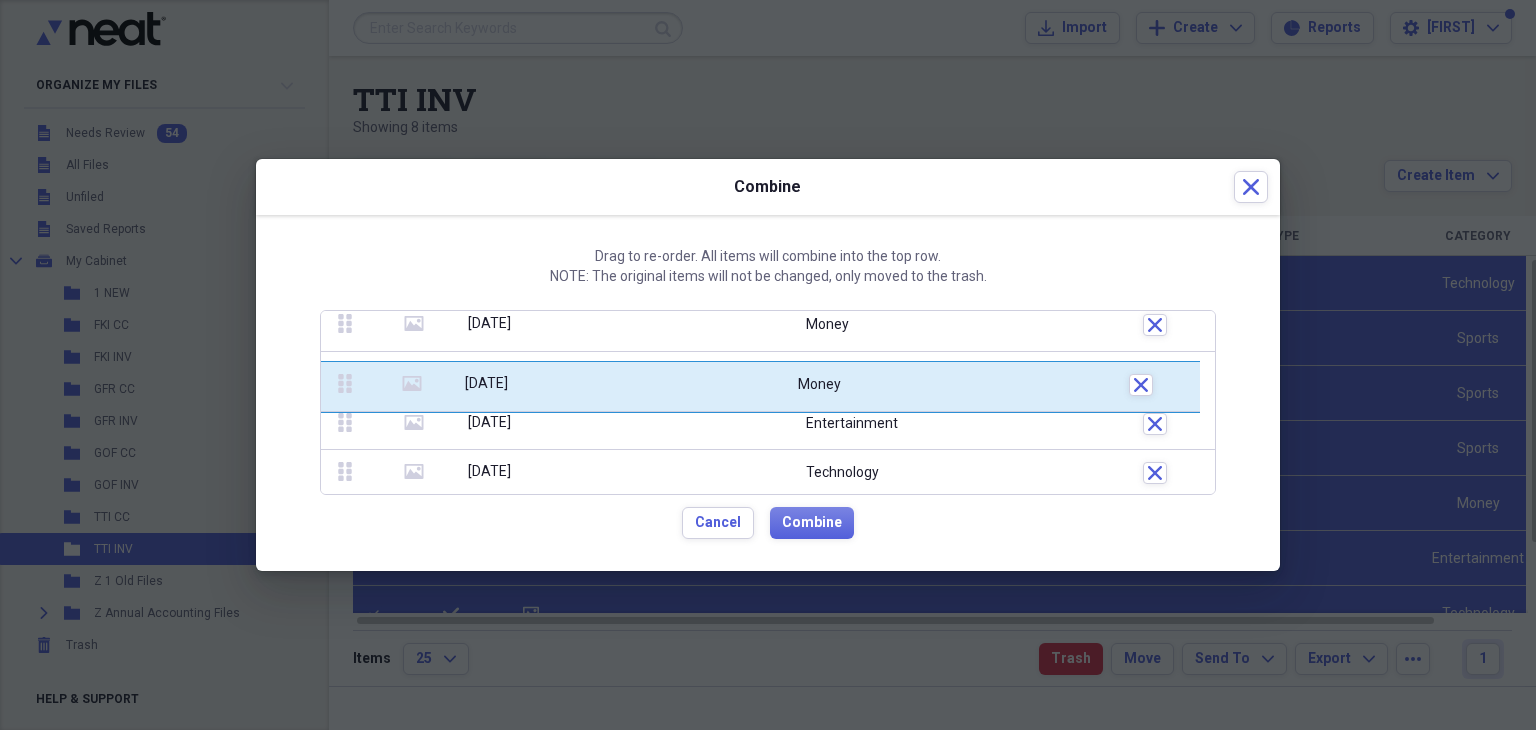 scroll, scrollTop: 0, scrollLeft: 0, axis: both 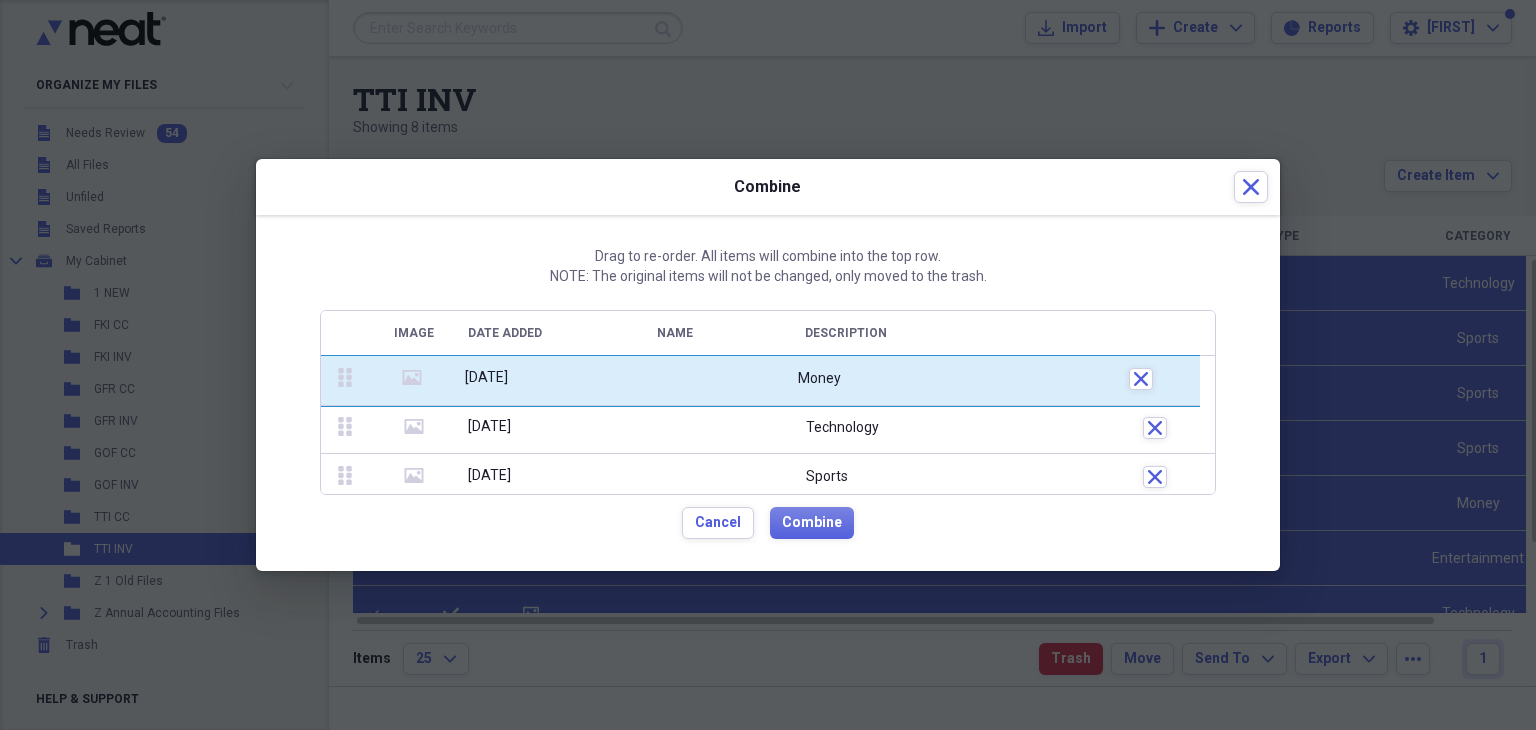 drag, startPoint x: 344, startPoint y: 470, endPoint x: 351, endPoint y: 146, distance: 324.07562 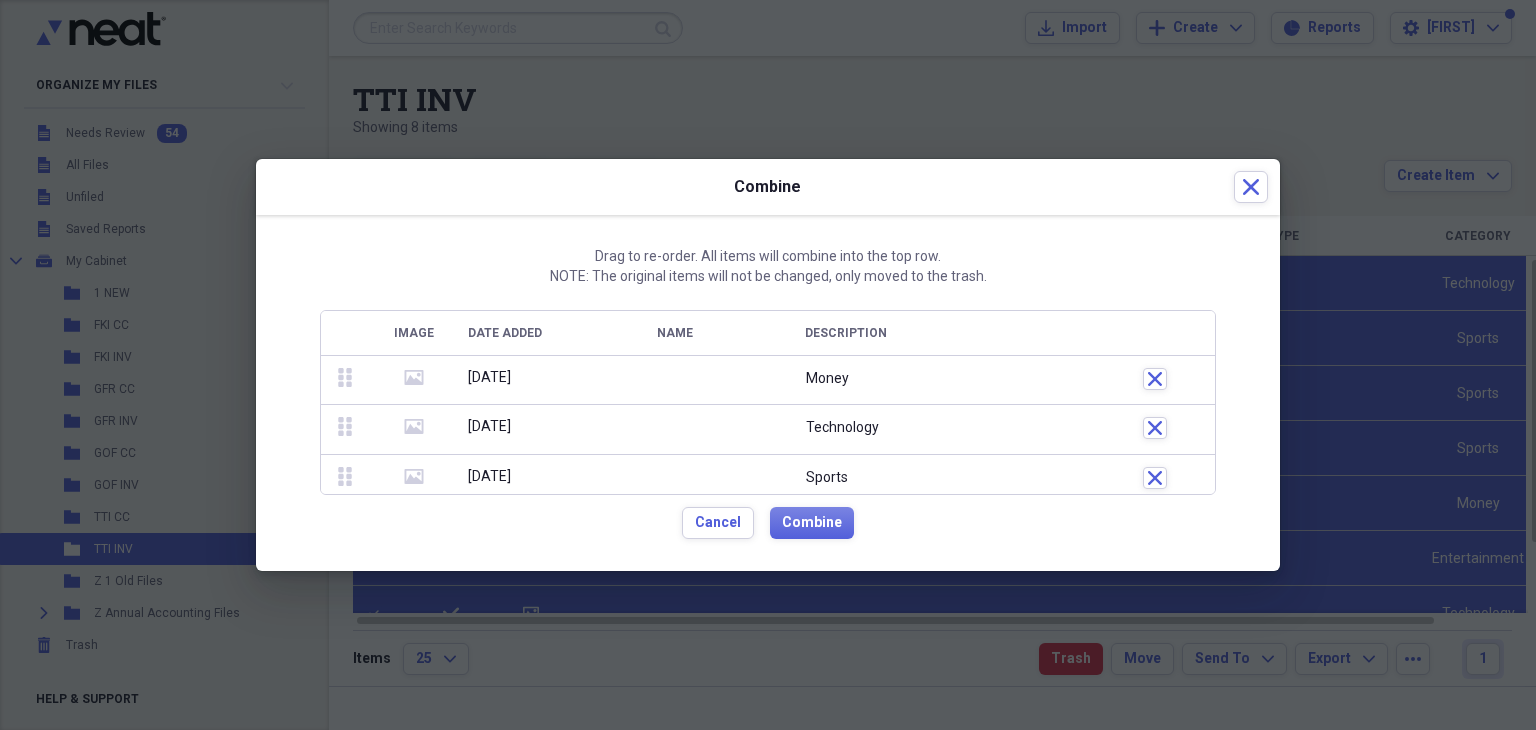 scroll, scrollTop: 252, scrollLeft: 0, axis: vertical 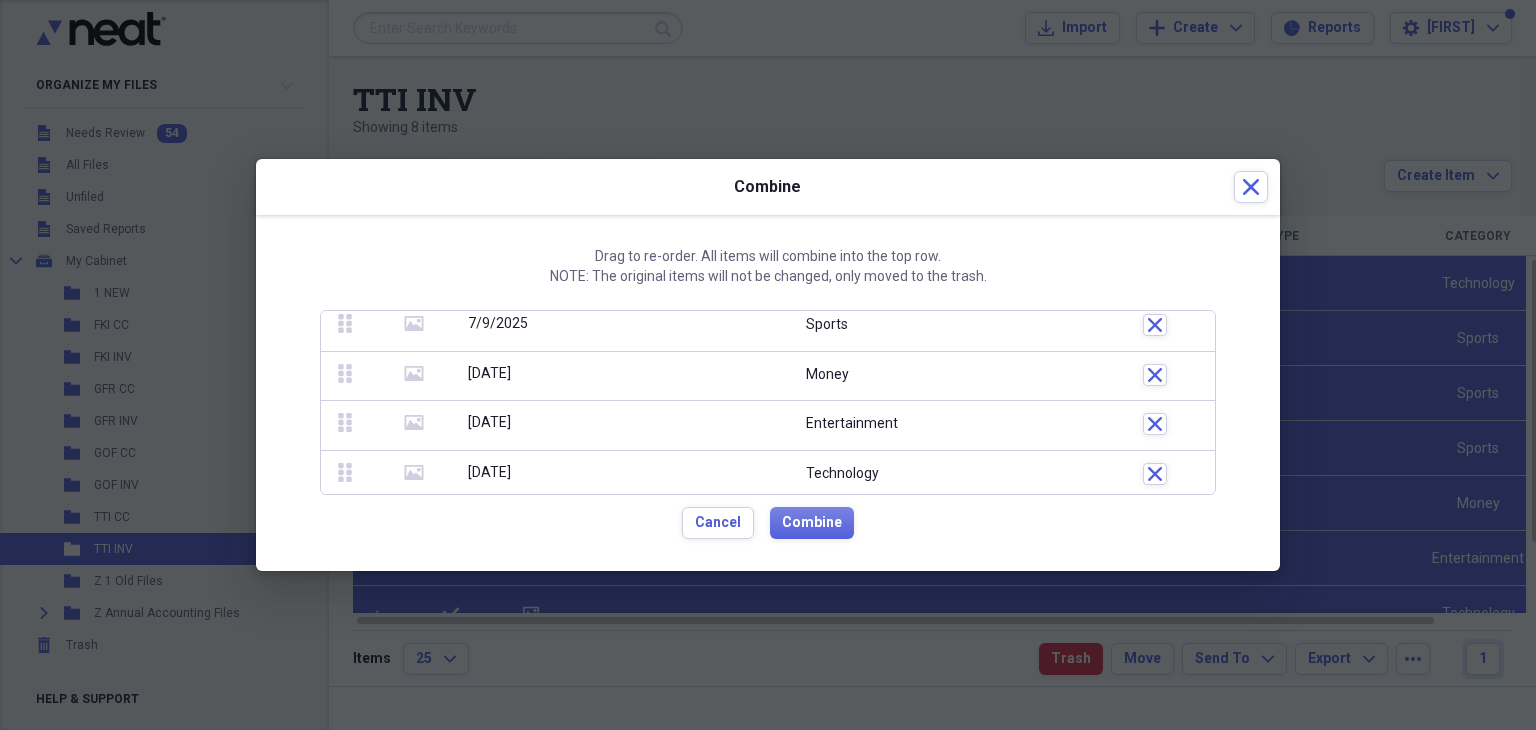 click 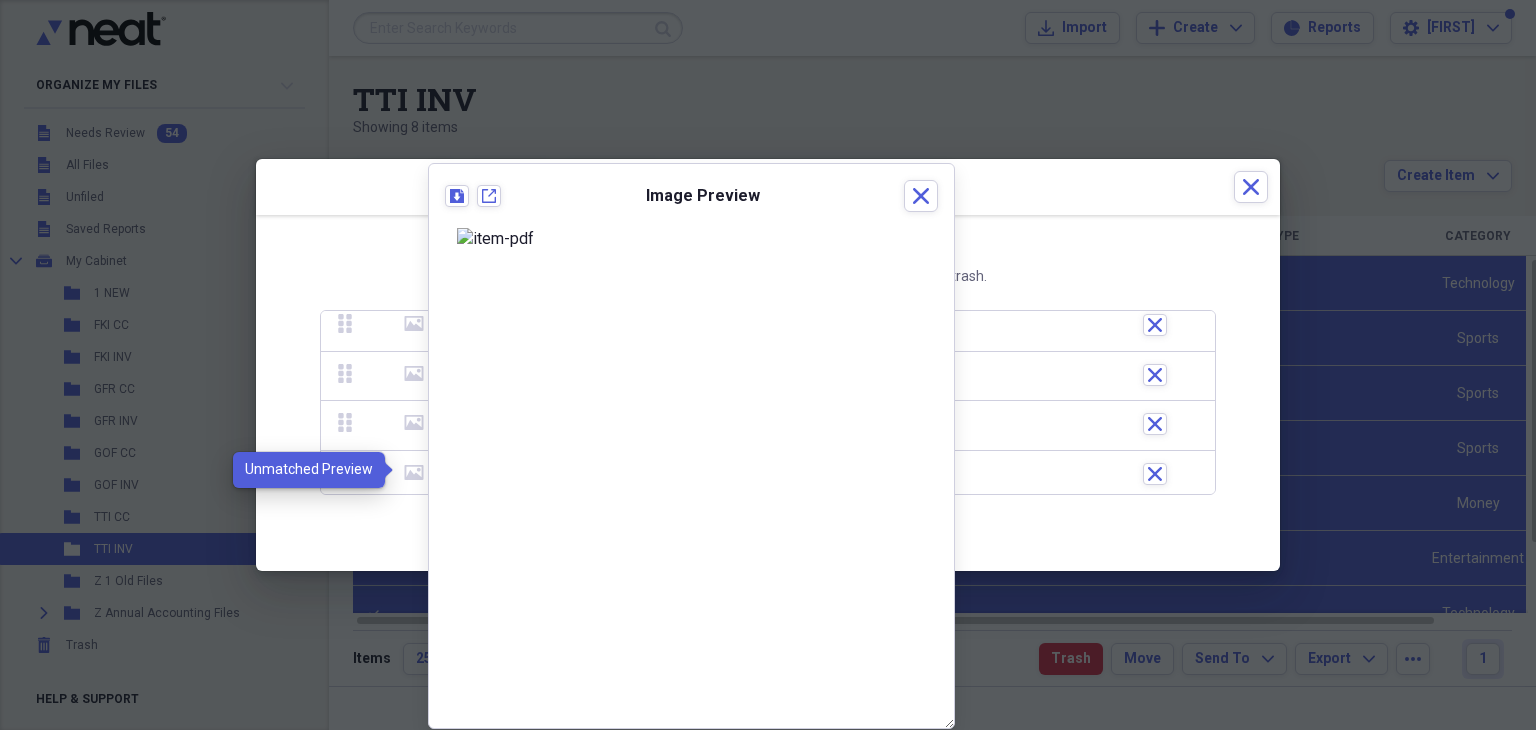 click 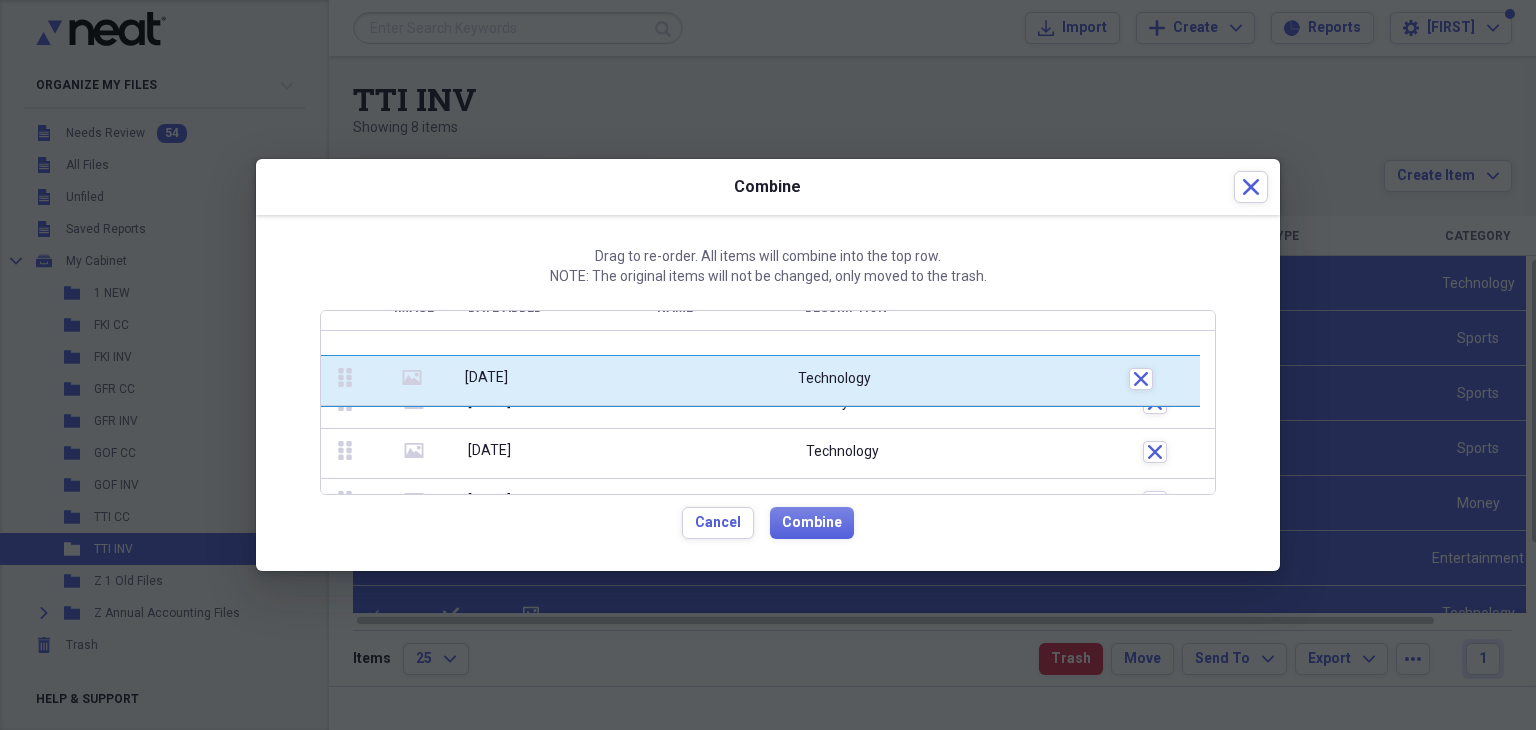 scroll, scrollTop: 0, scrollLeft: 0, axis: both 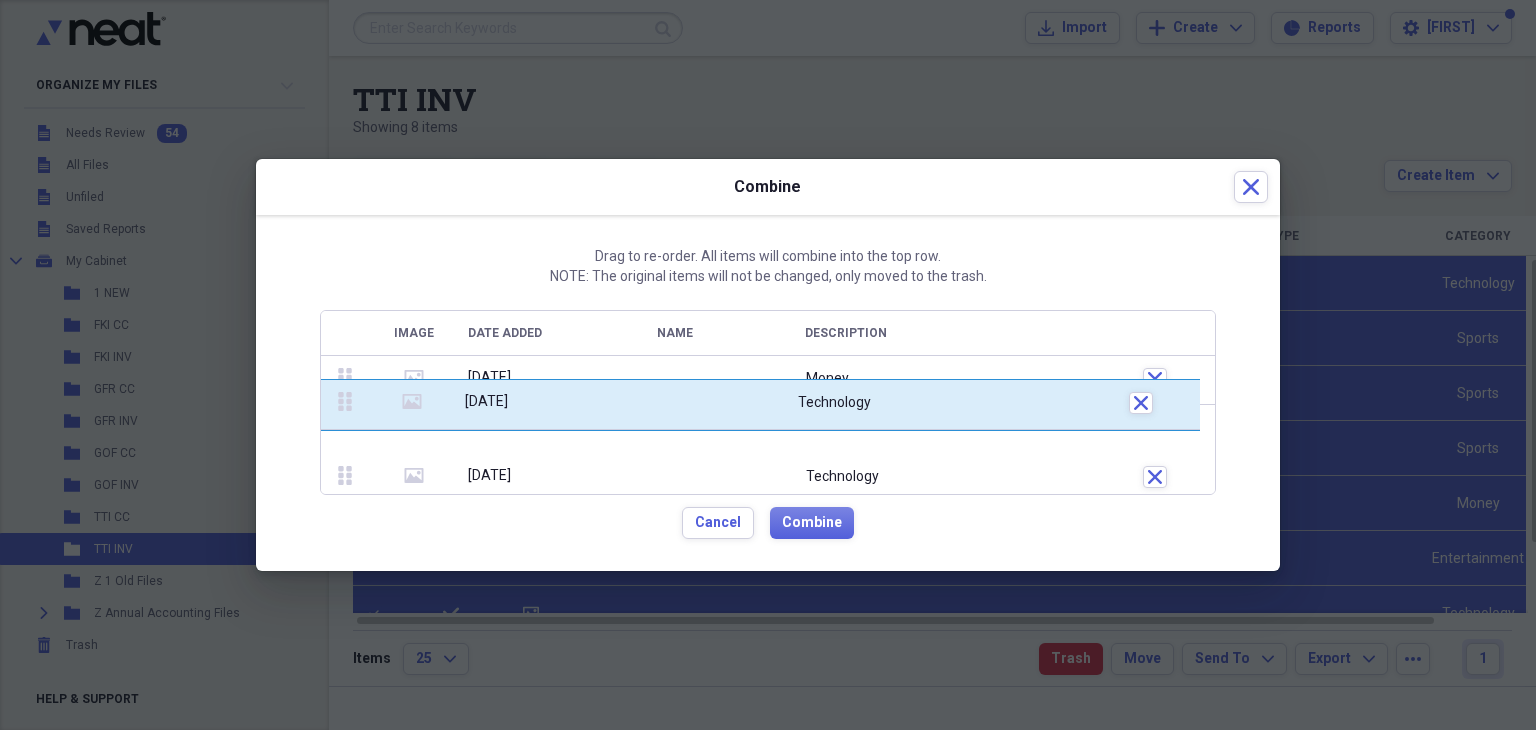 drag, startPoint x: 344, startPoint y: 469, endPoint x: 344, endPoint y: 402, distance: 67 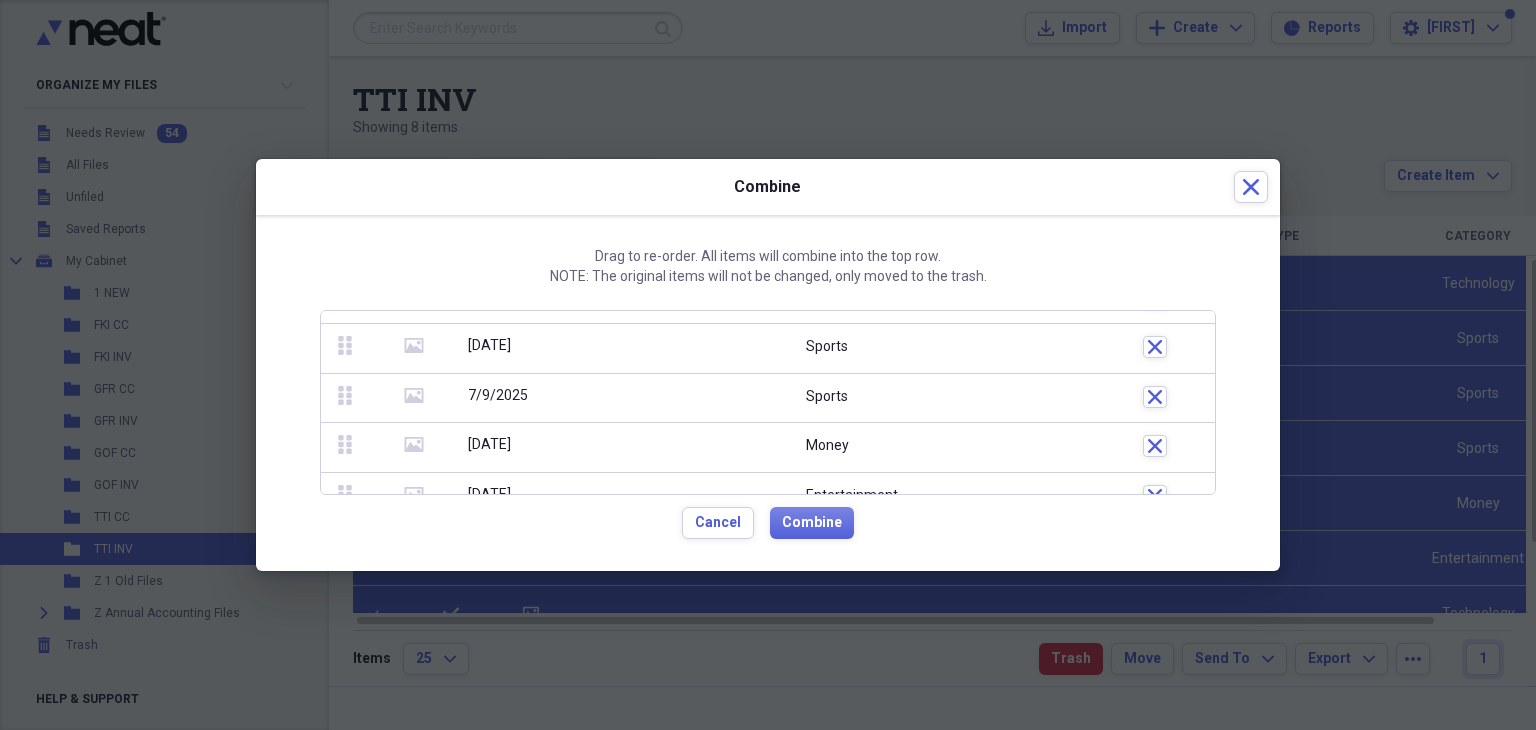 scroll, scrollTop: 252, scrollLeft: 0, axis: vertical 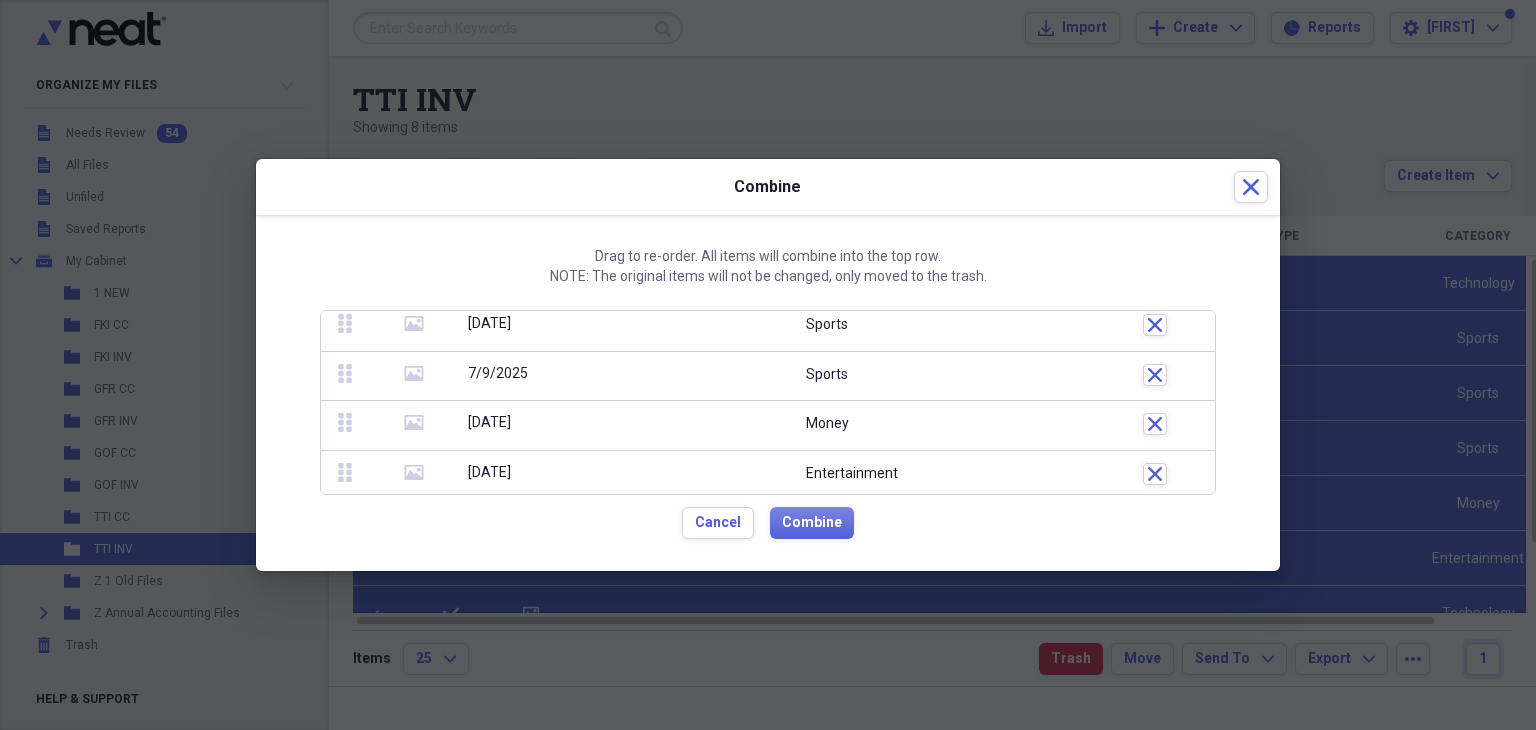 click on "media" 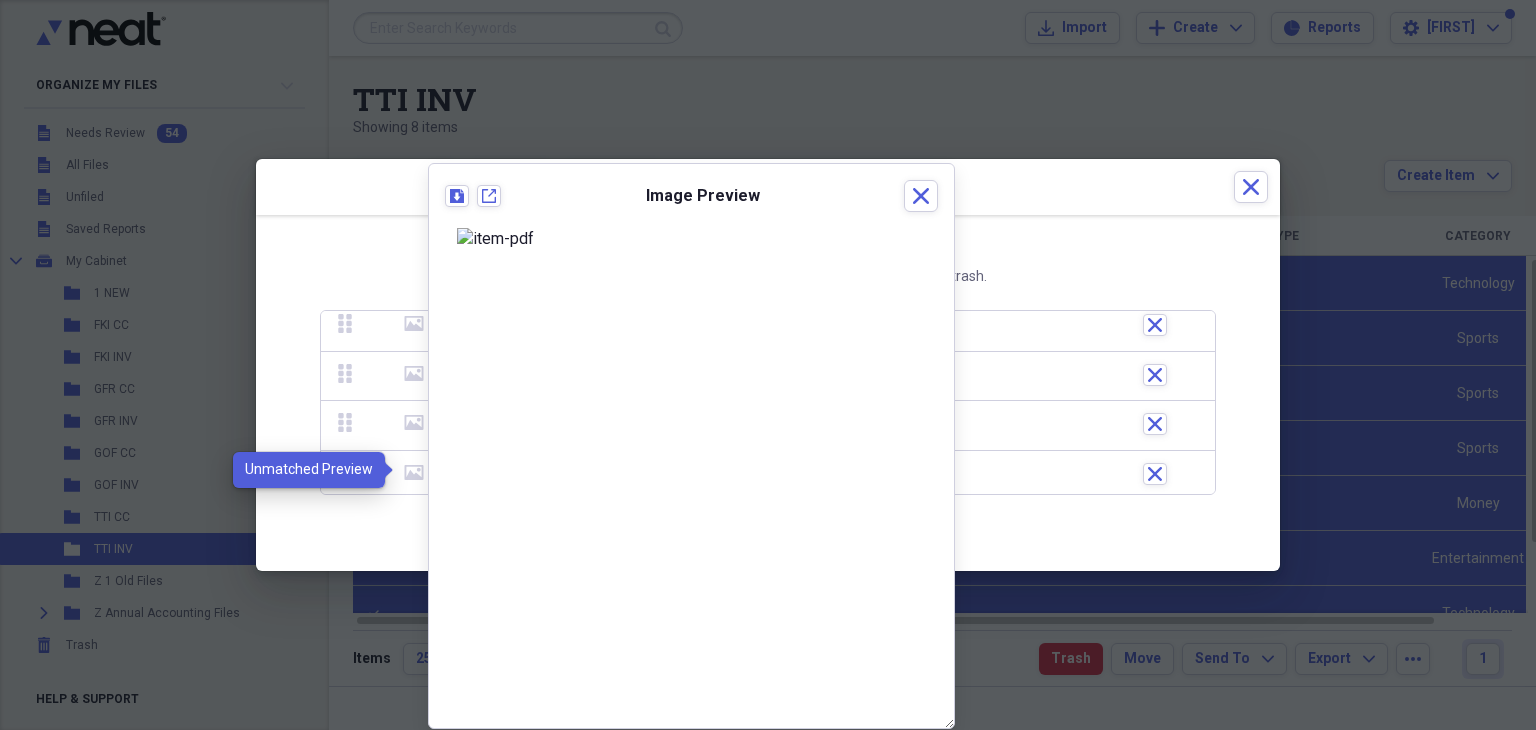 click on "media" 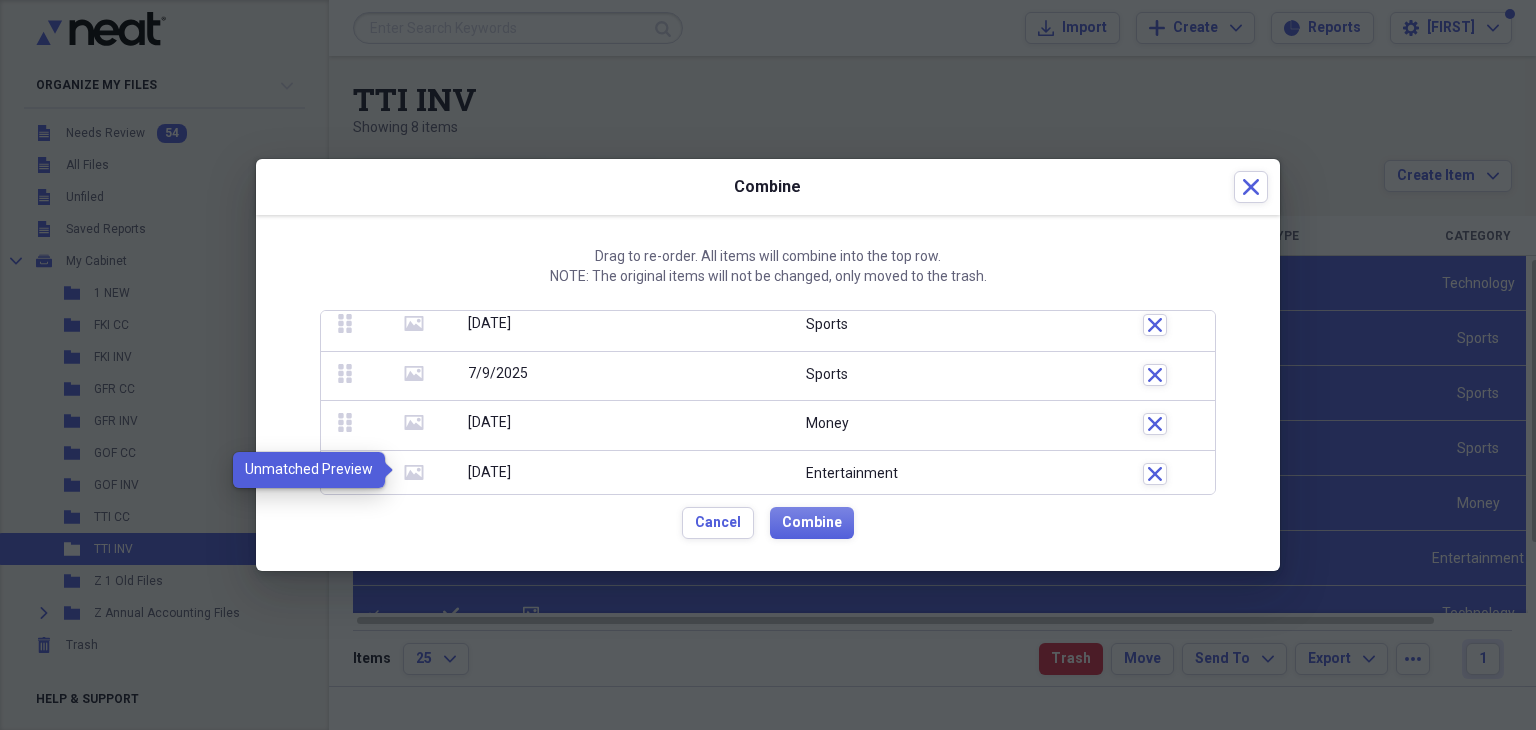 click on "media" 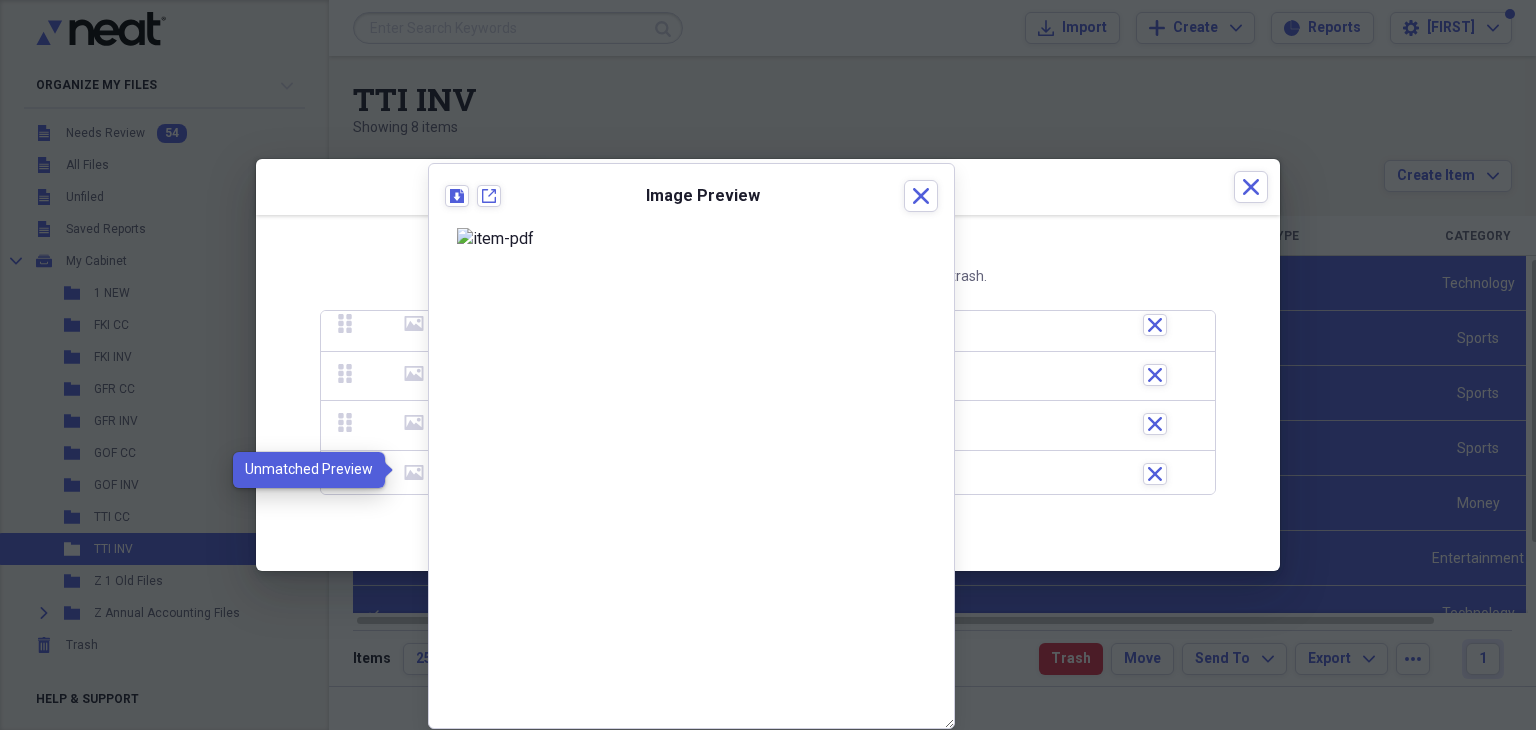 click on "media" 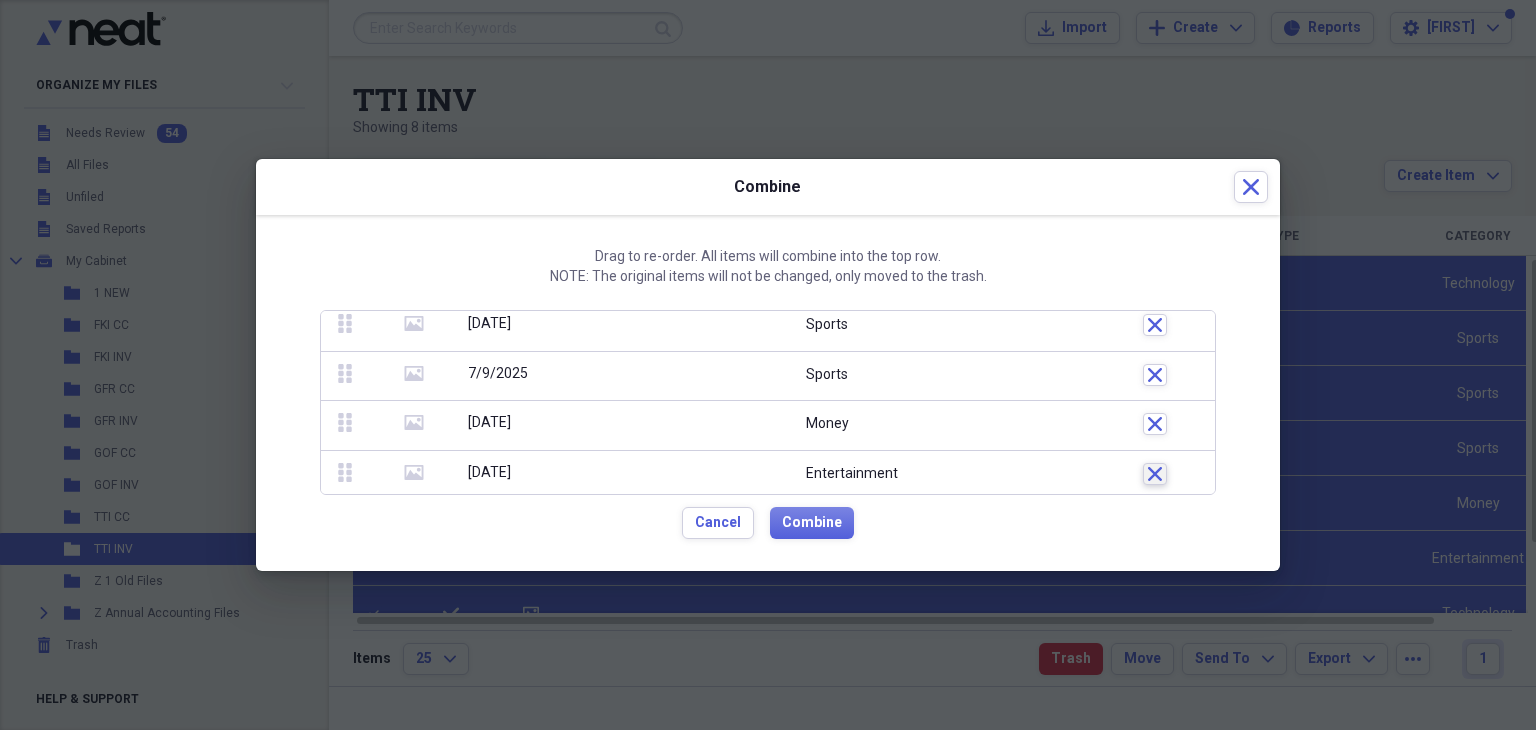 click 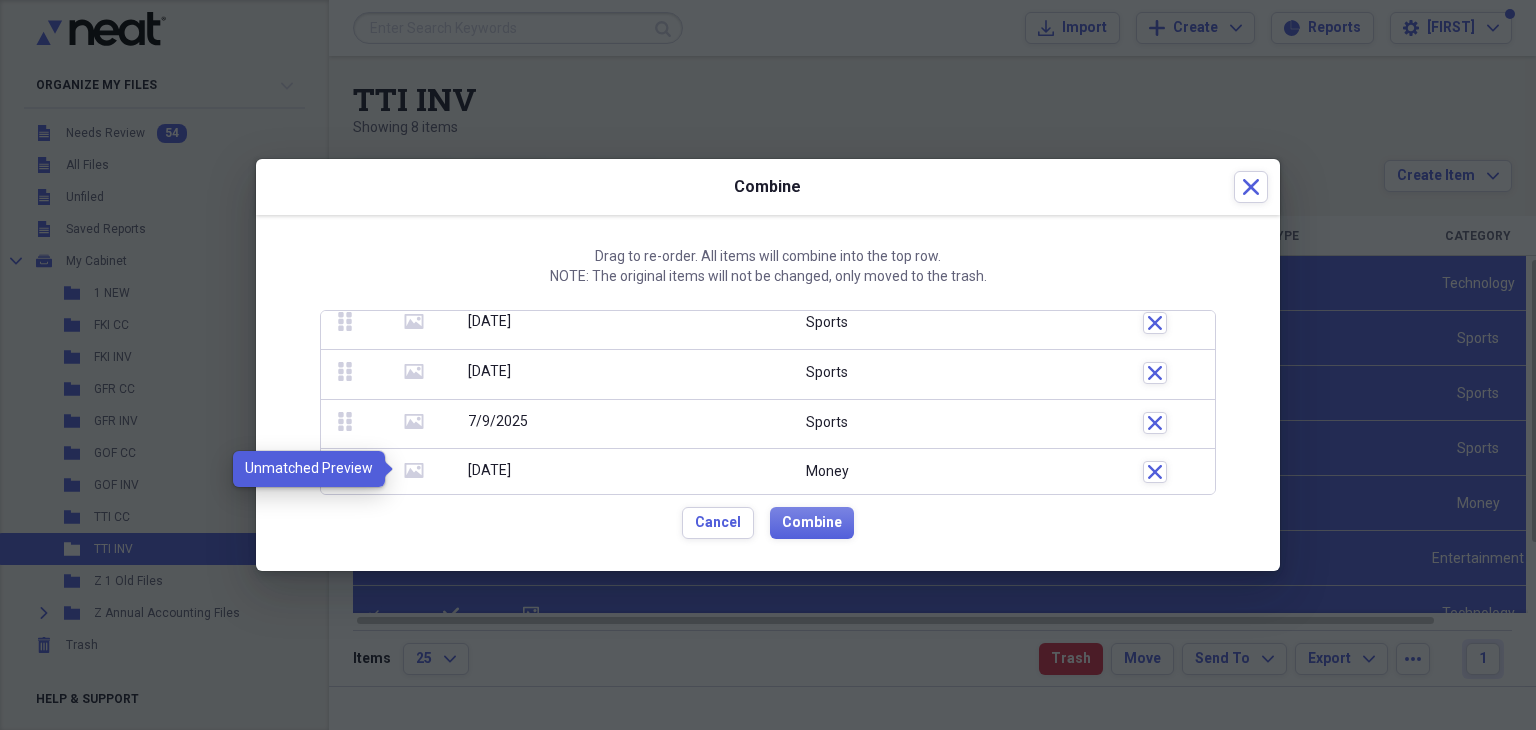 click on "media" 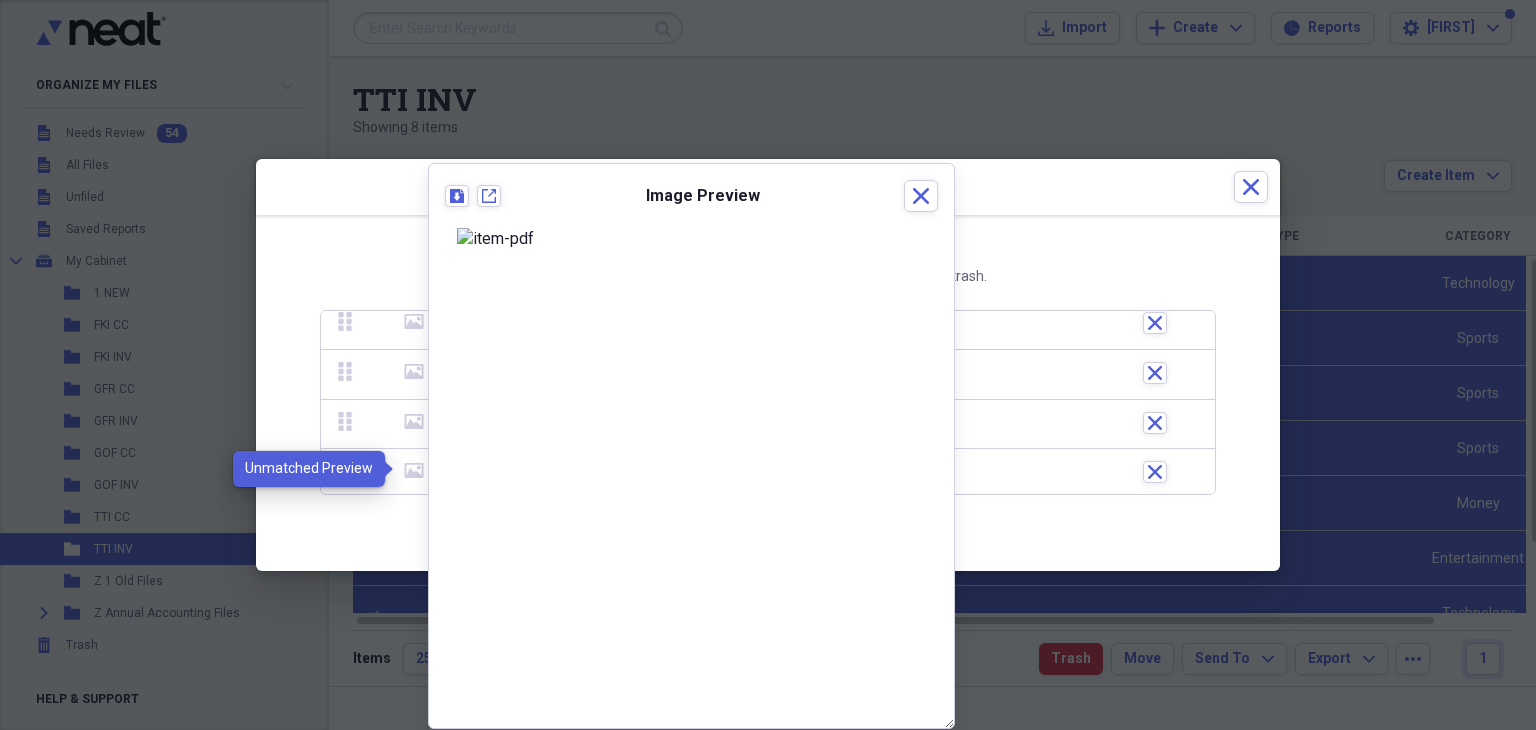 click on "media" 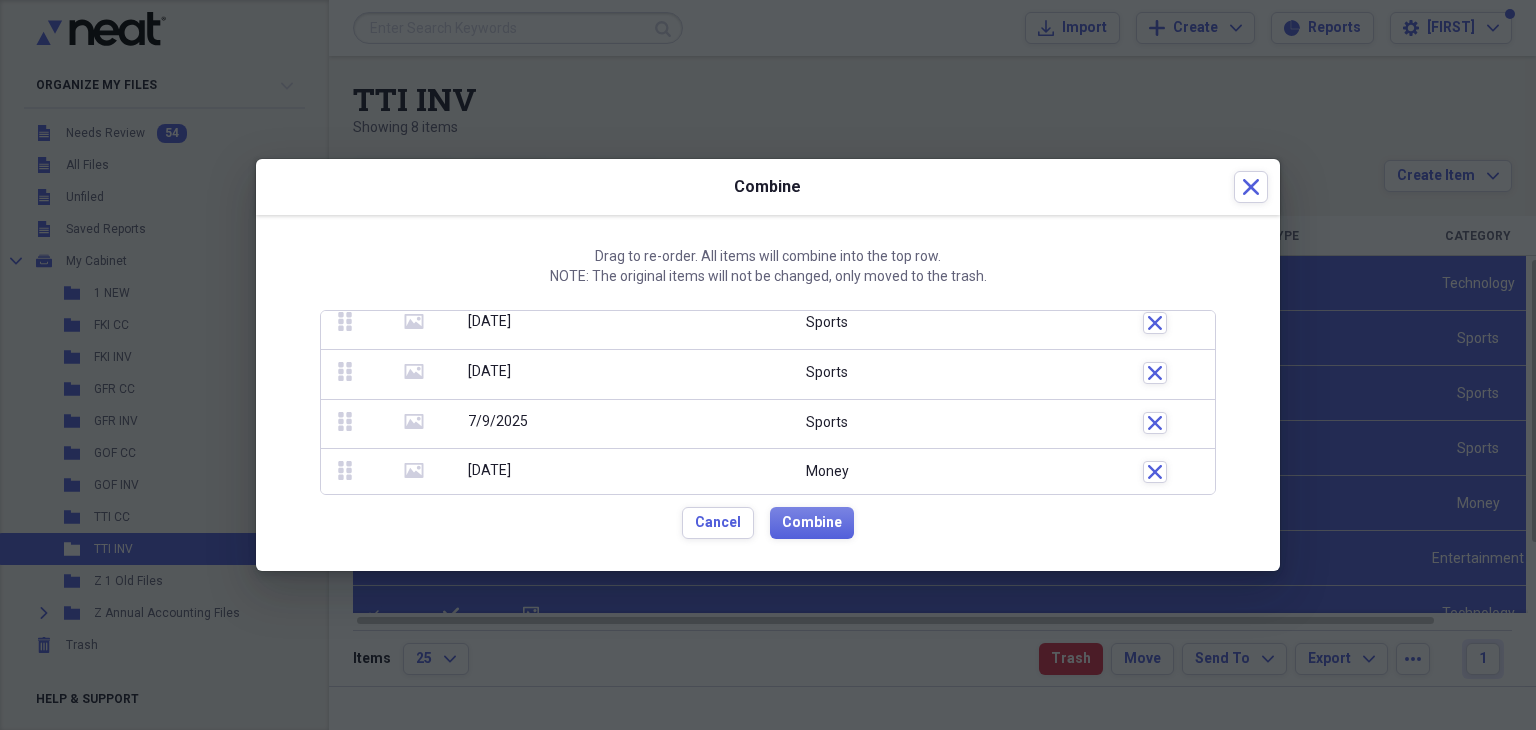 click on "media" 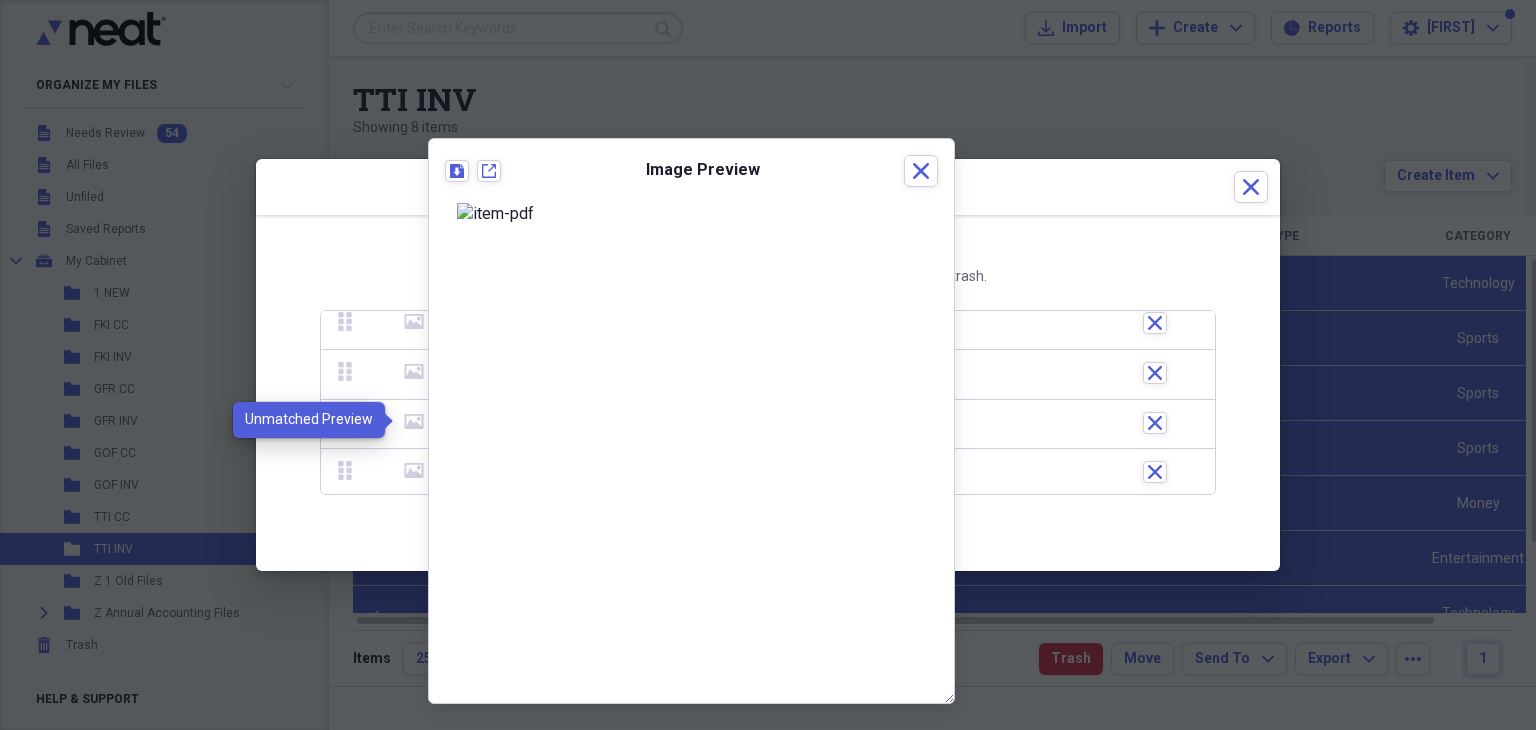 click on "media" 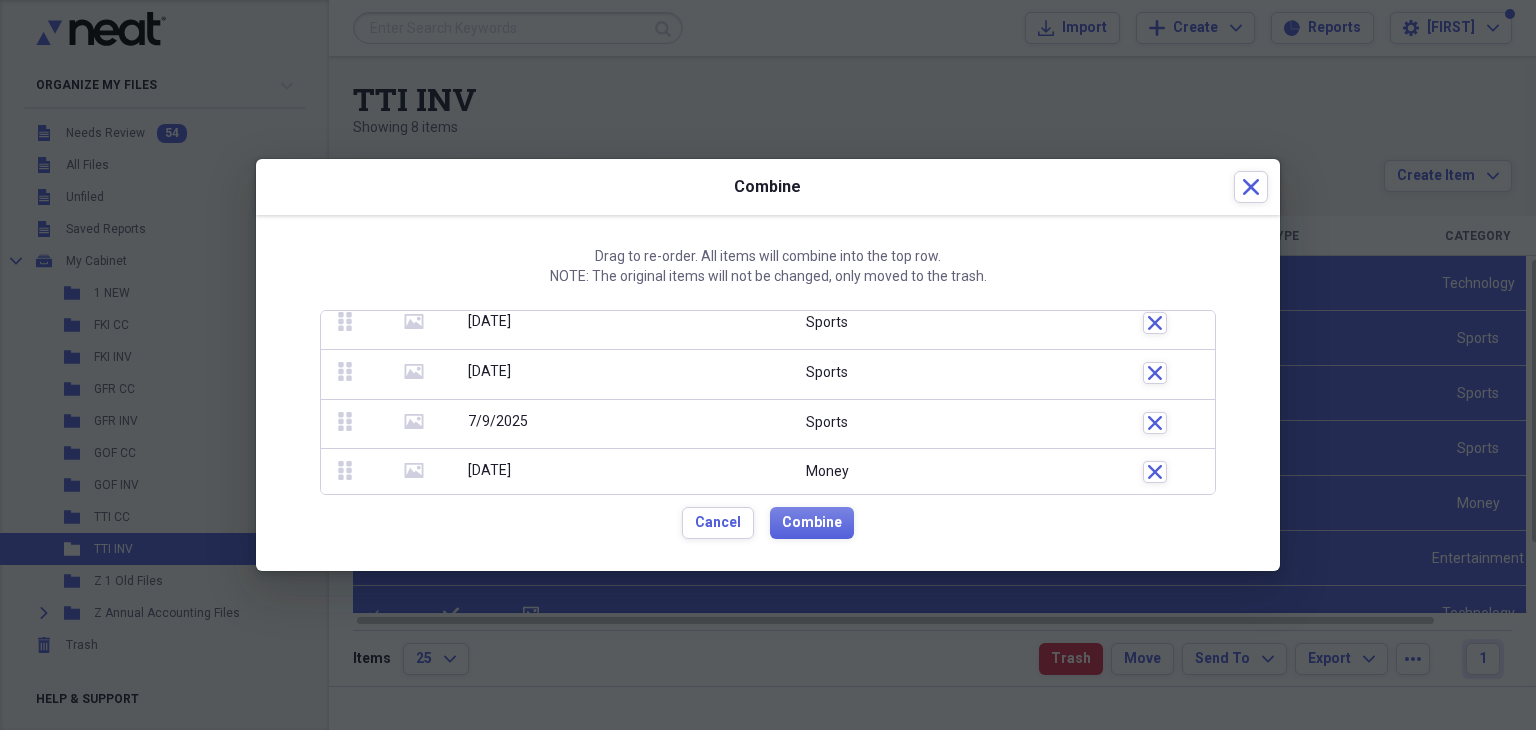 click on "media" 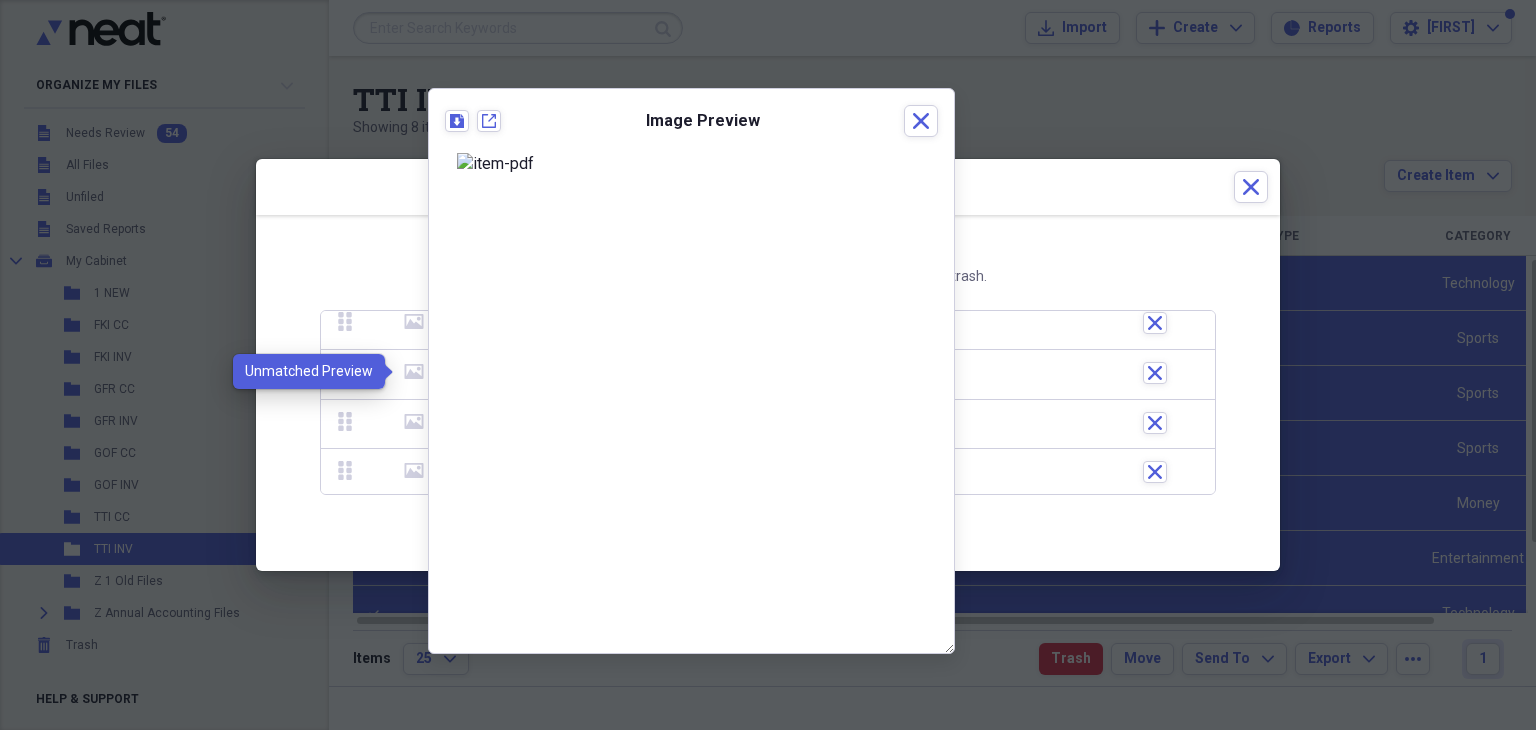 click on "media" 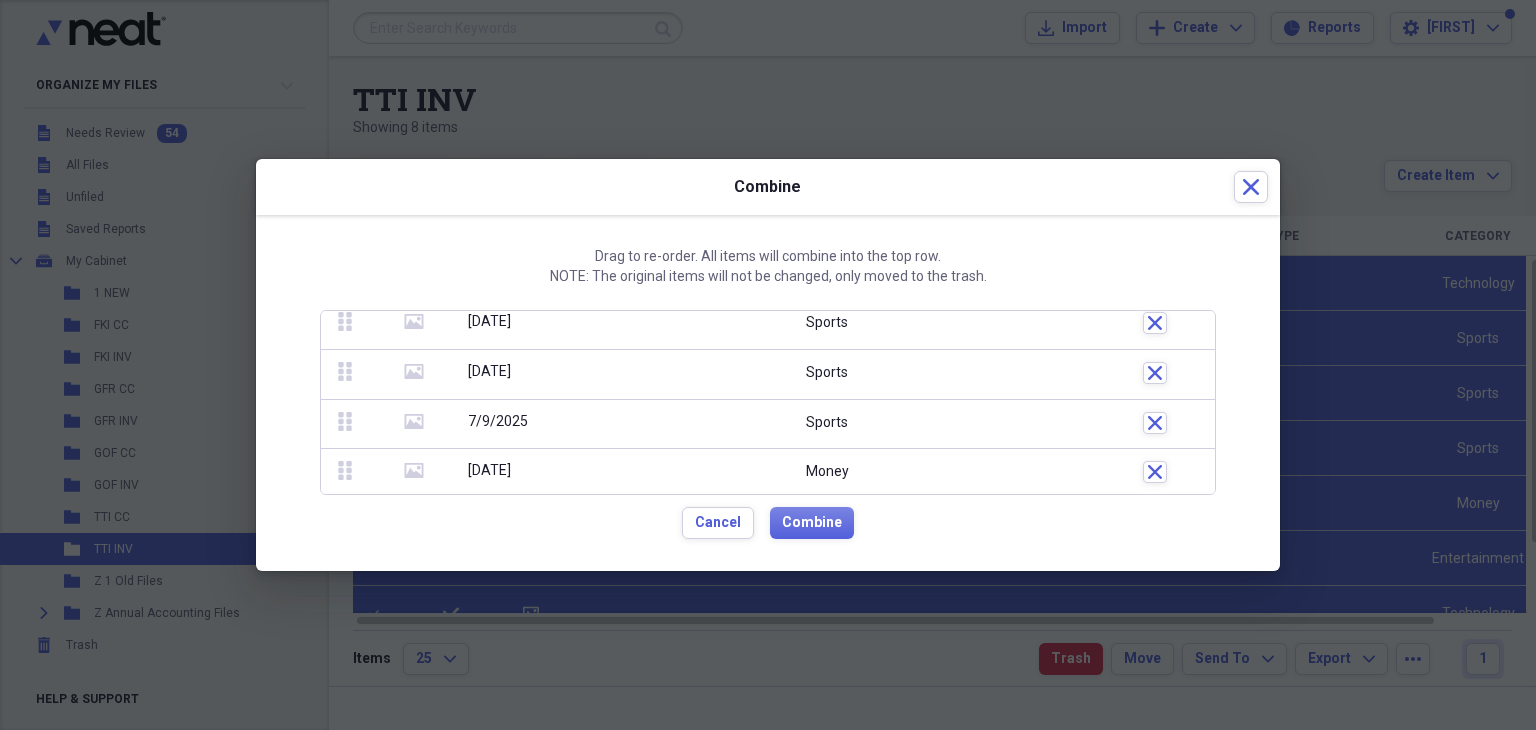 click 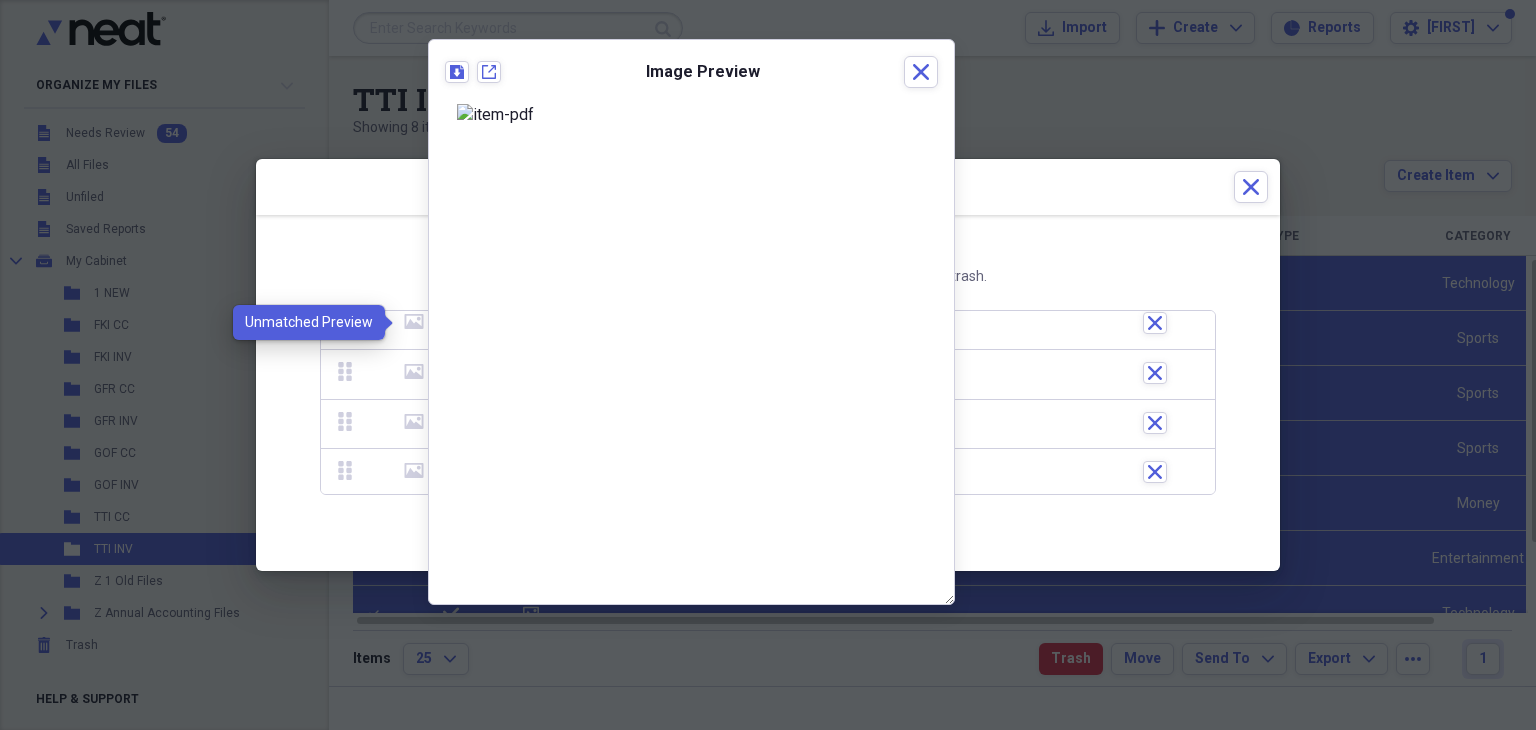 click 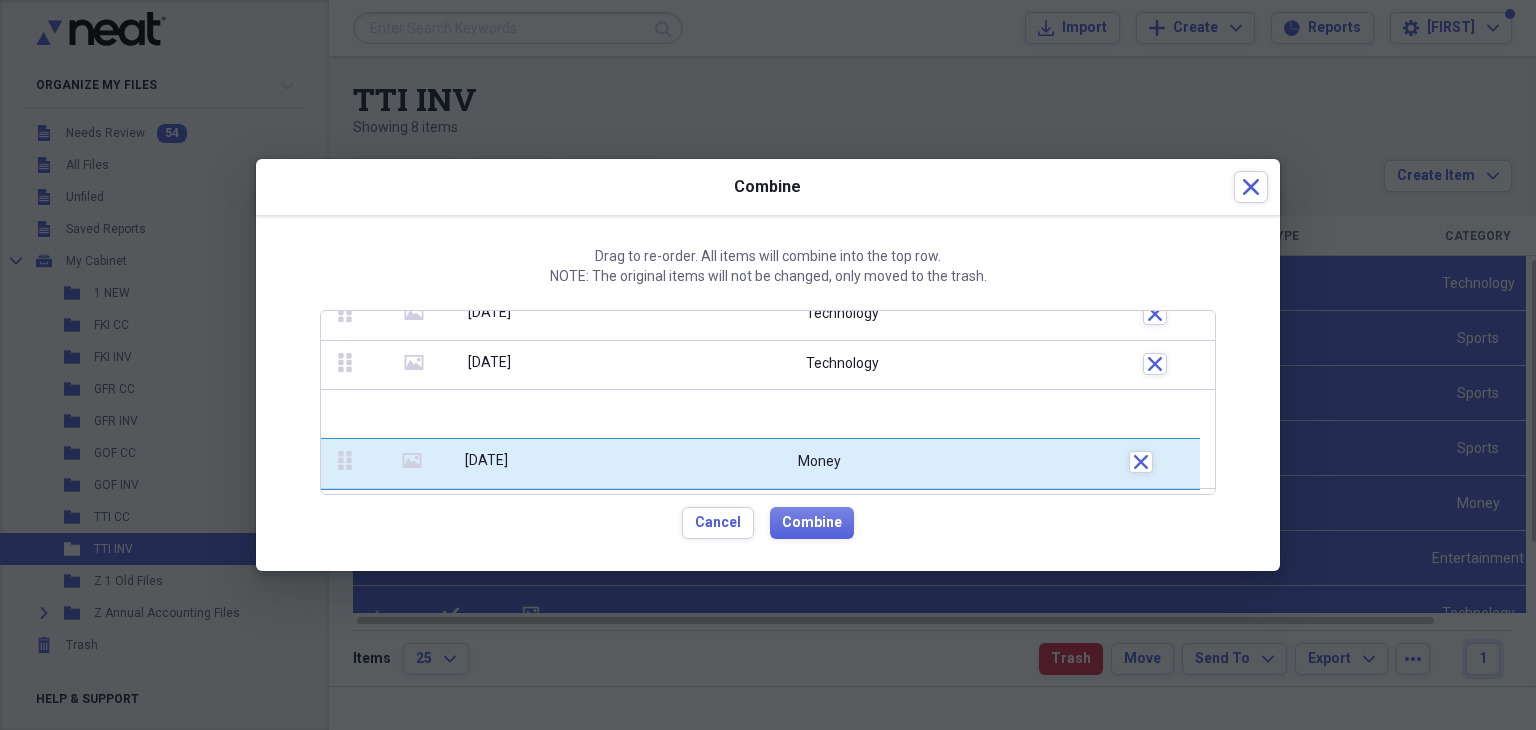 scroll, scrollTop: 143, scrollLeft: 0, axis: vertical 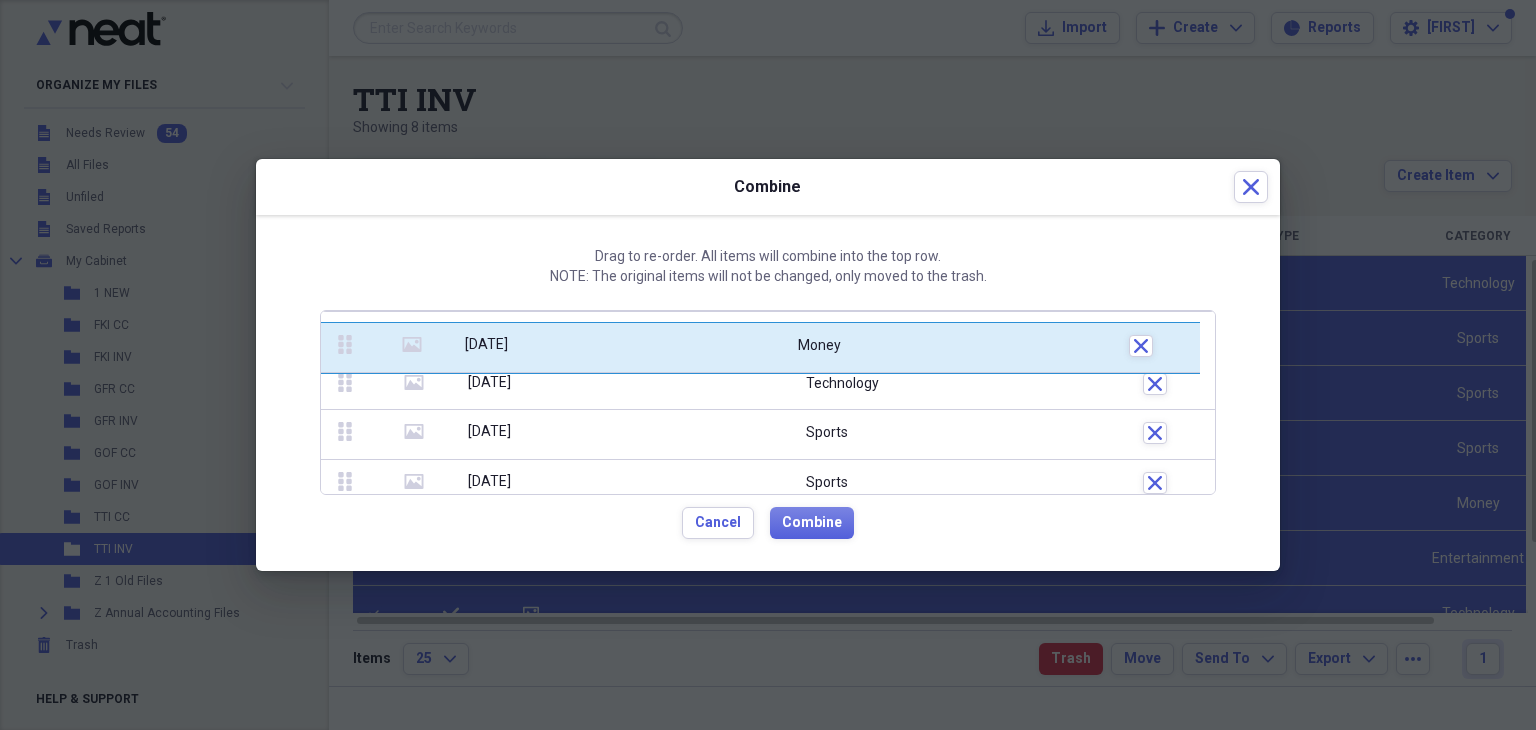 drag, startPoint x: 346, startPoint y: 474, endPoint x: 338, endPoint y: 351, distance: 123.25989 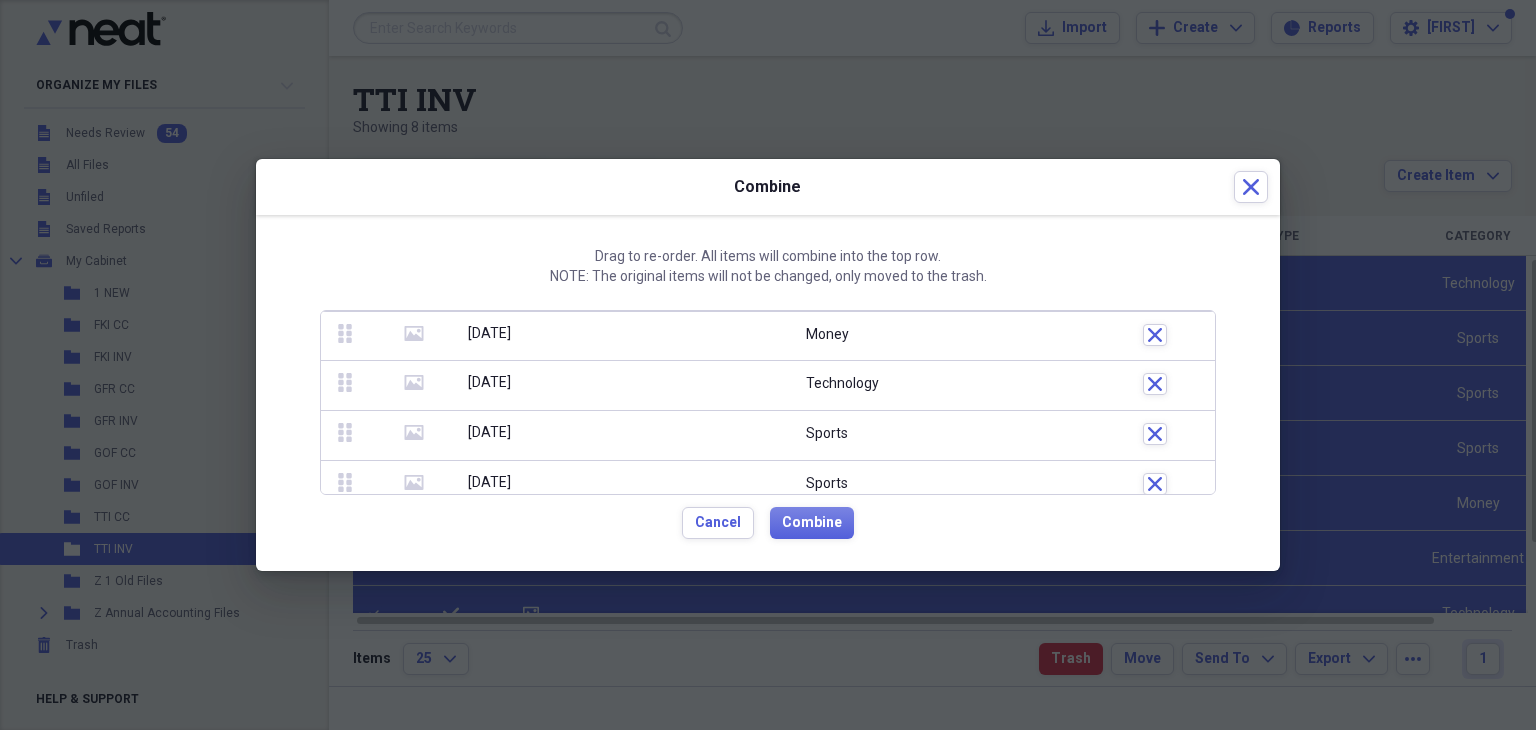 click on "drag-vertical" at bounding box center (346, 337) 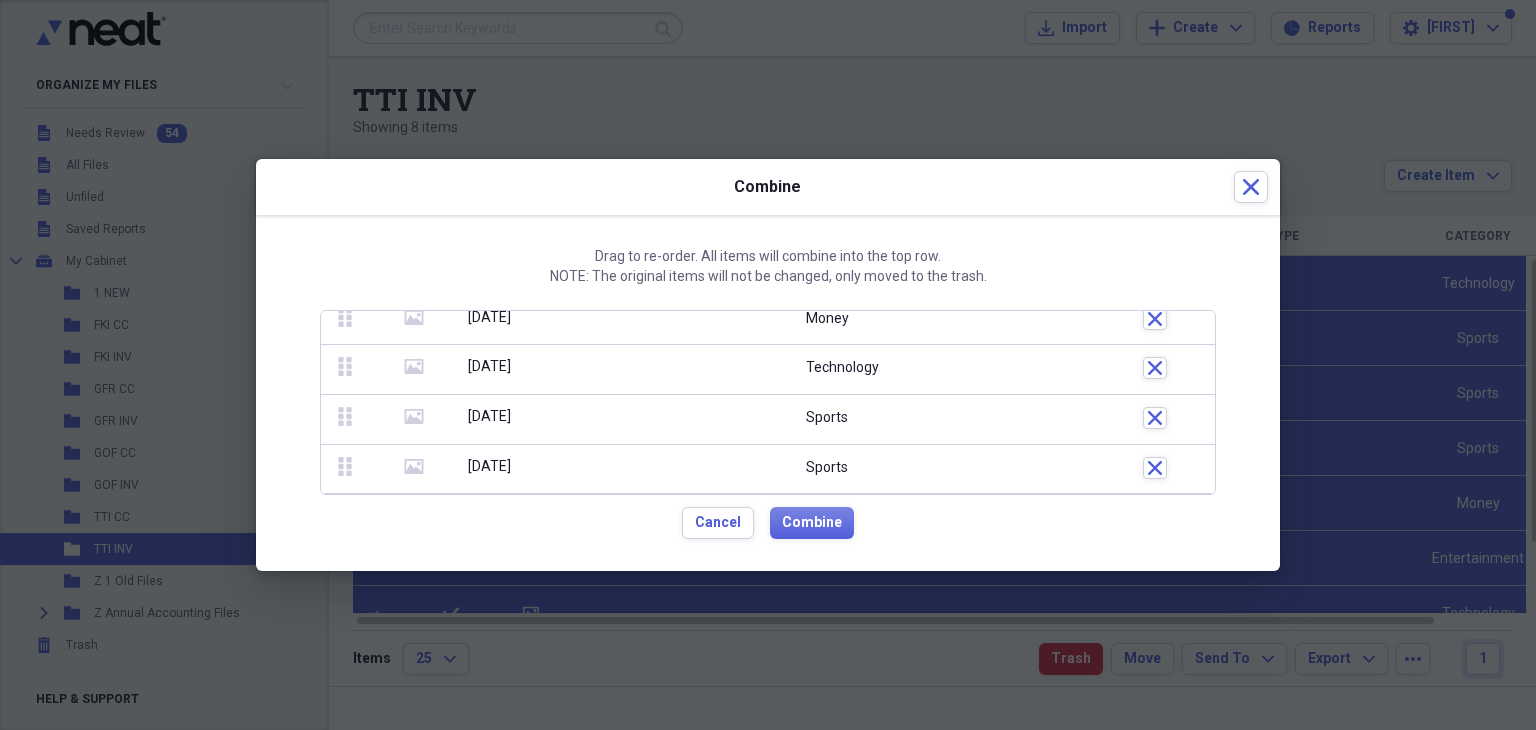 scroll, scrollTop: 204, scrollLeft: 0, axis: vertical 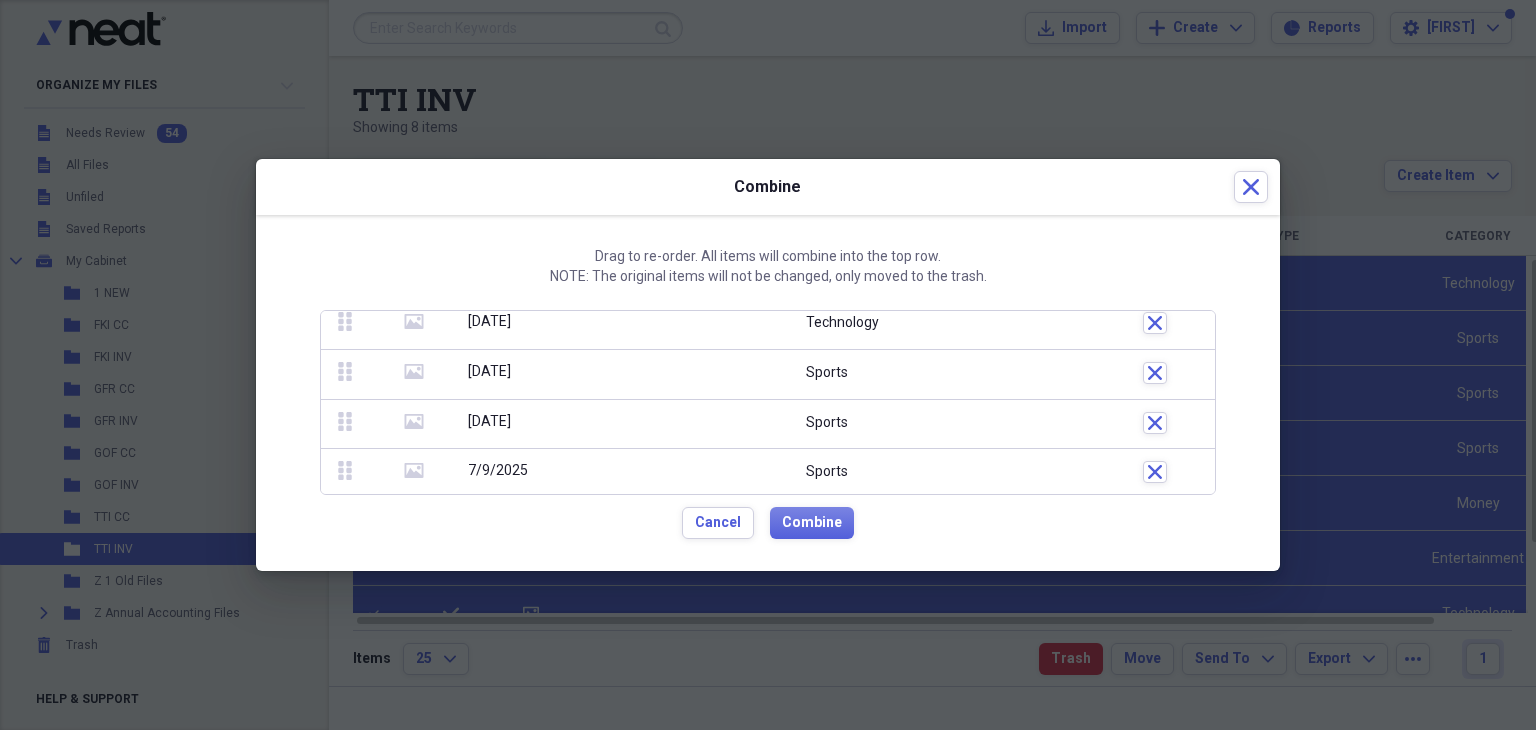 click on "media" 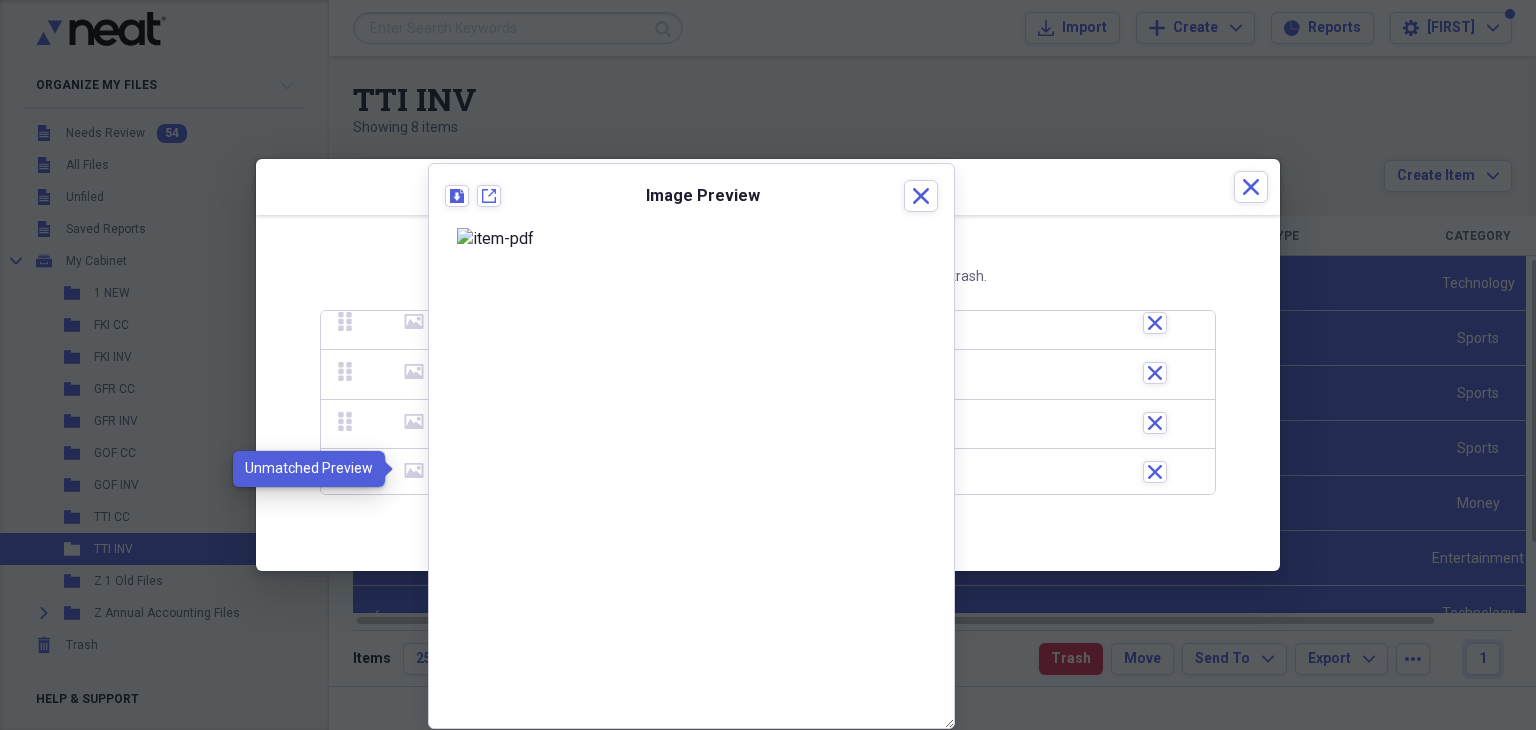 click on "media" 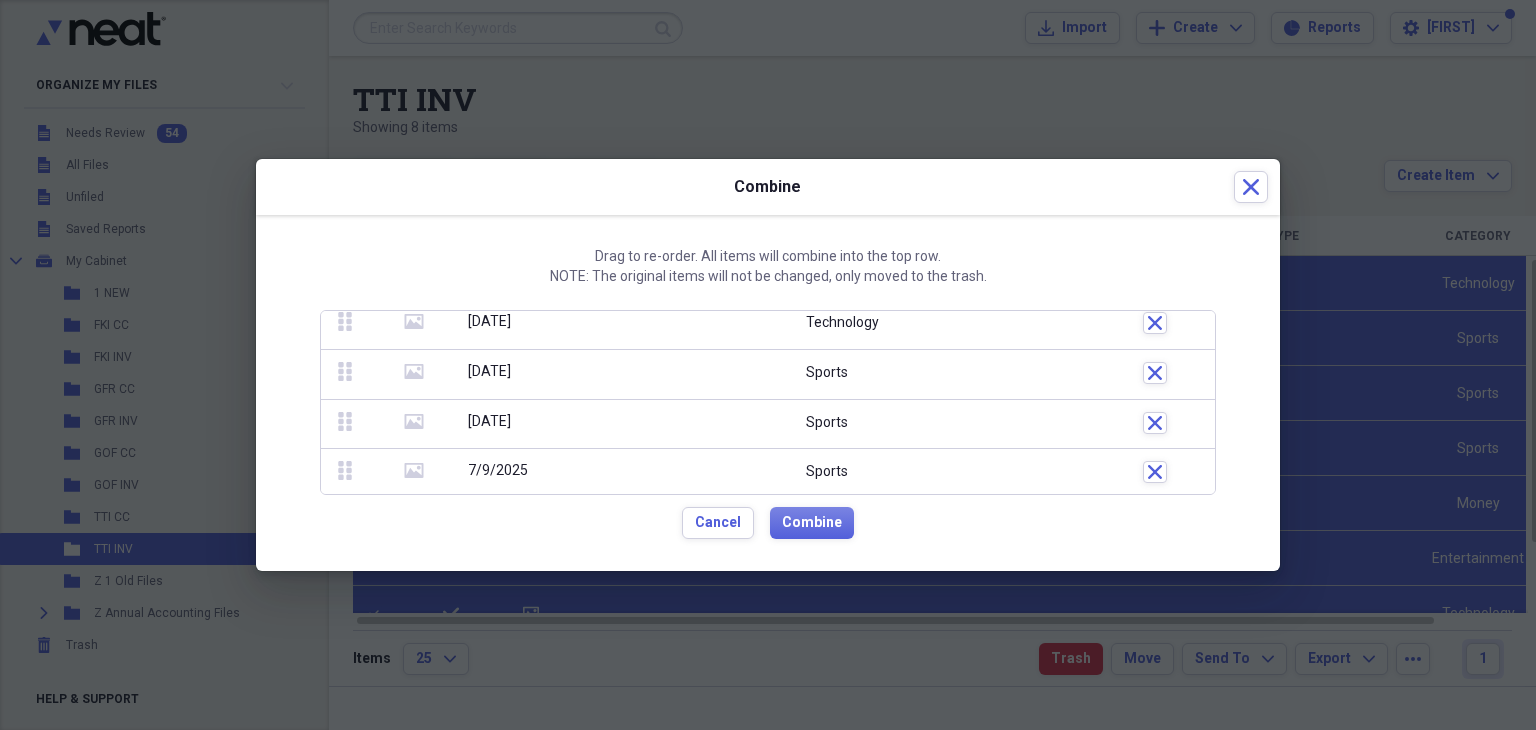 click 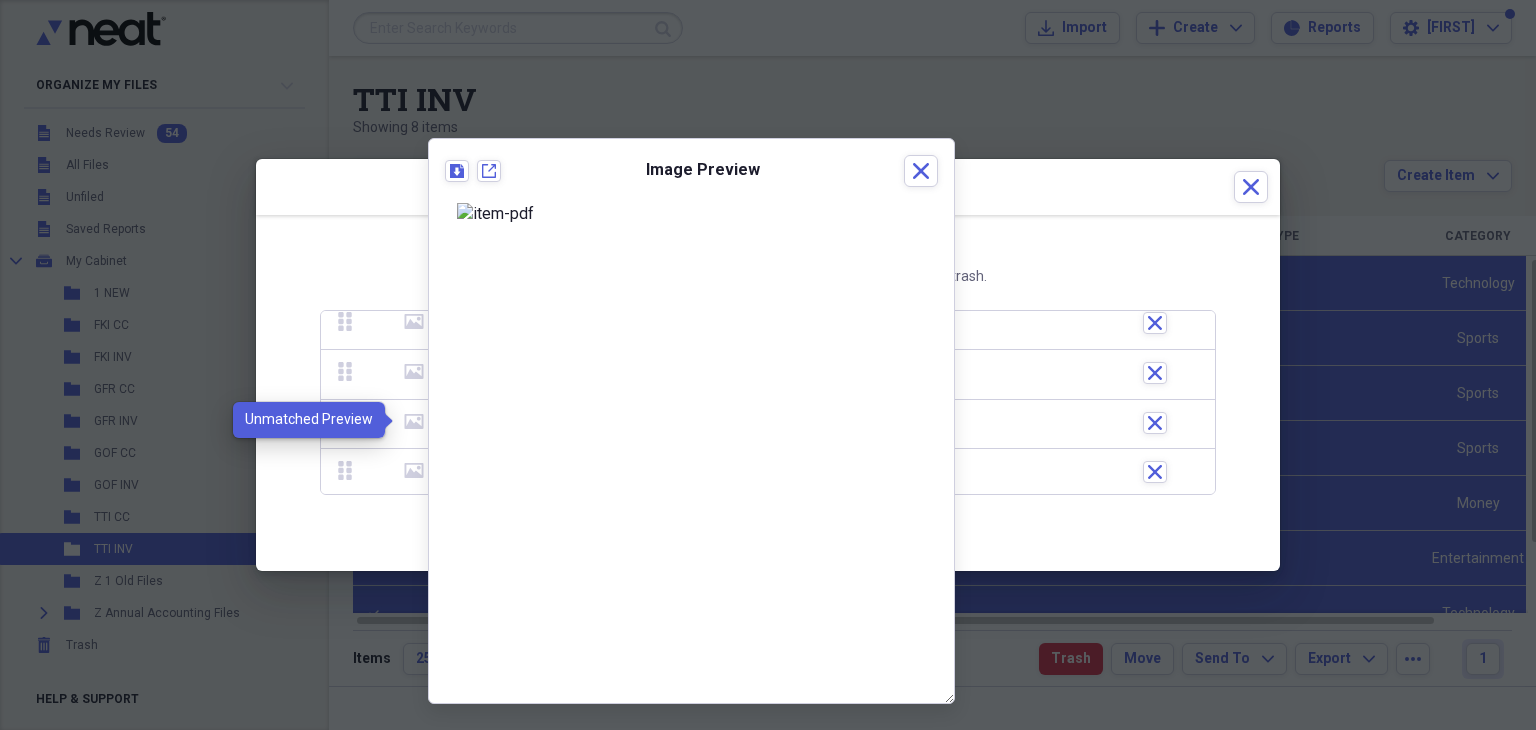 click 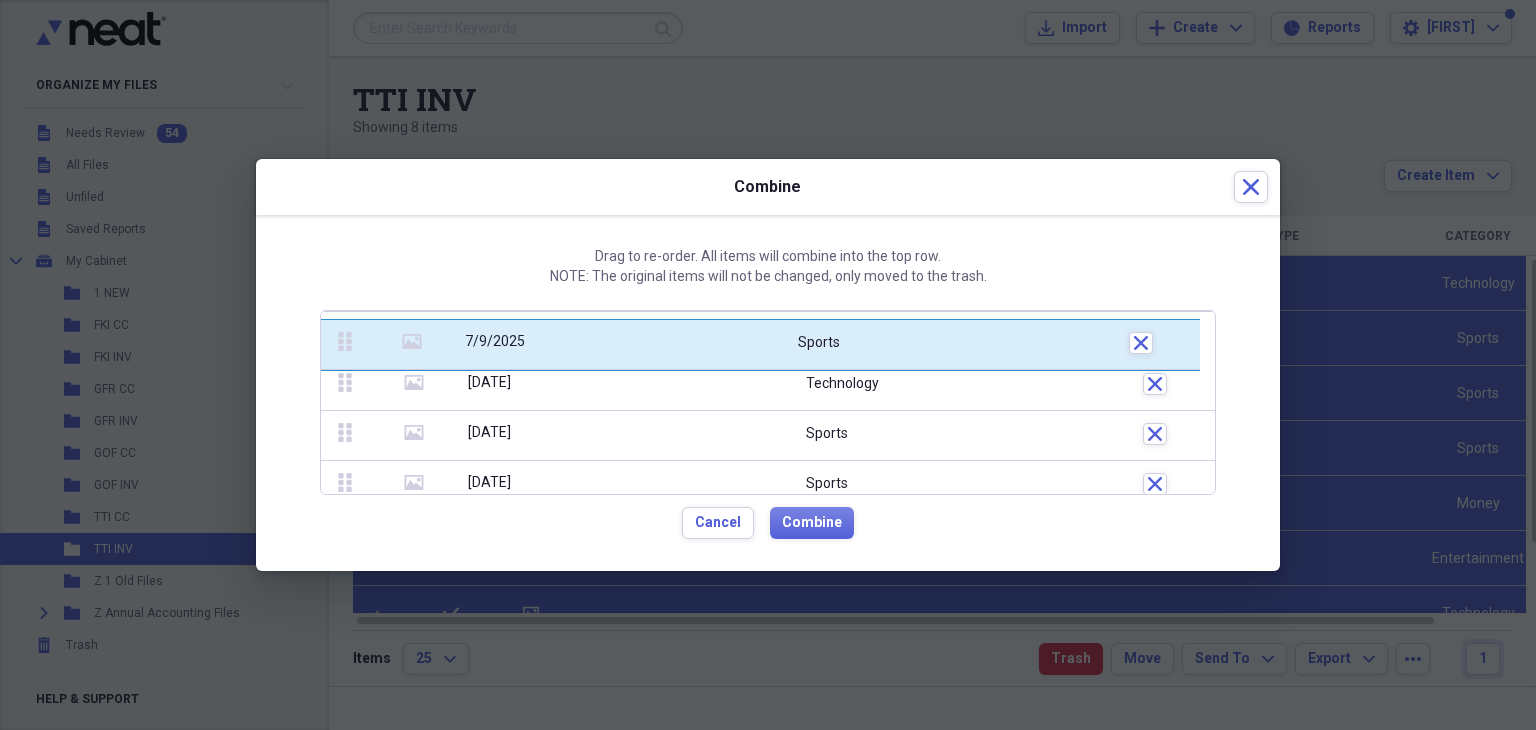 drag, startPoint x: 342, startPoint y: 469, endPoint x: 344, endPoint y: 342, distance: 127.01575 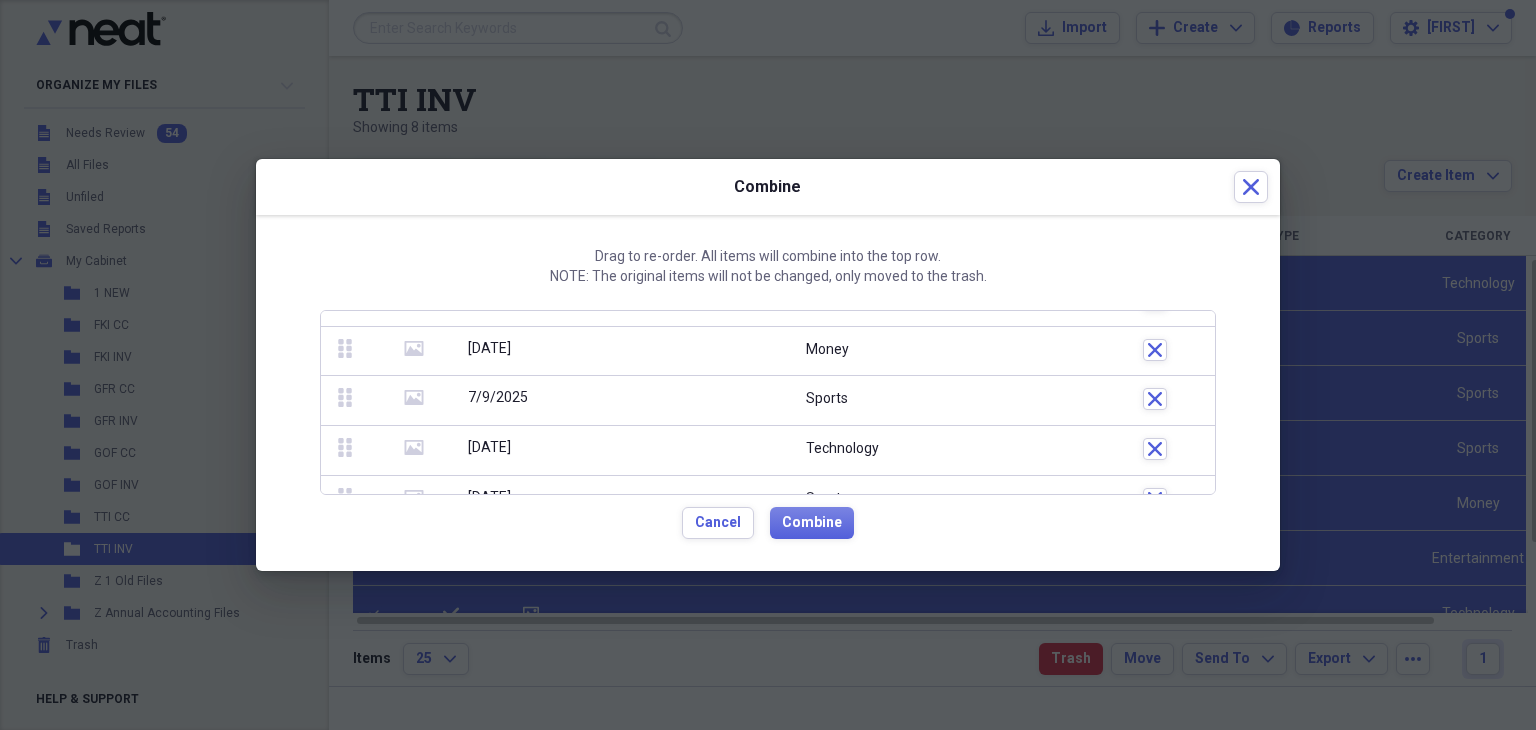 scroll, scrollTop: 116, scrollLeft: 0, axis: vertical 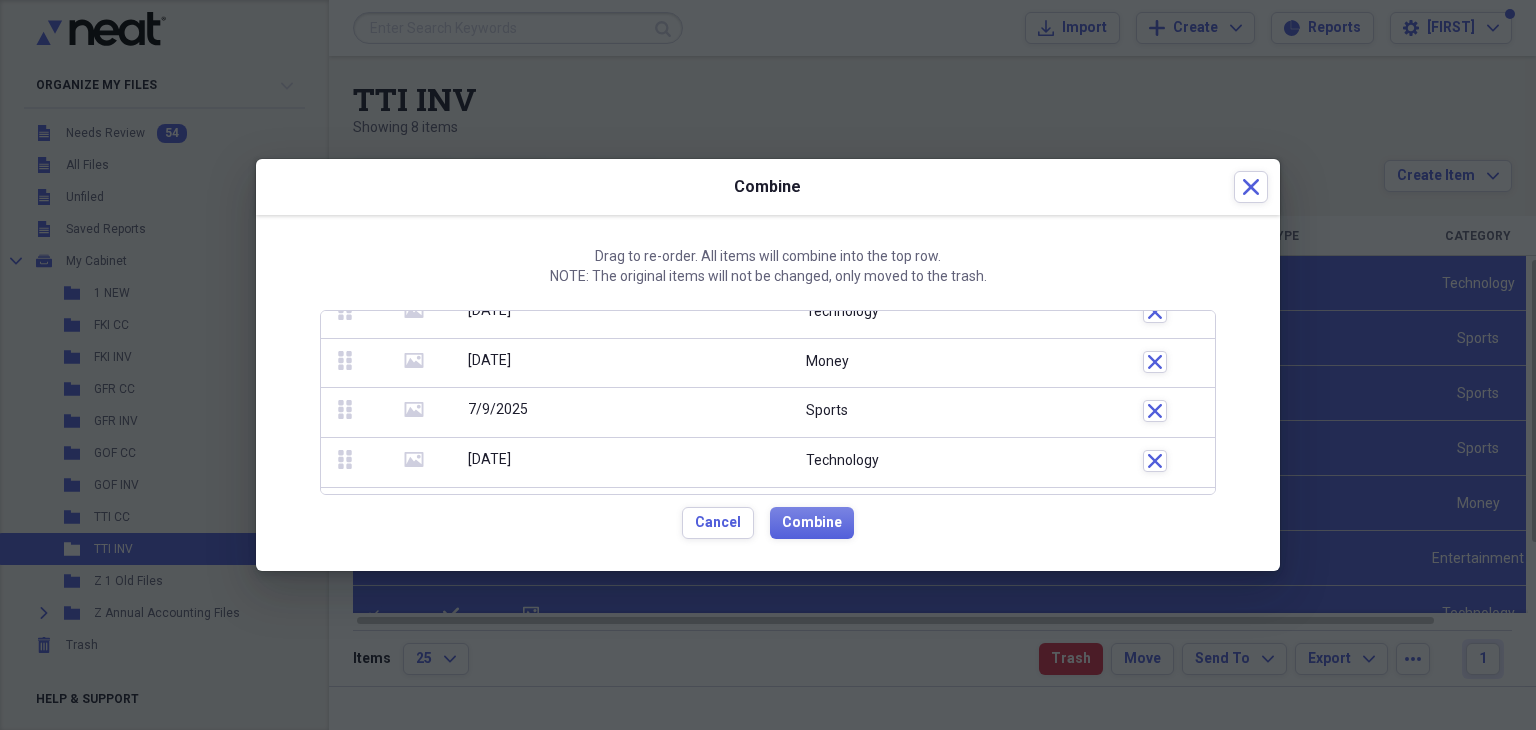 click on "media" 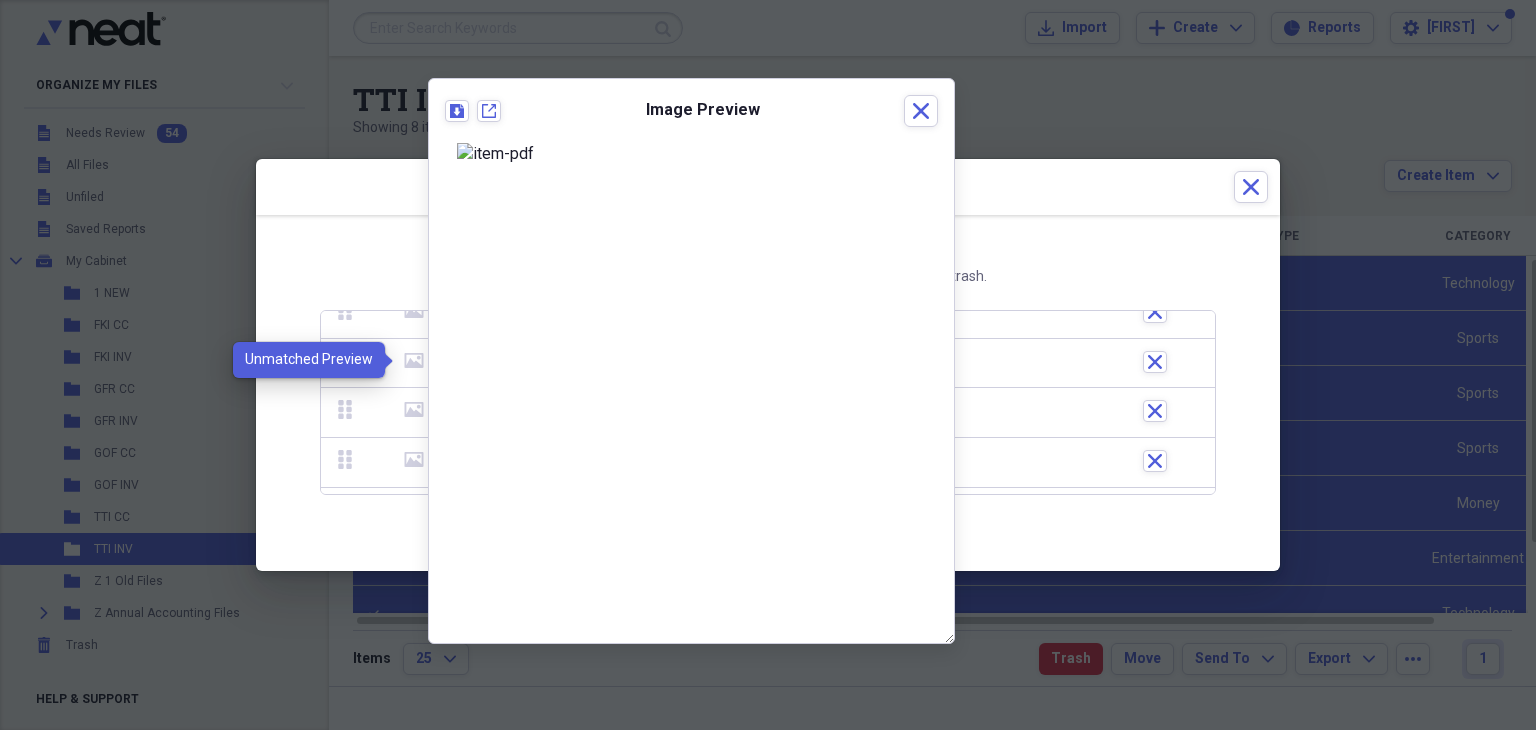 click on "media" 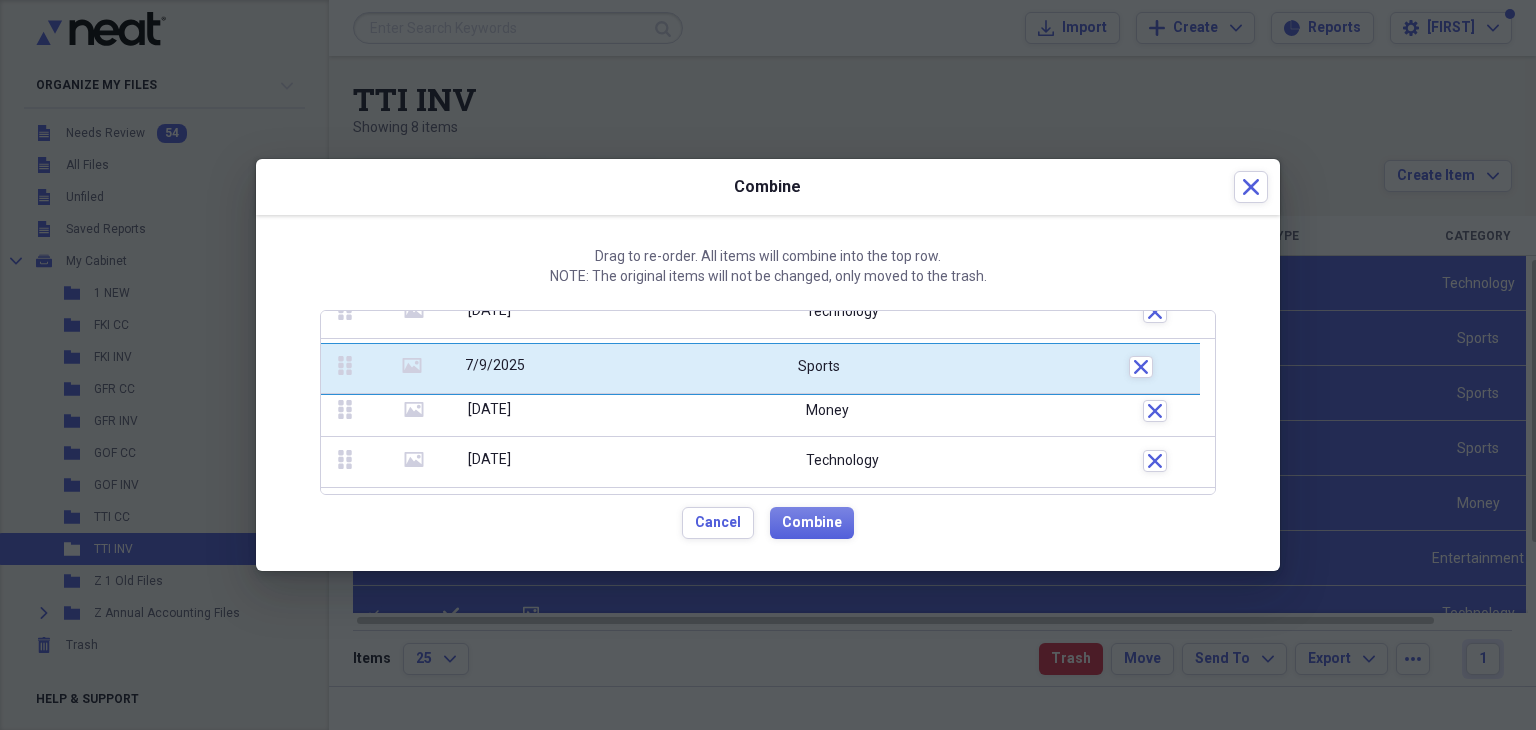 drag, startPoint x: 342, startPoint y: 408, endPoint x: 344, endPoint y: 365, distance: 43.046486 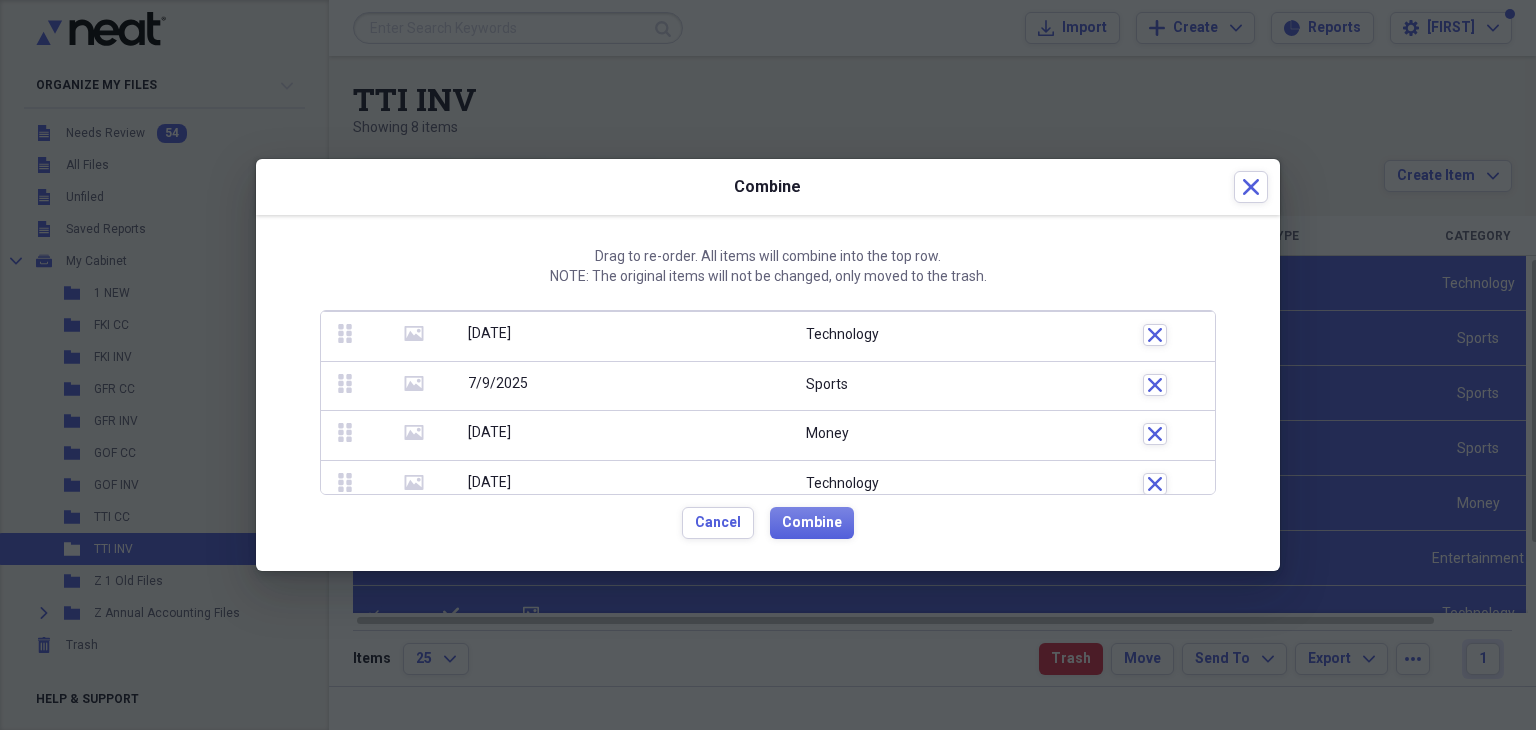 scroll, scrollTop: 88, scrollLeft: 0, axis: vertical 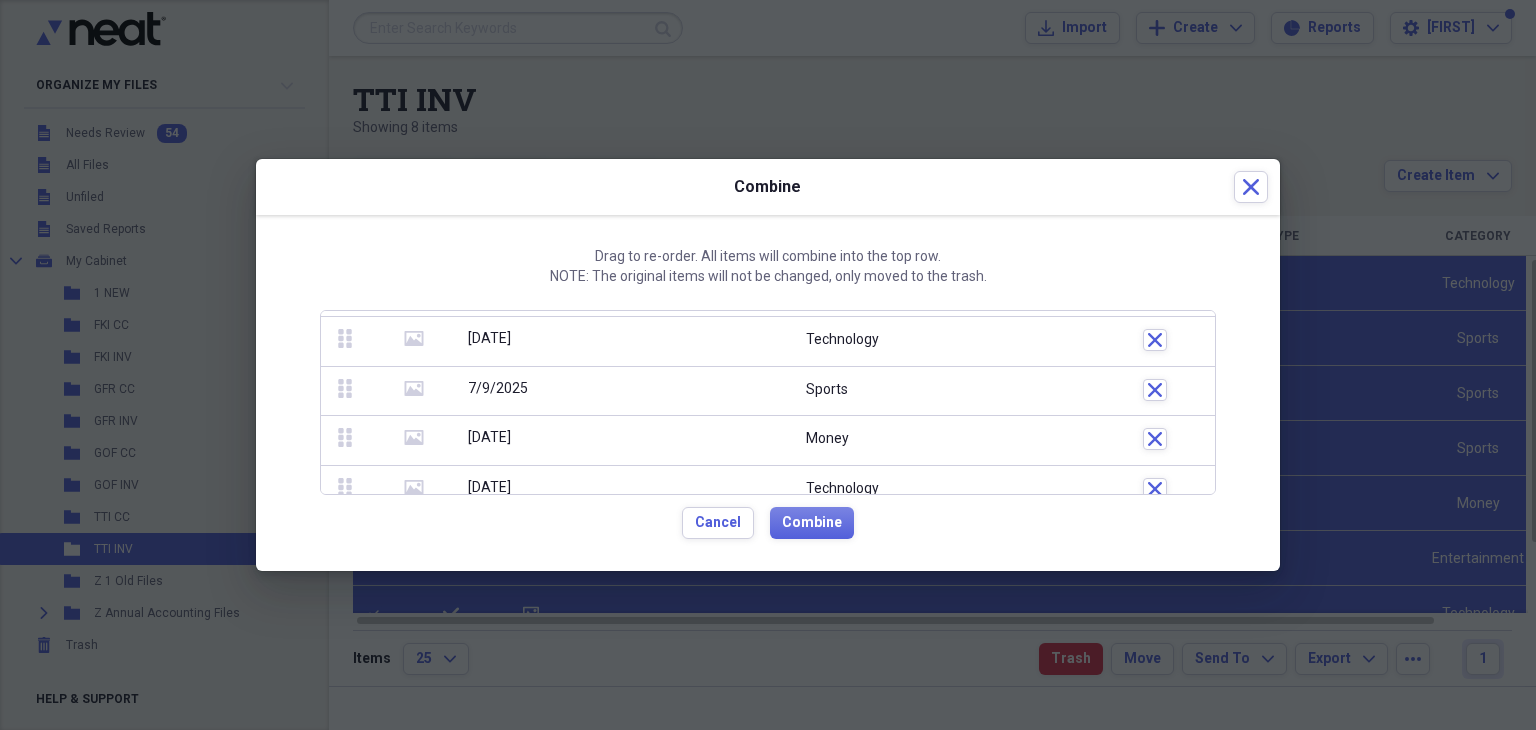 click 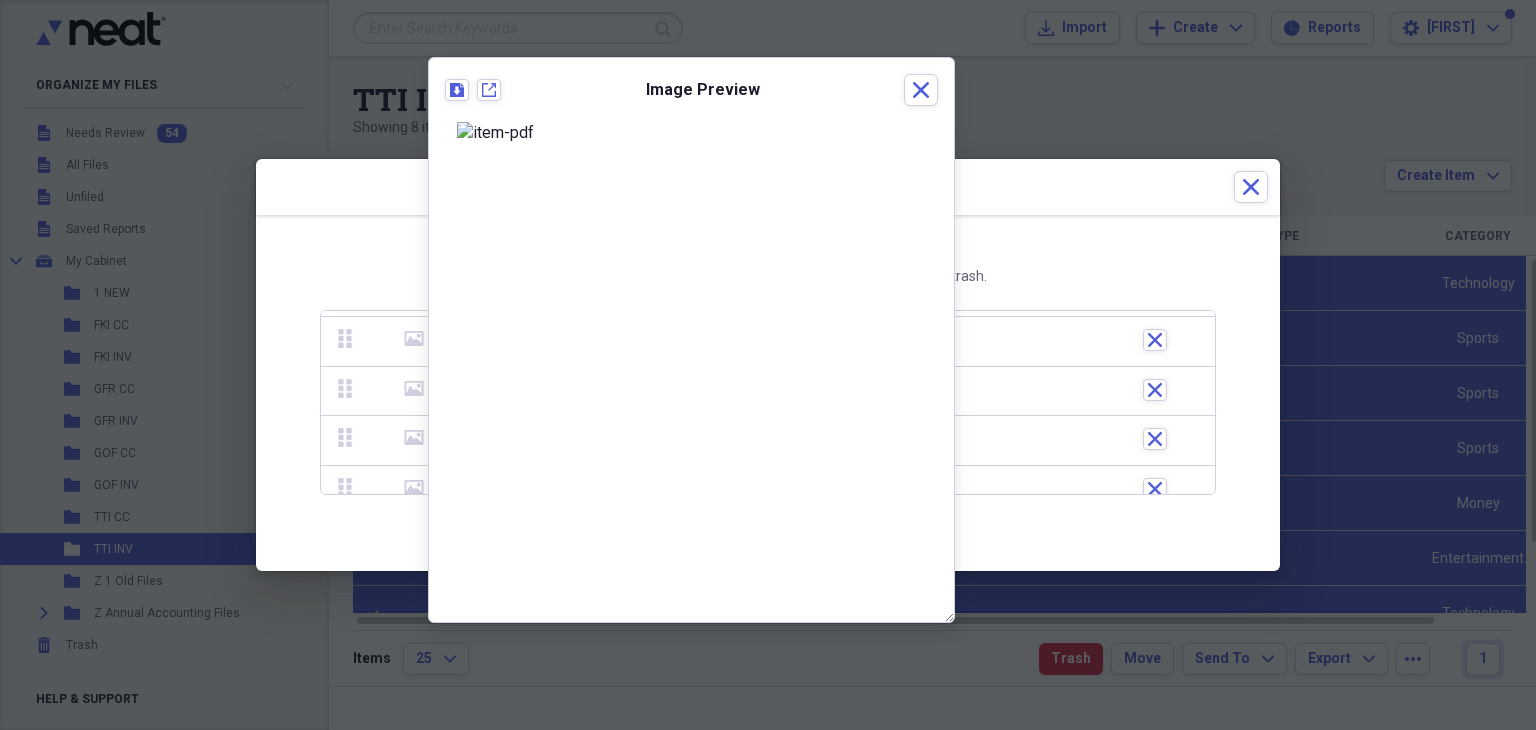 click 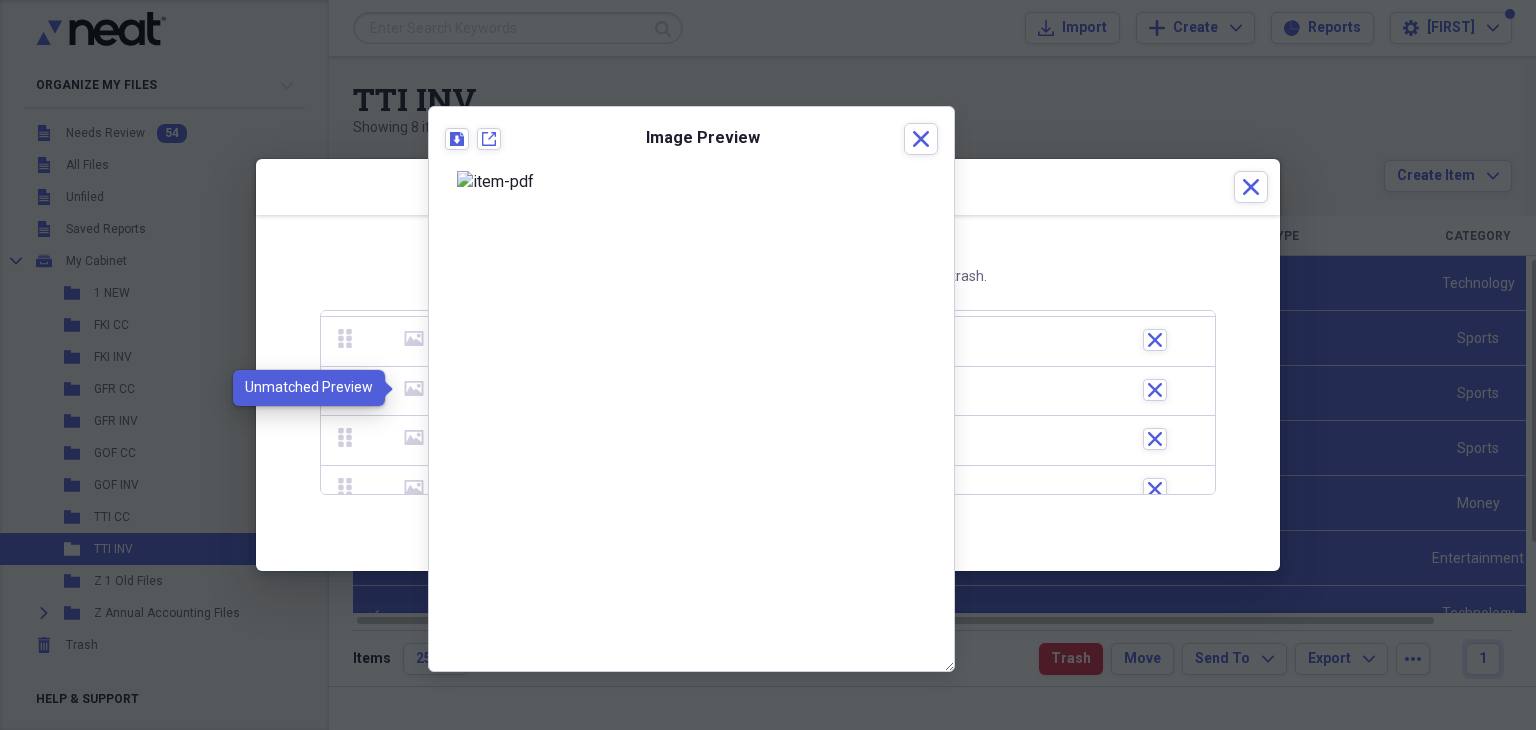click 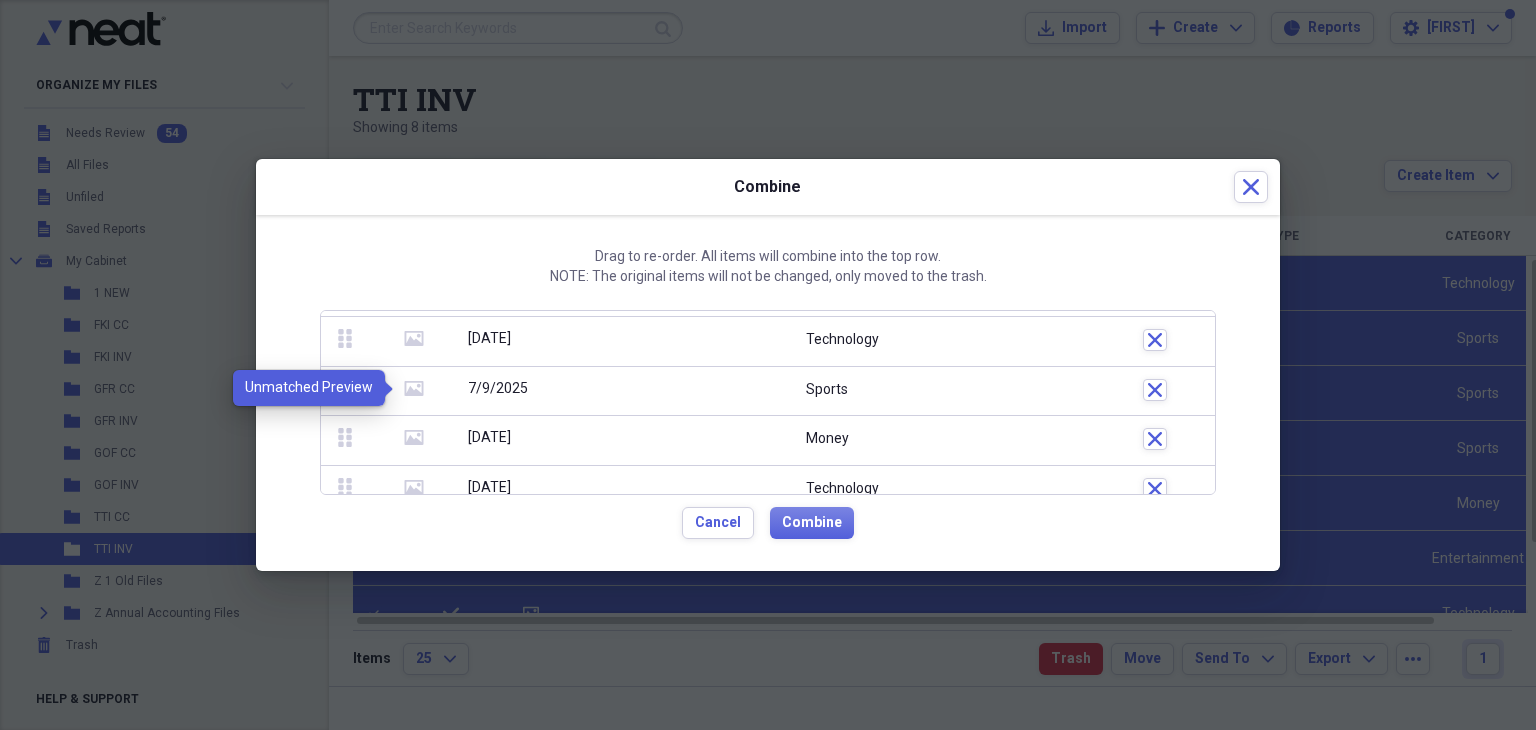 click on "media" 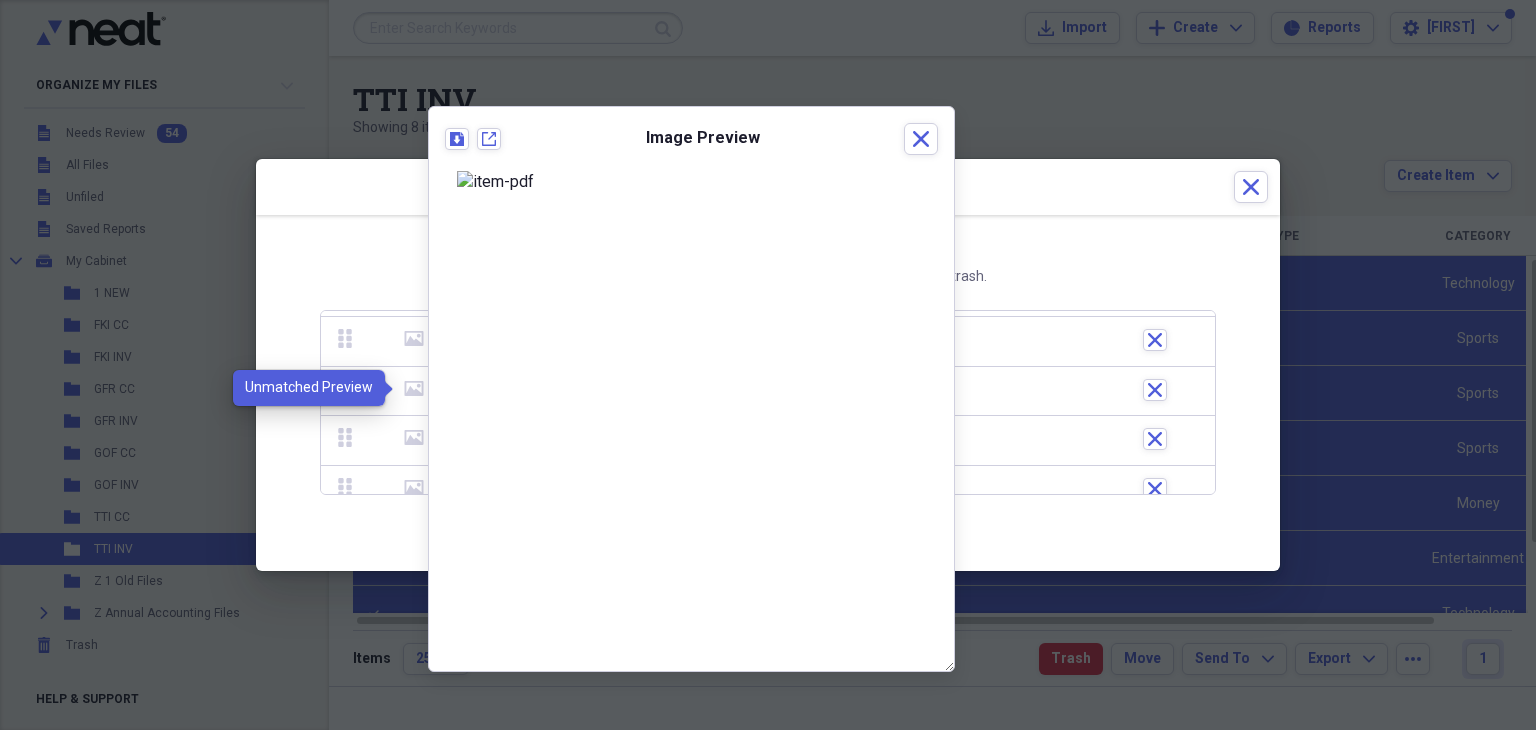 click on "media" 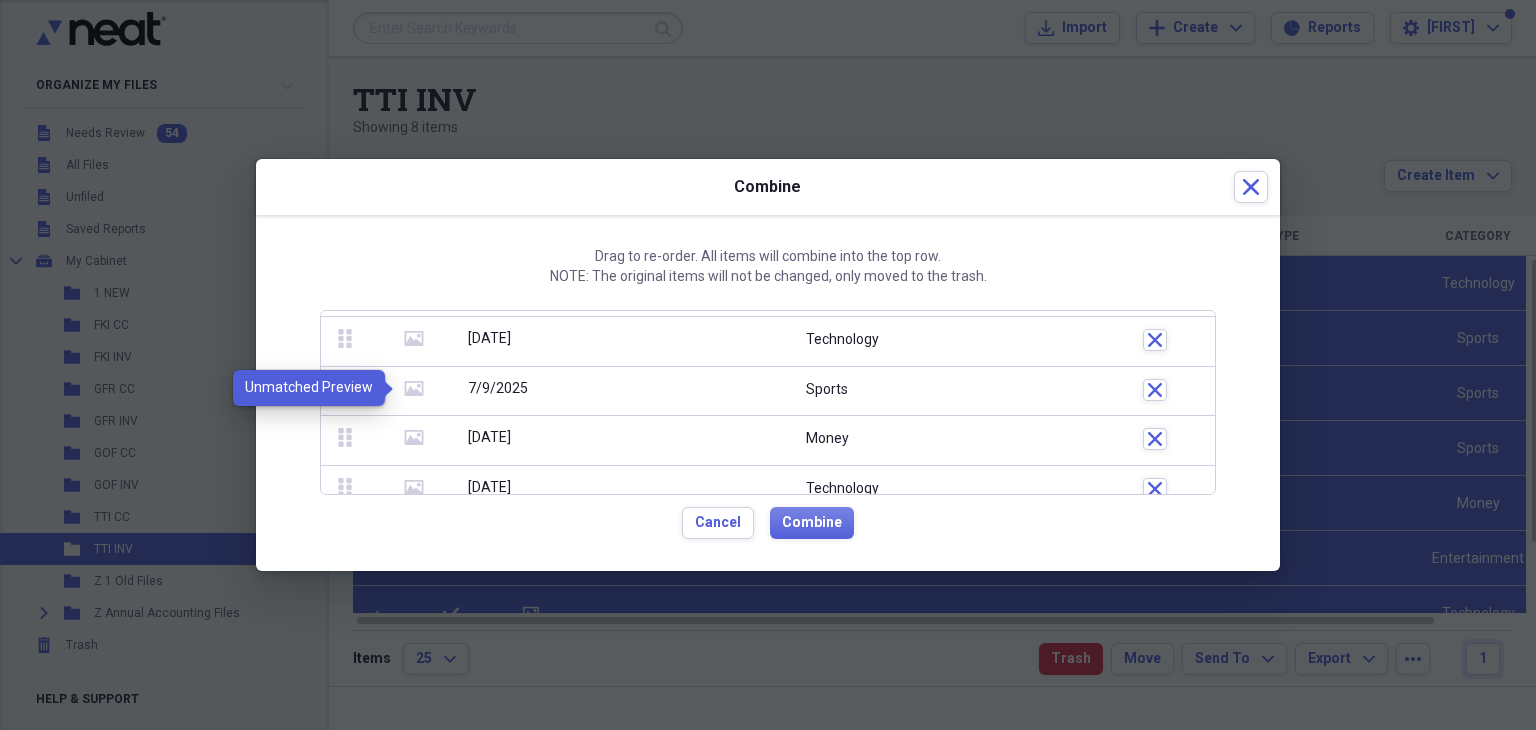 click on "media" 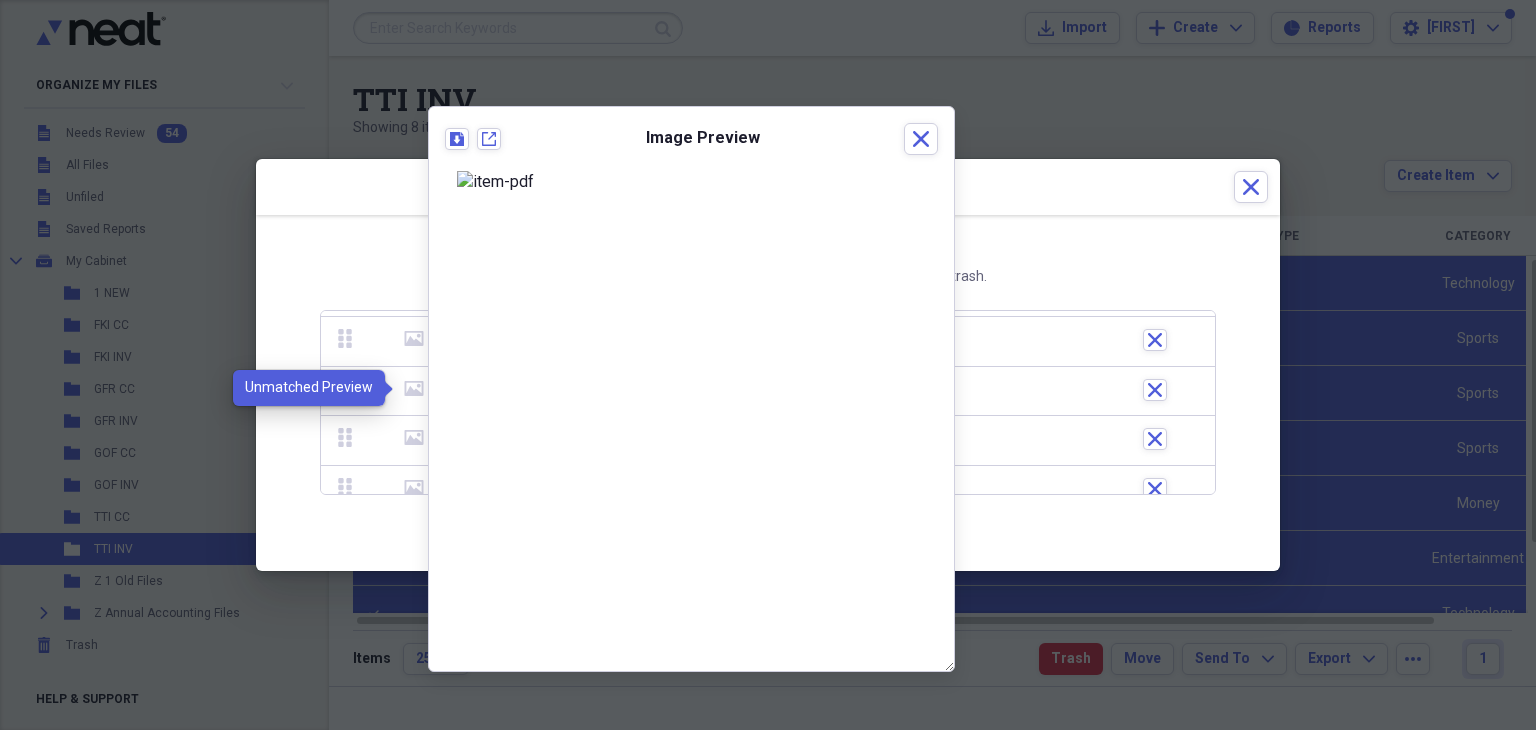 click on "media" 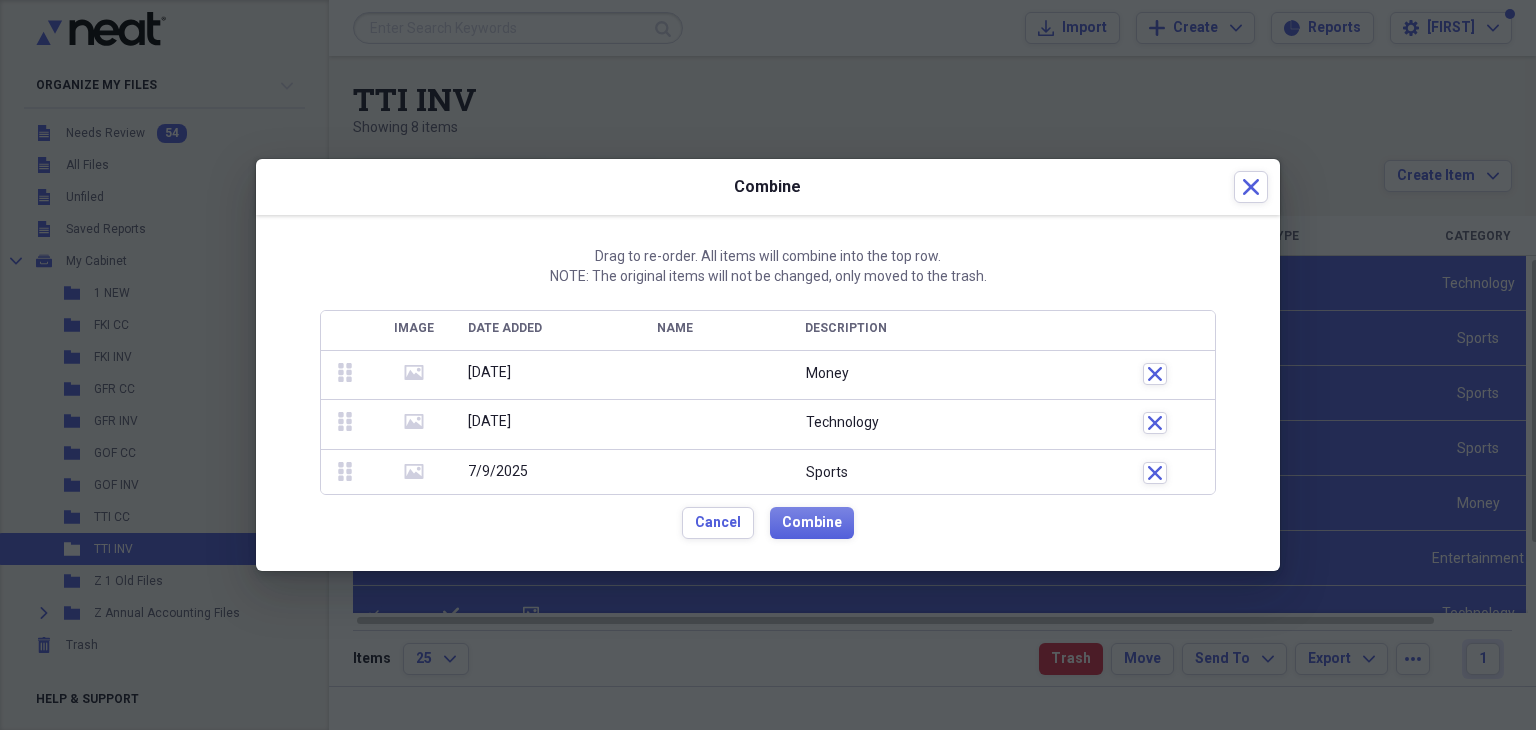 scroll, scrollTop: 0, scrollLeft: 0, axis: both 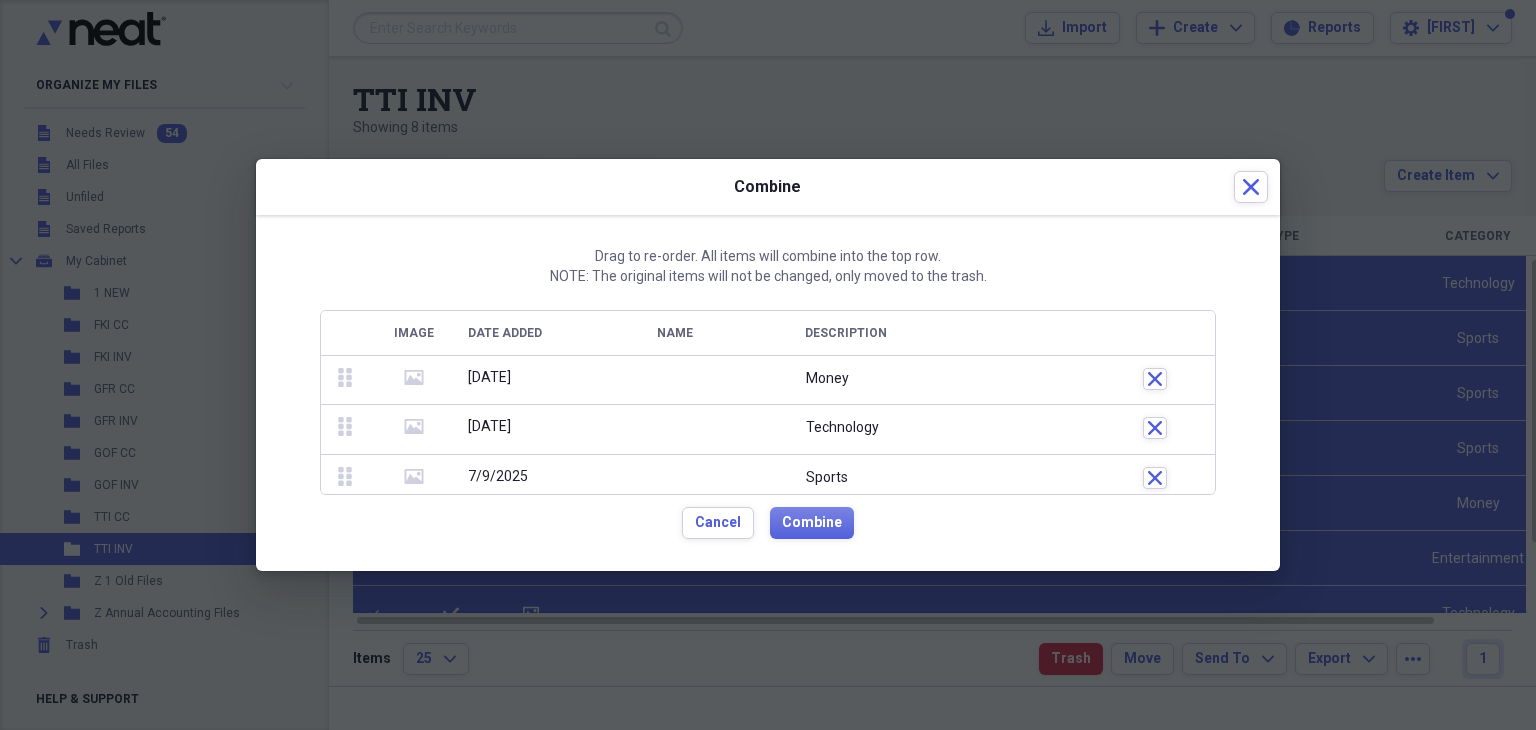 click on "media" 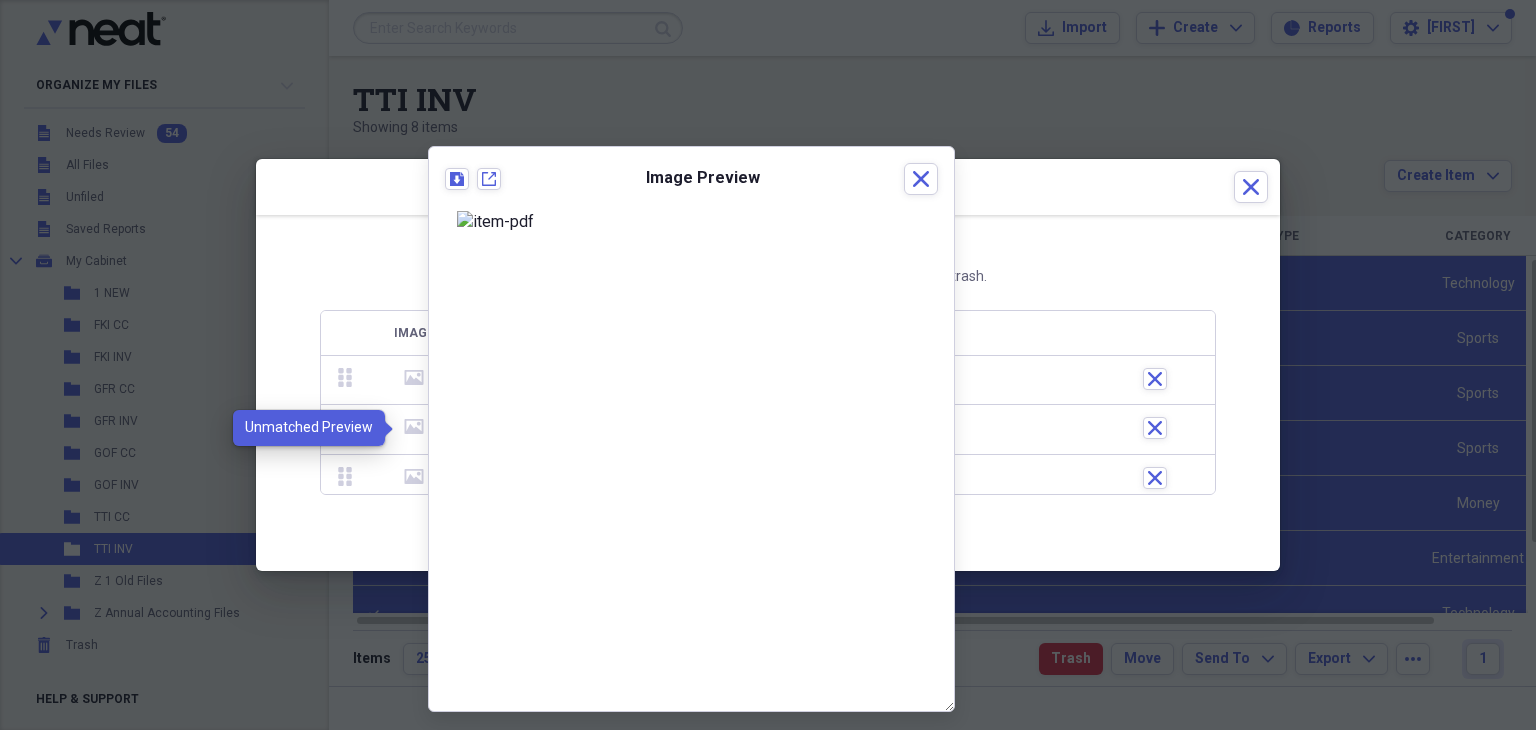 click on "media" 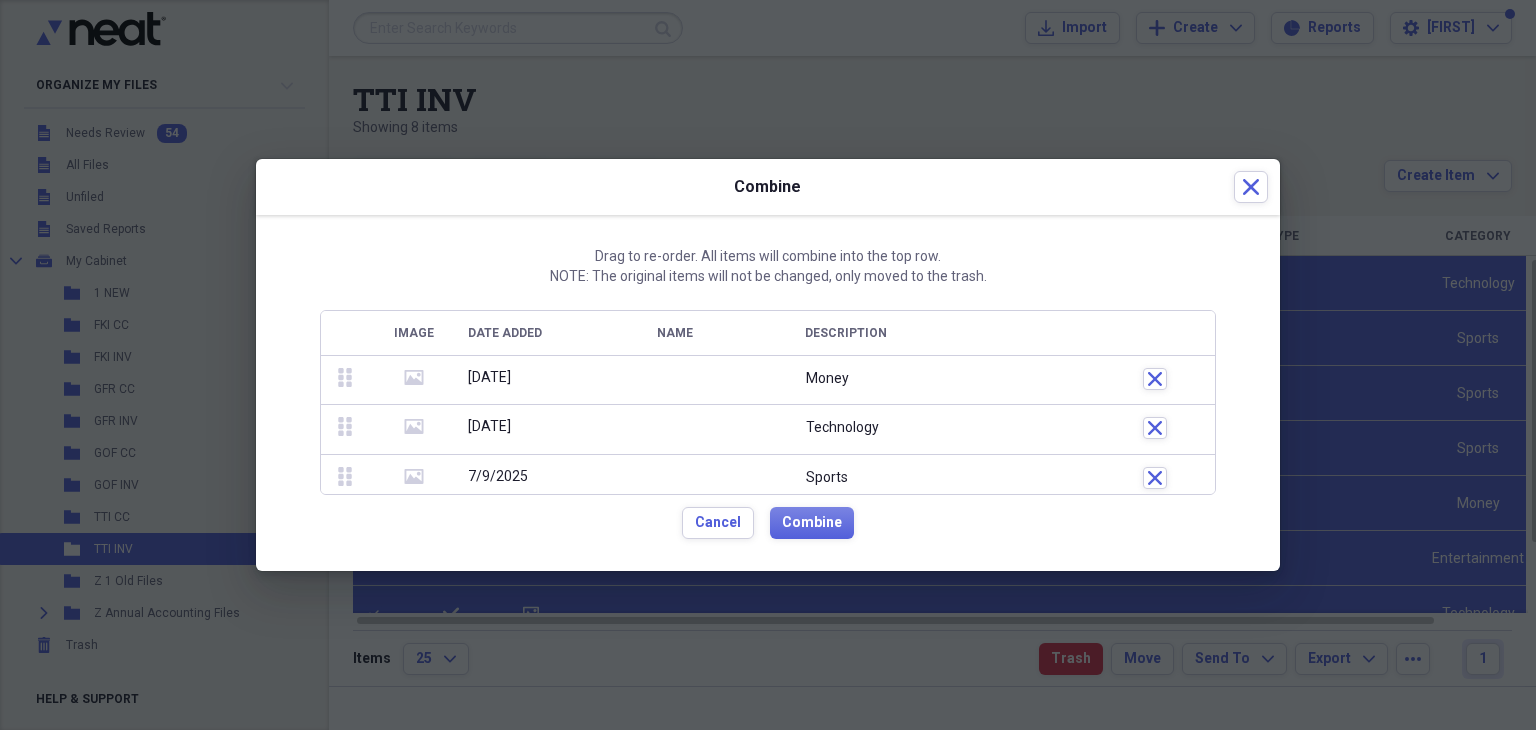 click 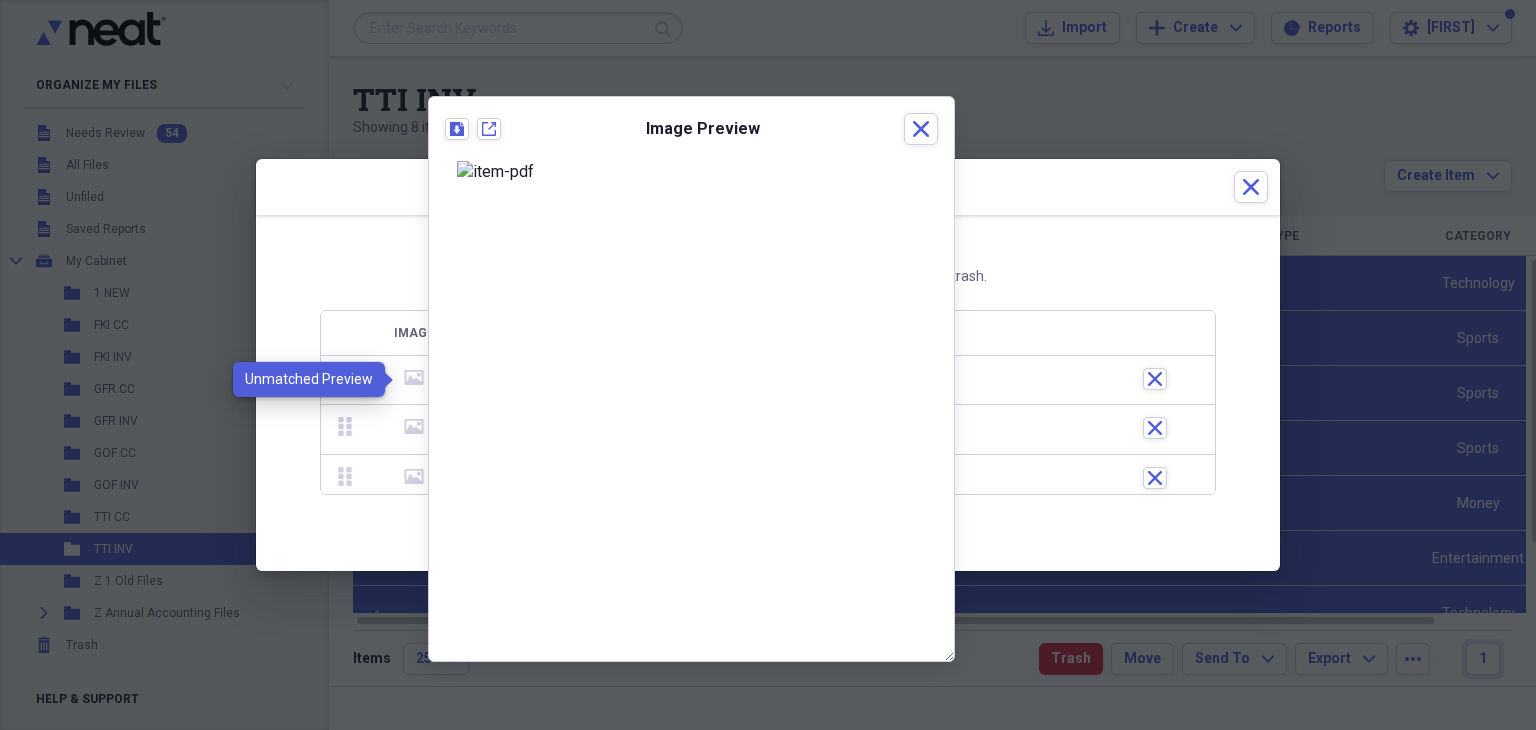 click 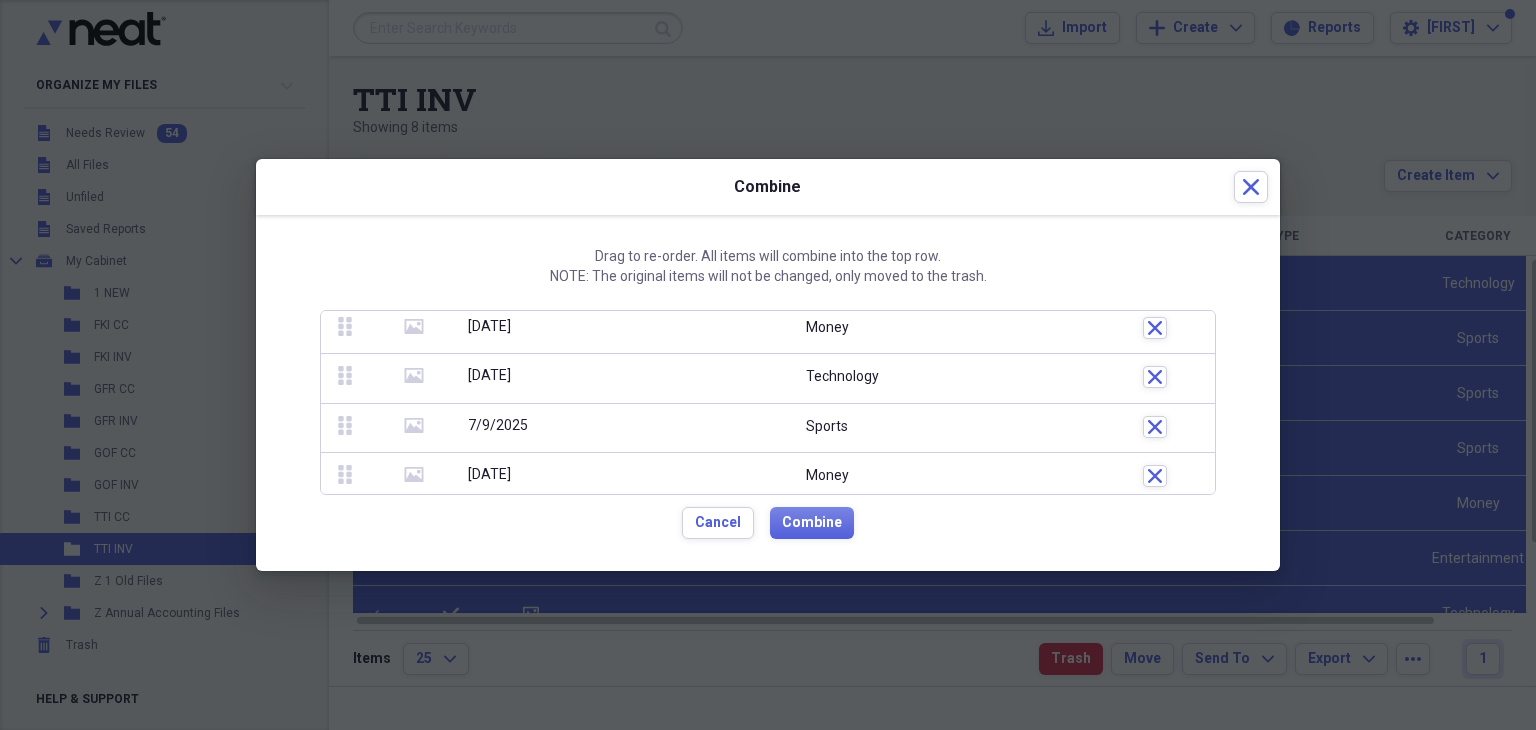 scroll, scrollTop: 52, scrollLeft: 0, axis: vertical 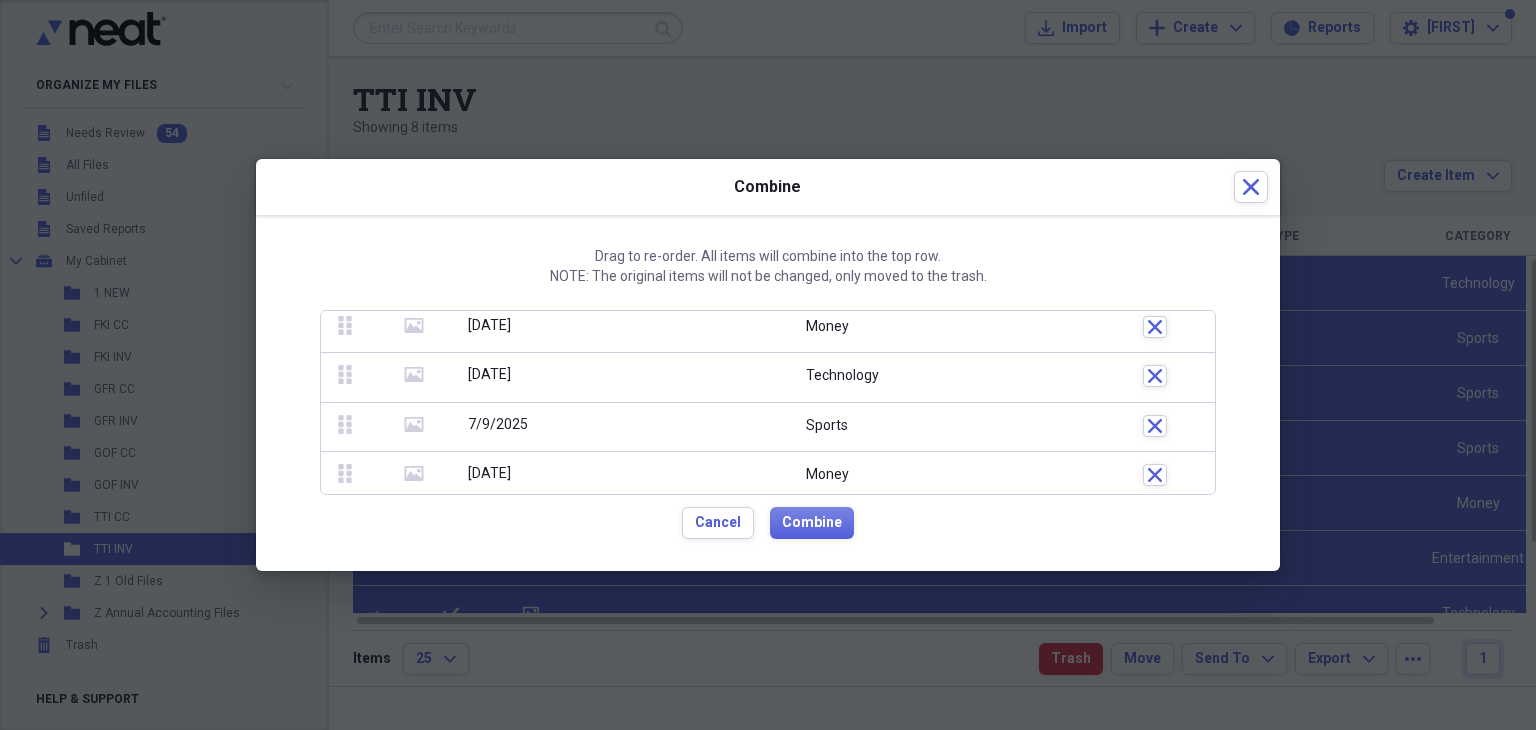 click on "media" 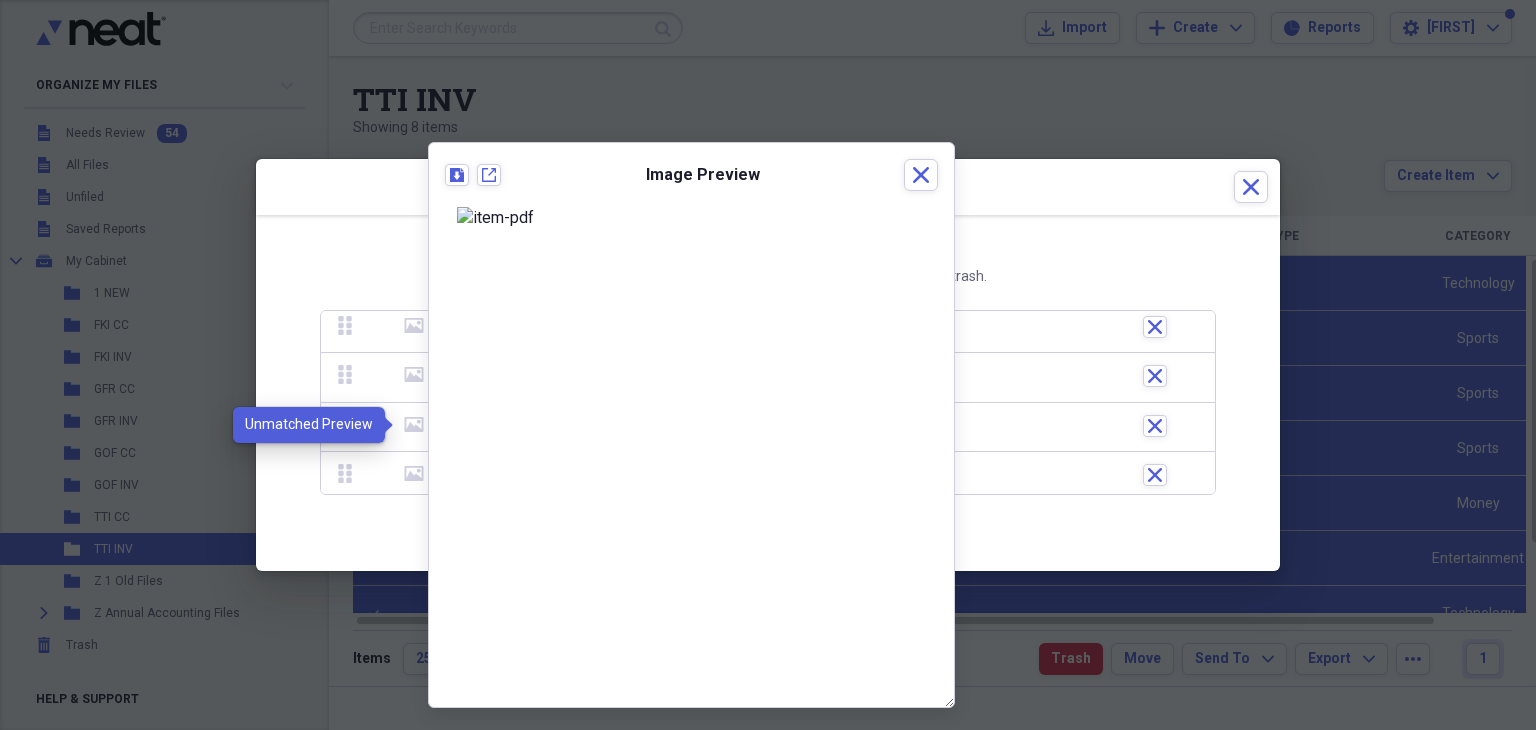 click on "media" 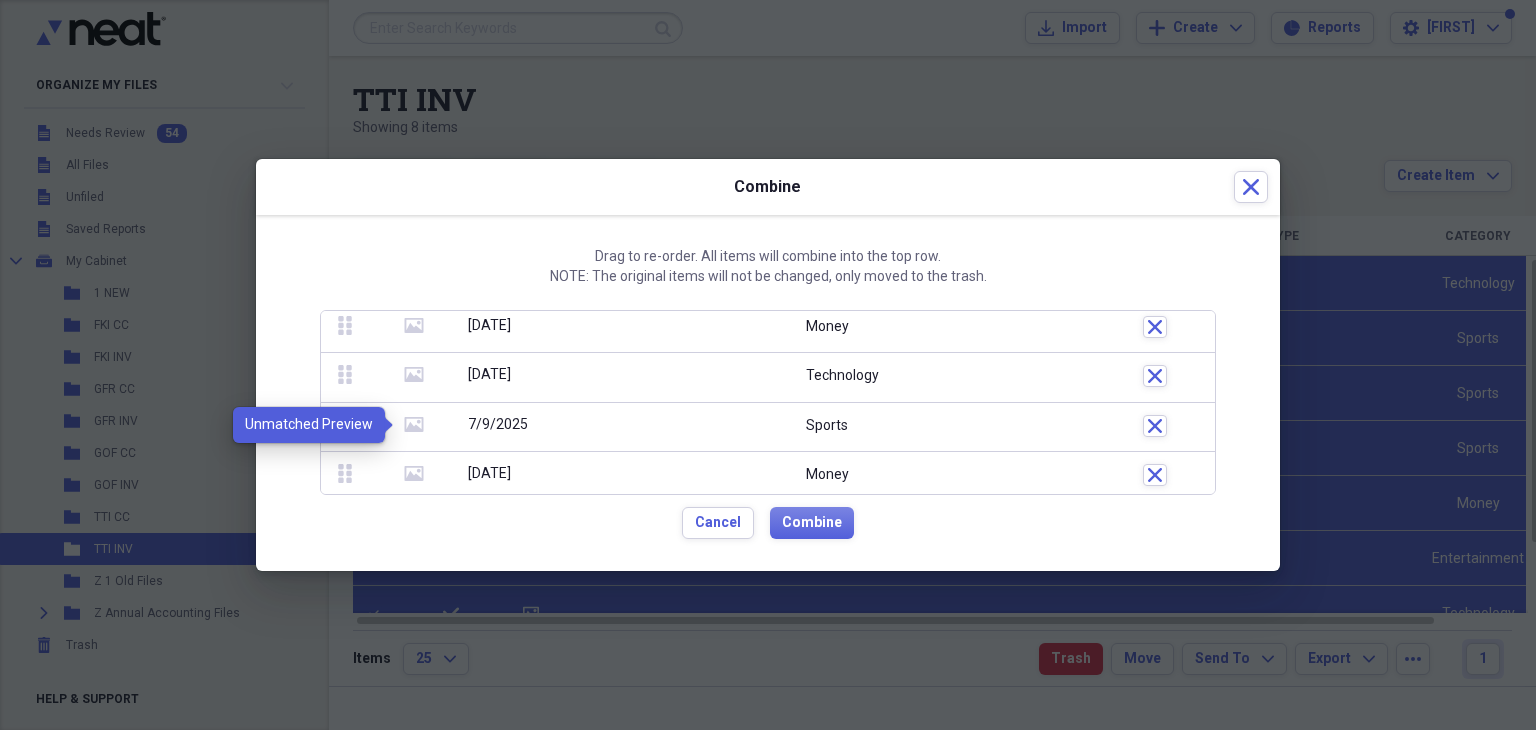 click on "media" 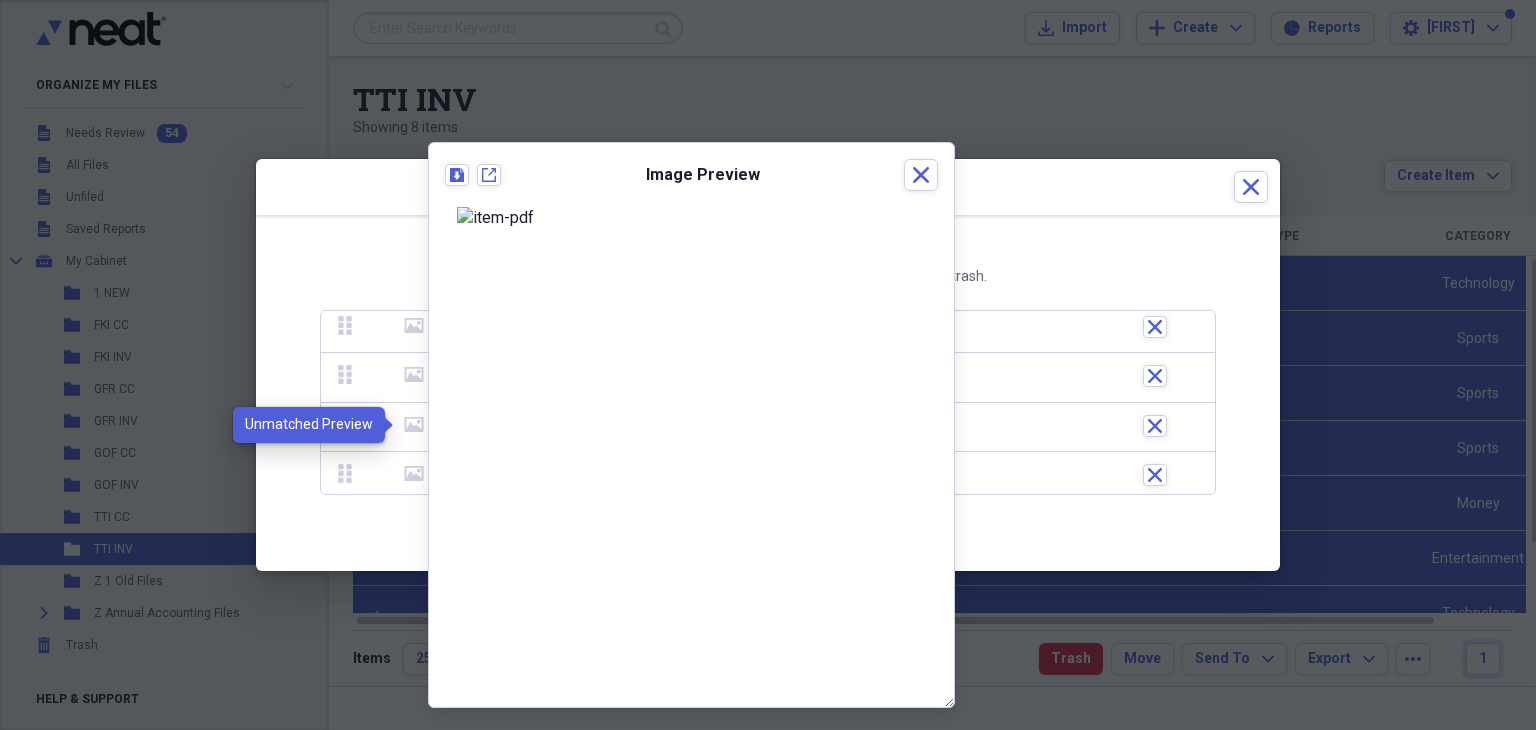 click on "media" 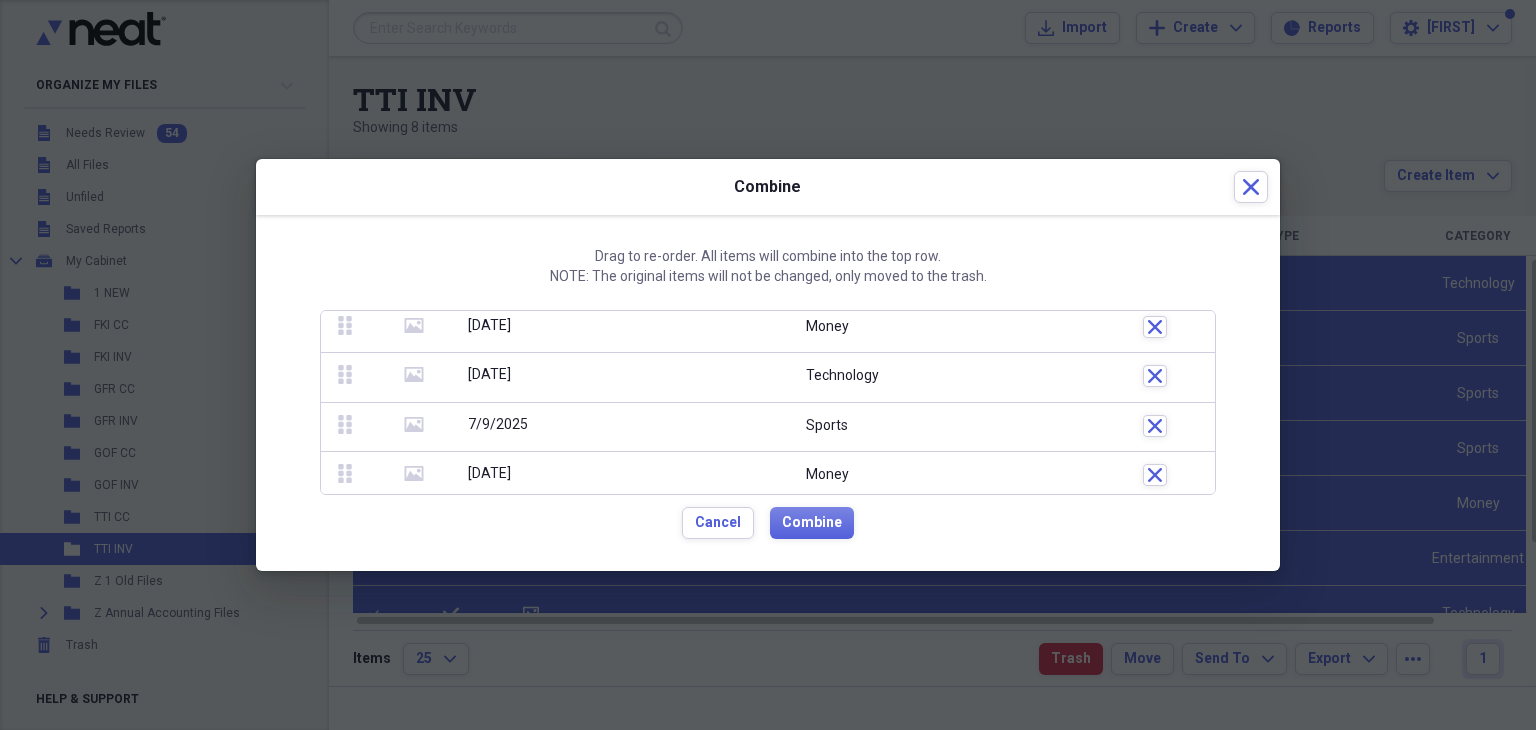 click on "media" 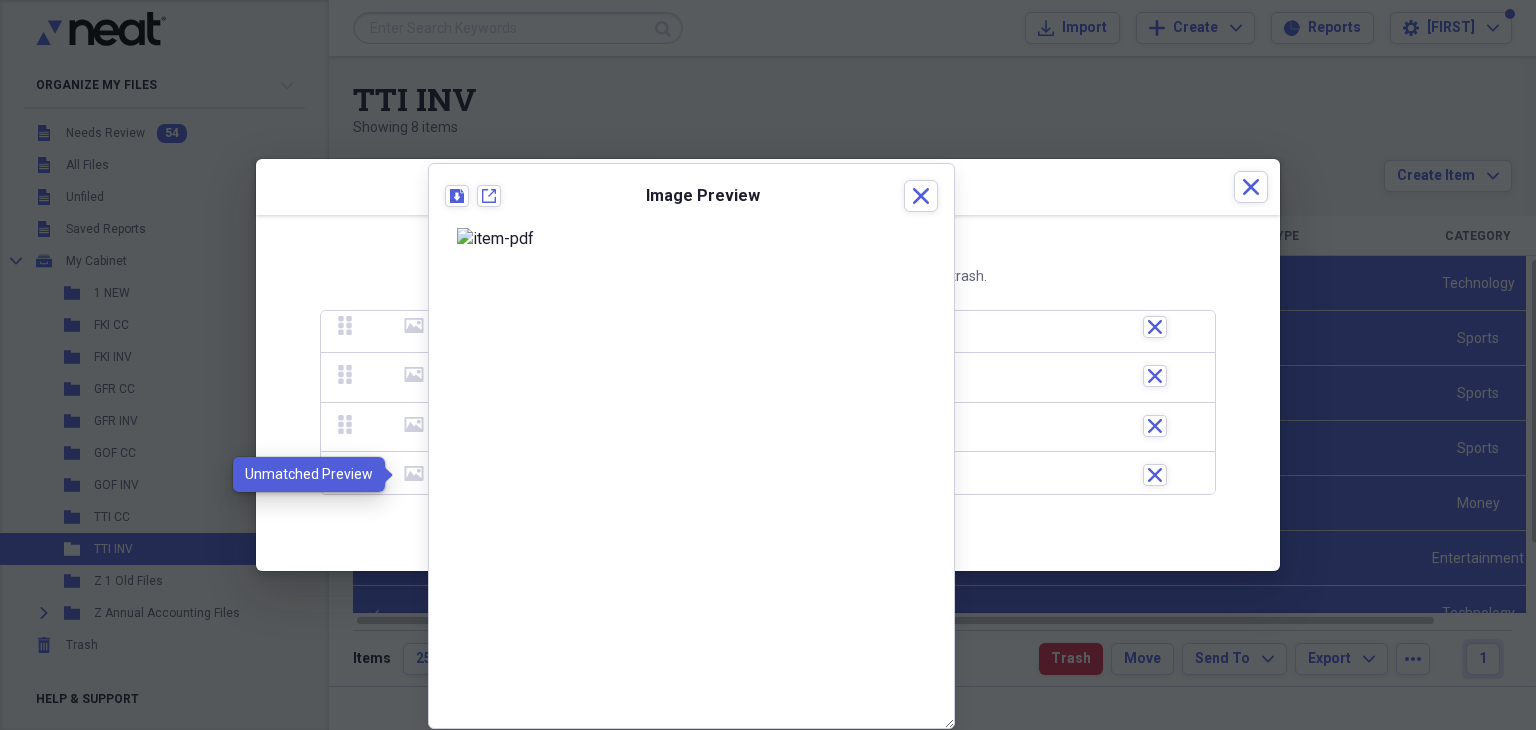 click on "media" 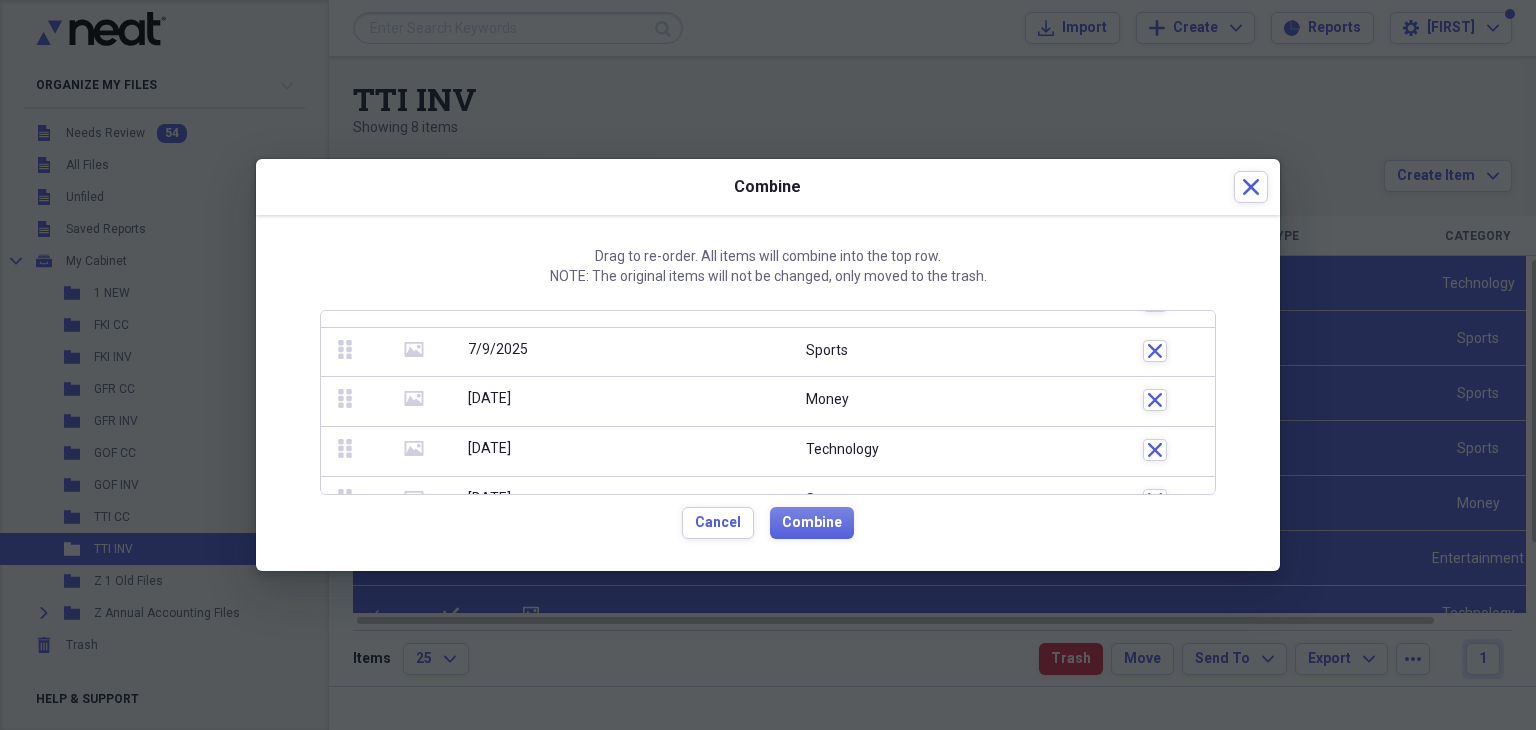 scroll, scrollTop: 128, scrollLeft: 0, axis: vertical 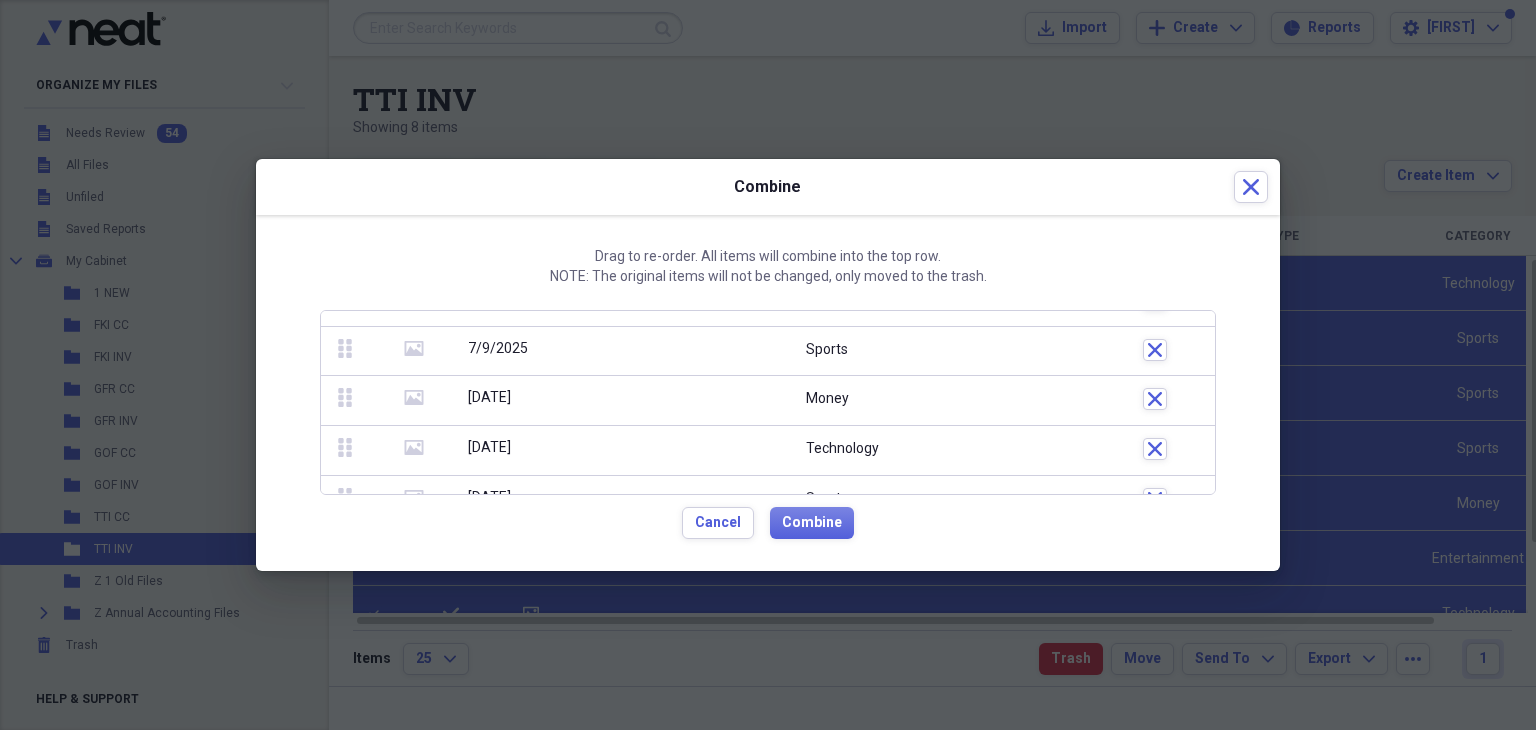 click on "media" 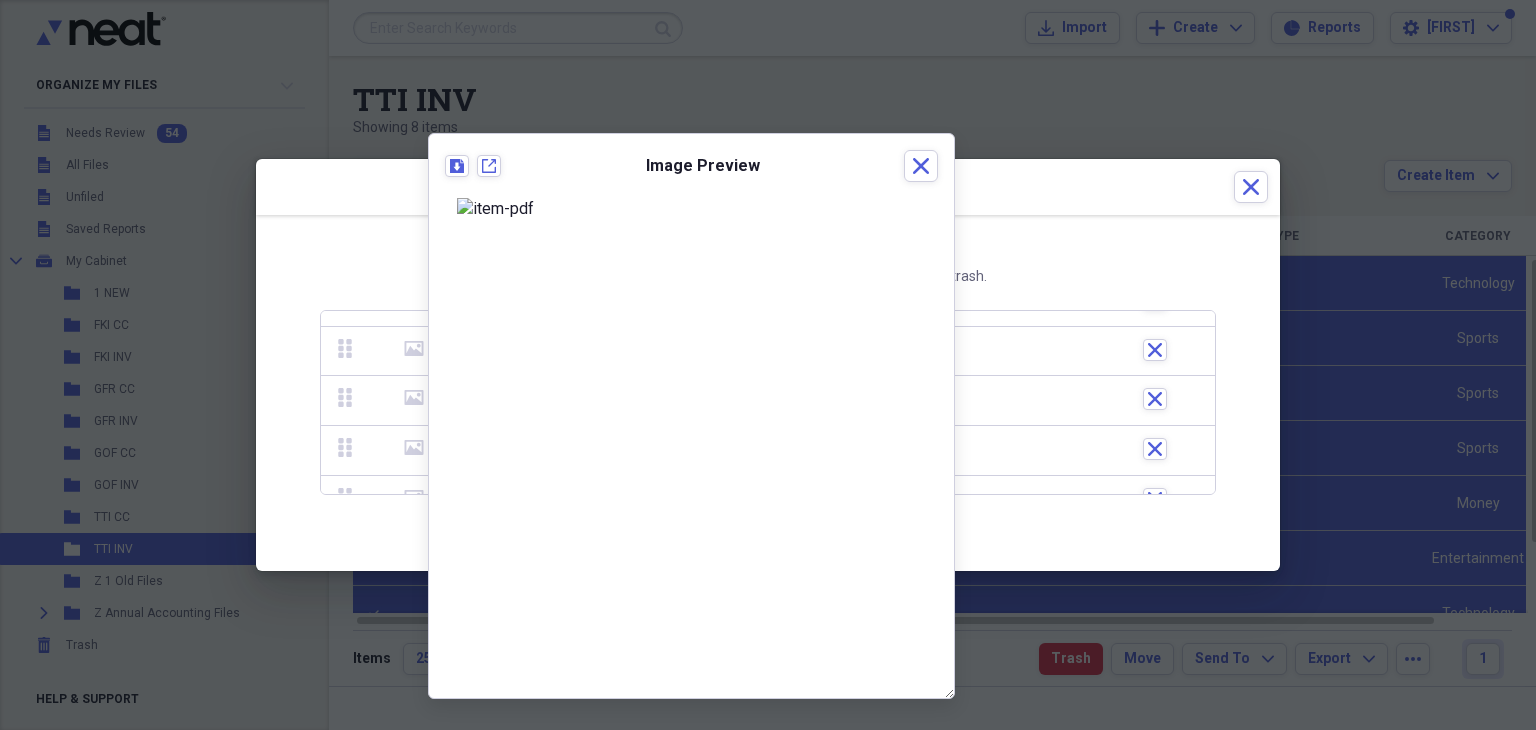 scroll, scrollTop: 180, scrollLeft: 0, axis: vertical 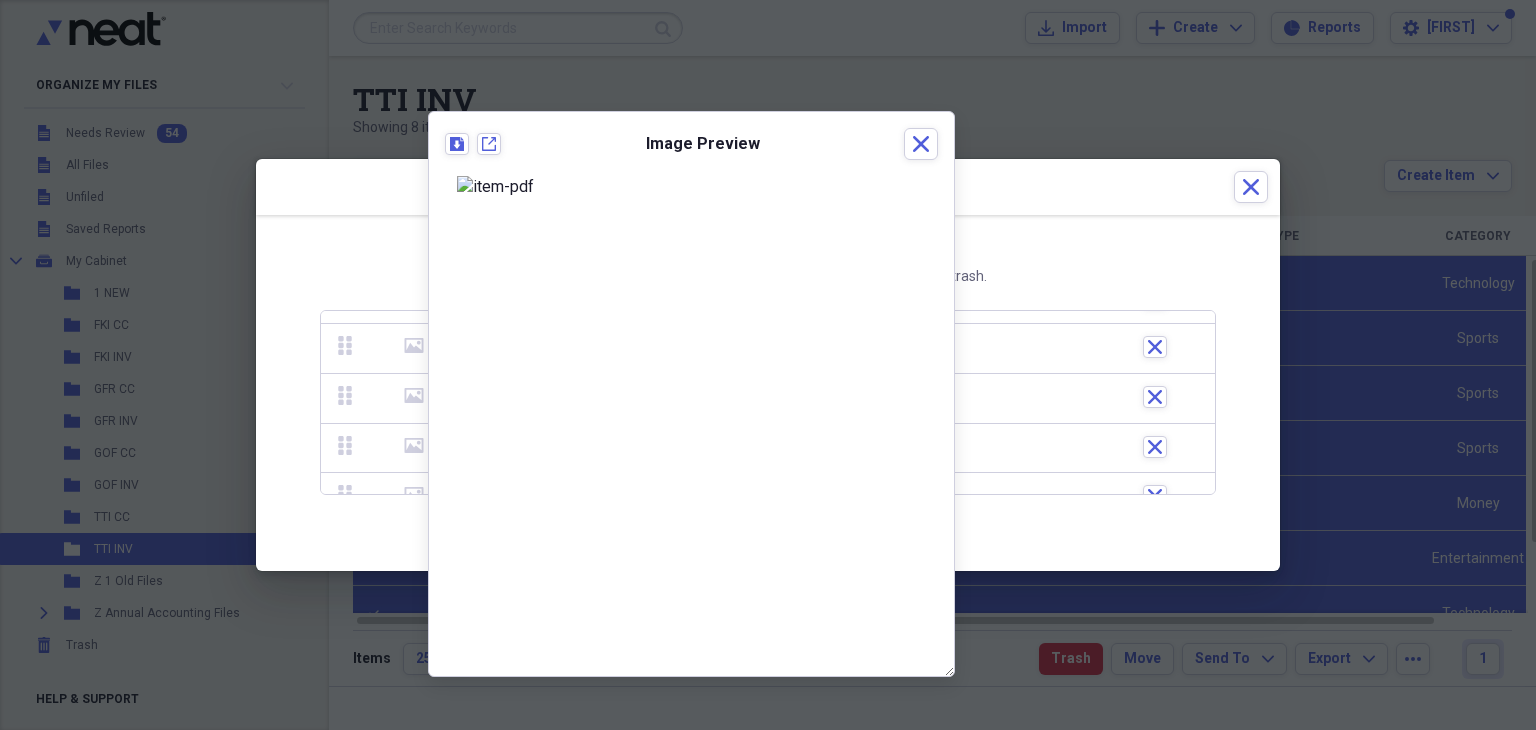 click on "media" 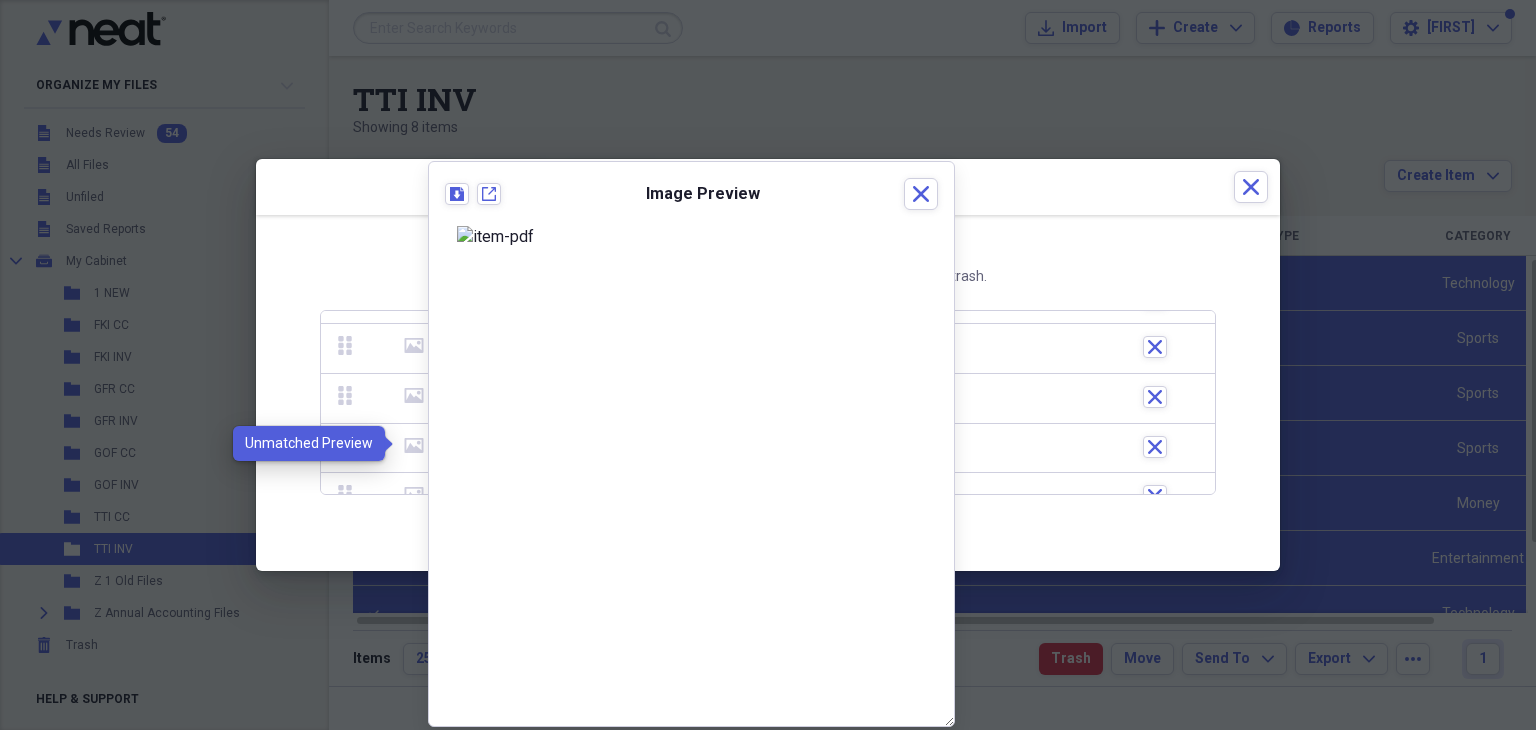 click on "media" 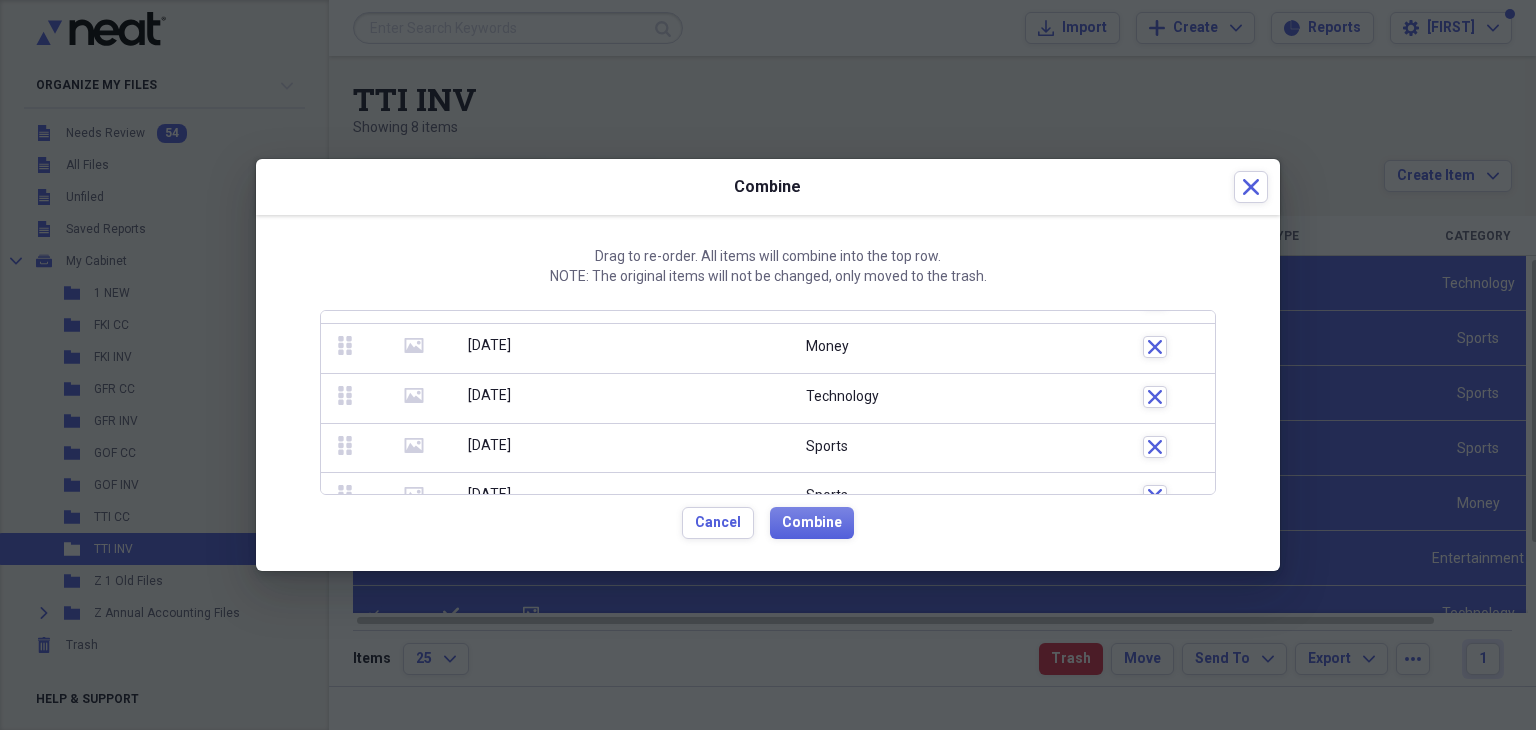 scroll, scrollTop: 204, scrollLeft: 0, axis: vertical 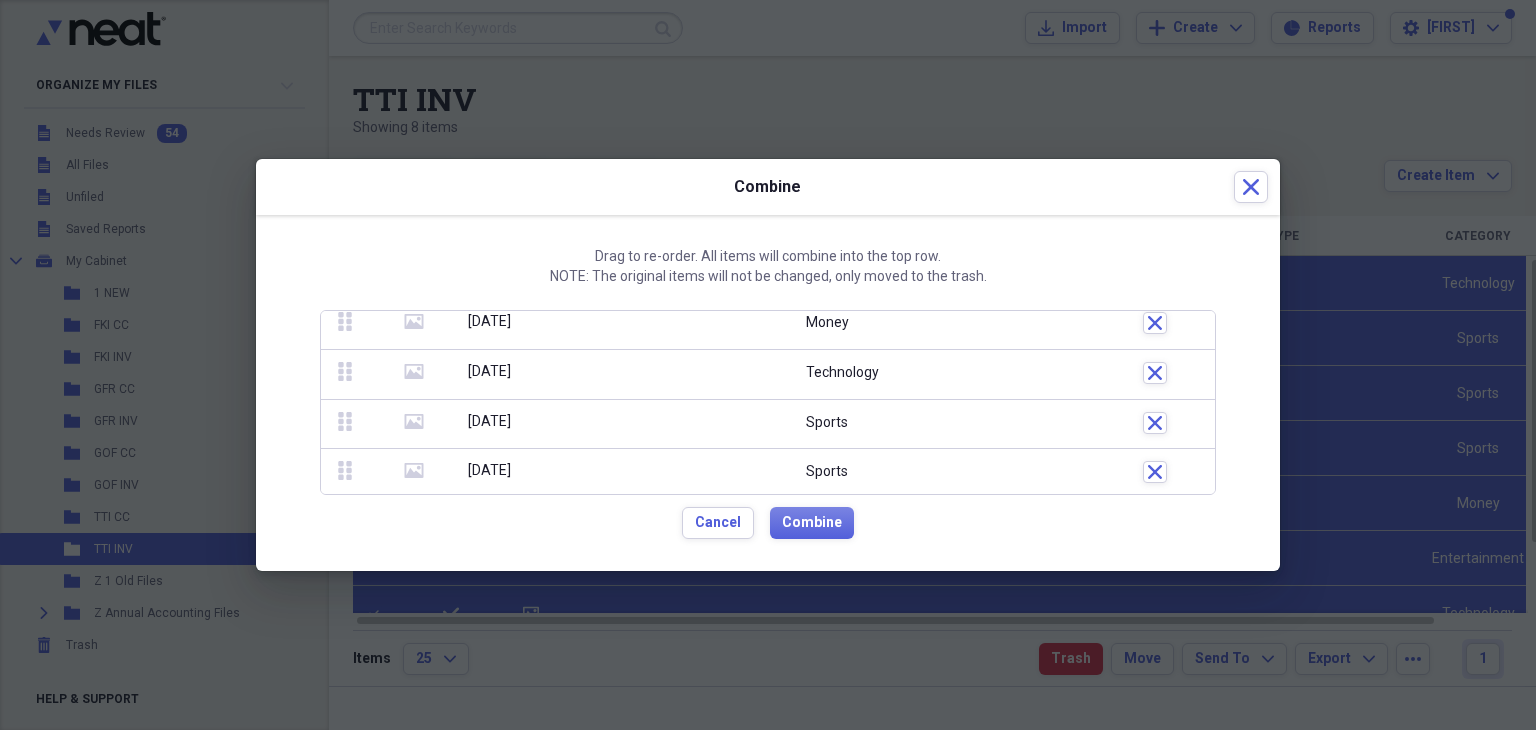 click on "media" 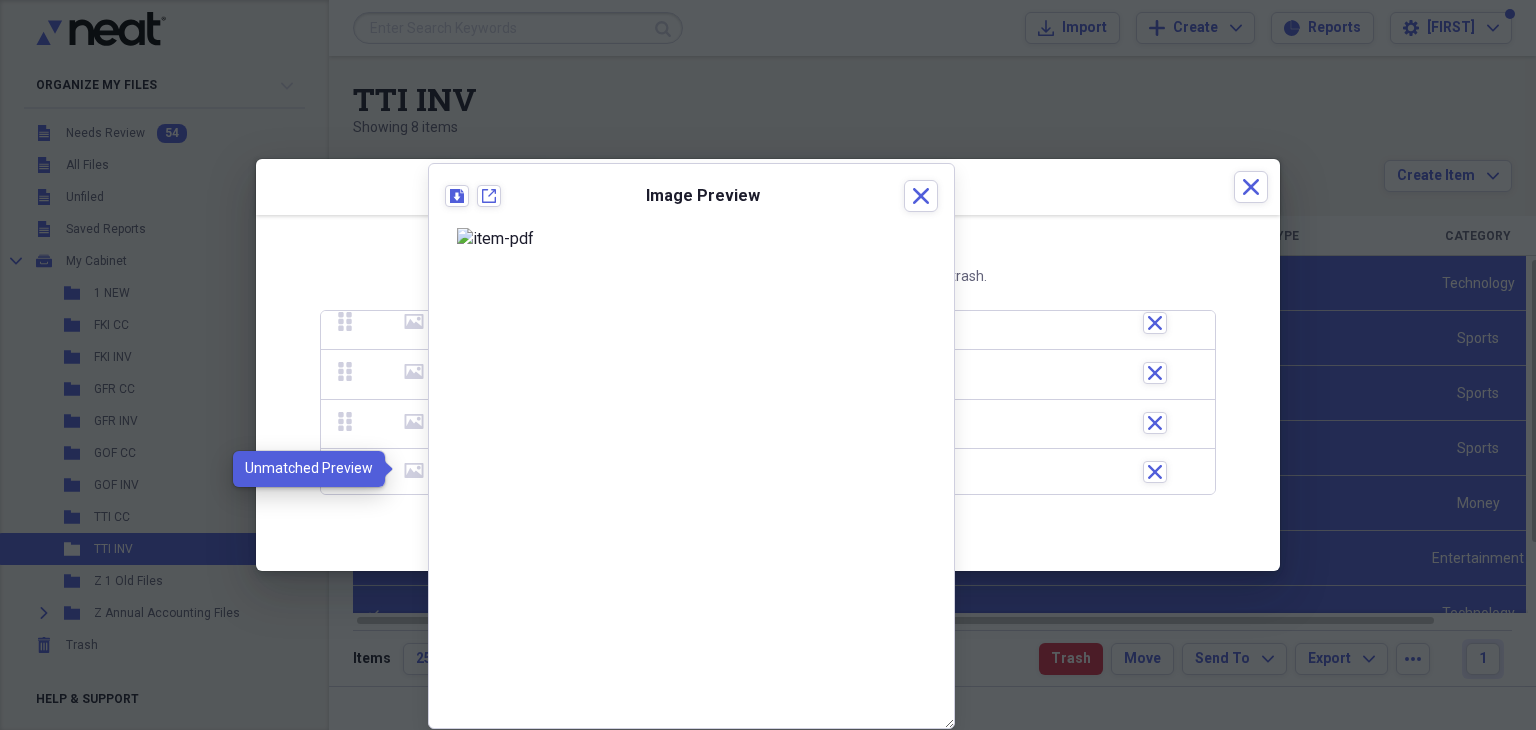 click on "media" 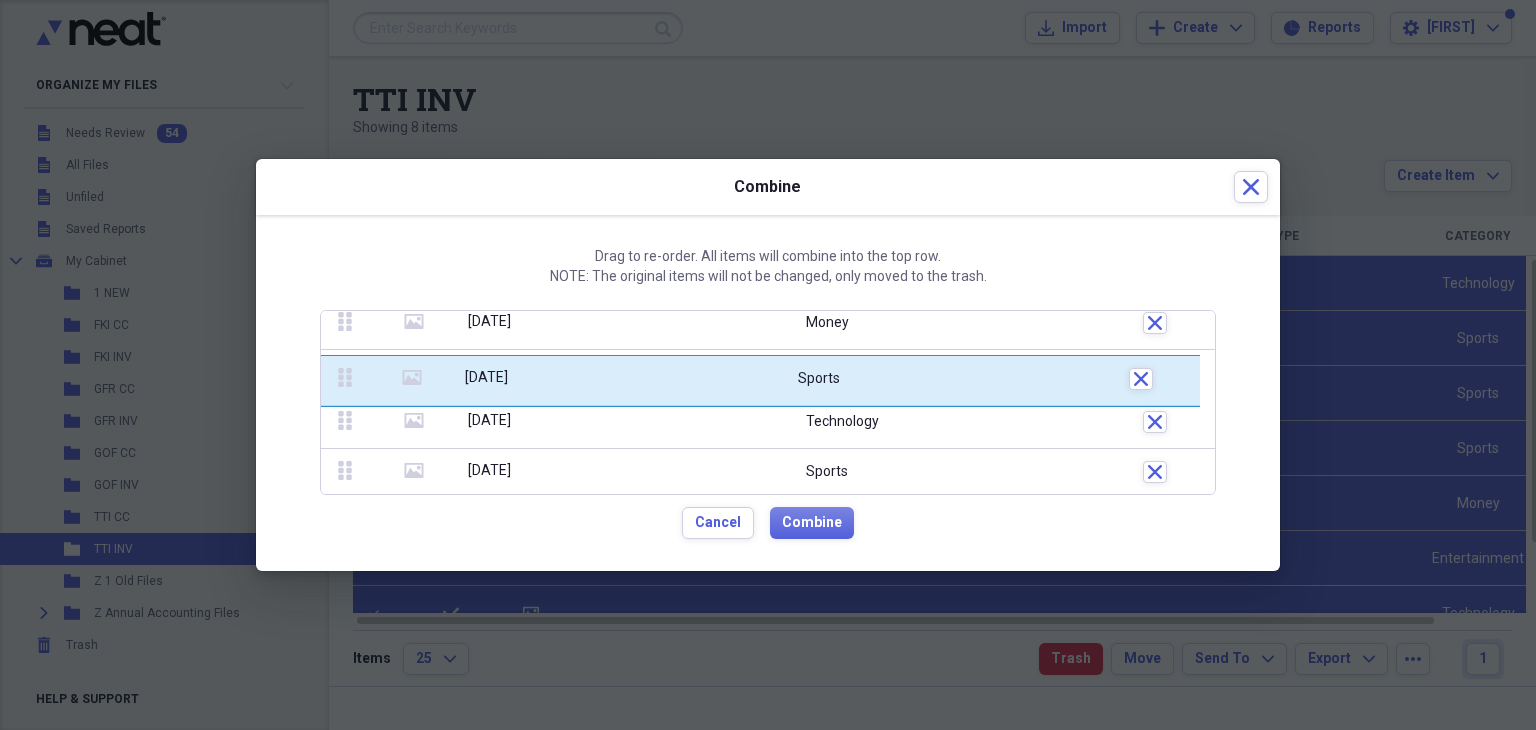 drag, startPoint x: 343, startPoint y: 465, endPoint x: 343, endPoint y: 373, distance: 92 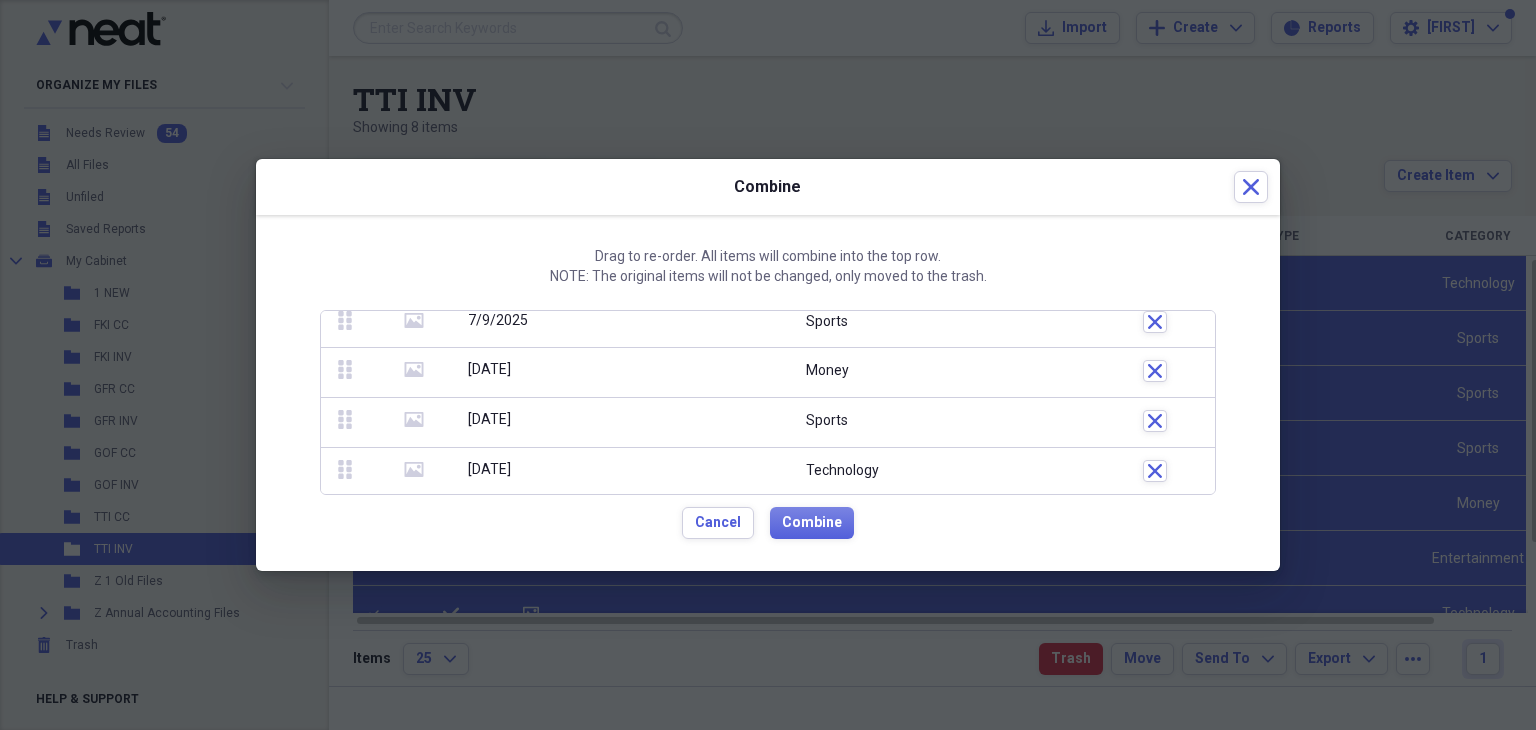 scroll, scrollTop: 154, scrollLeft: 0, axis: vertical 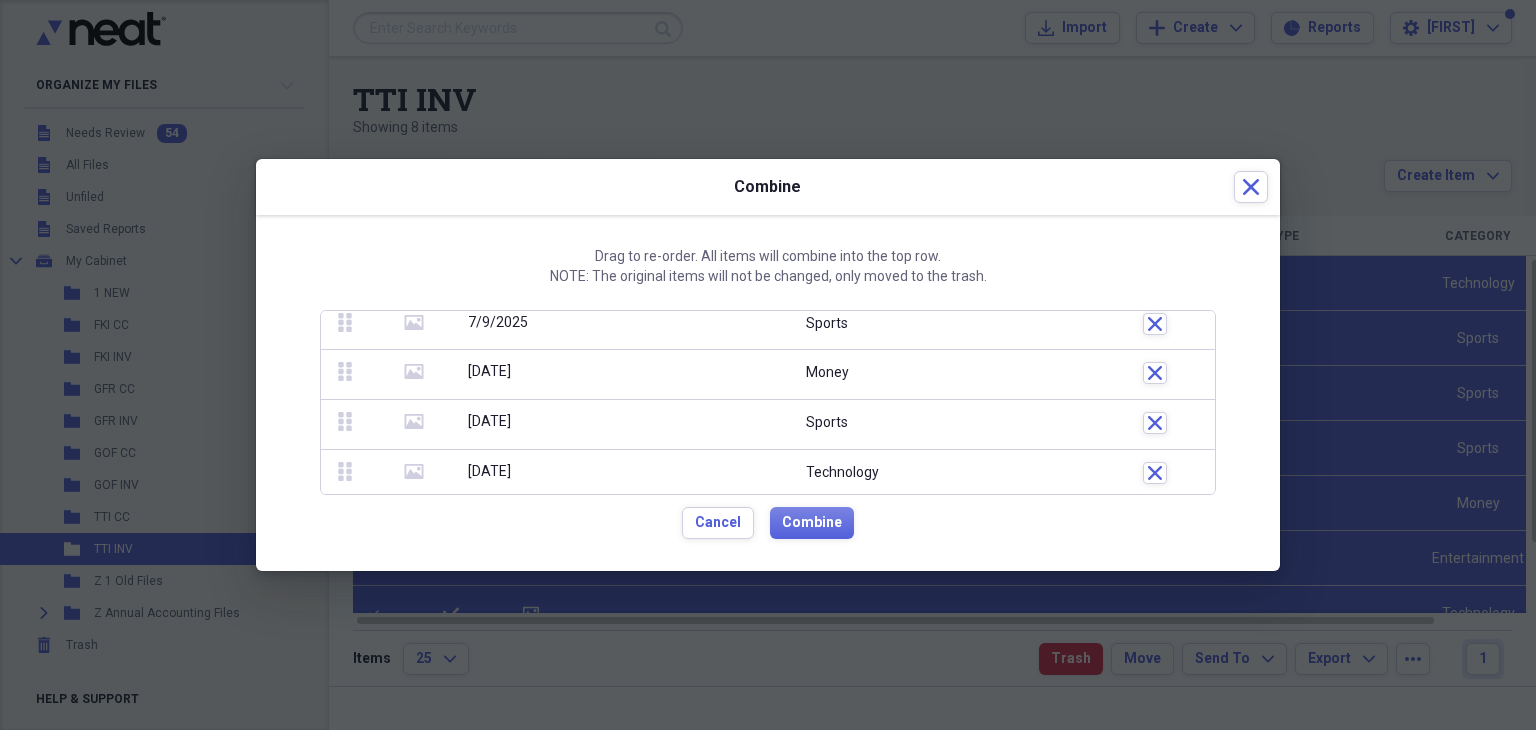 click 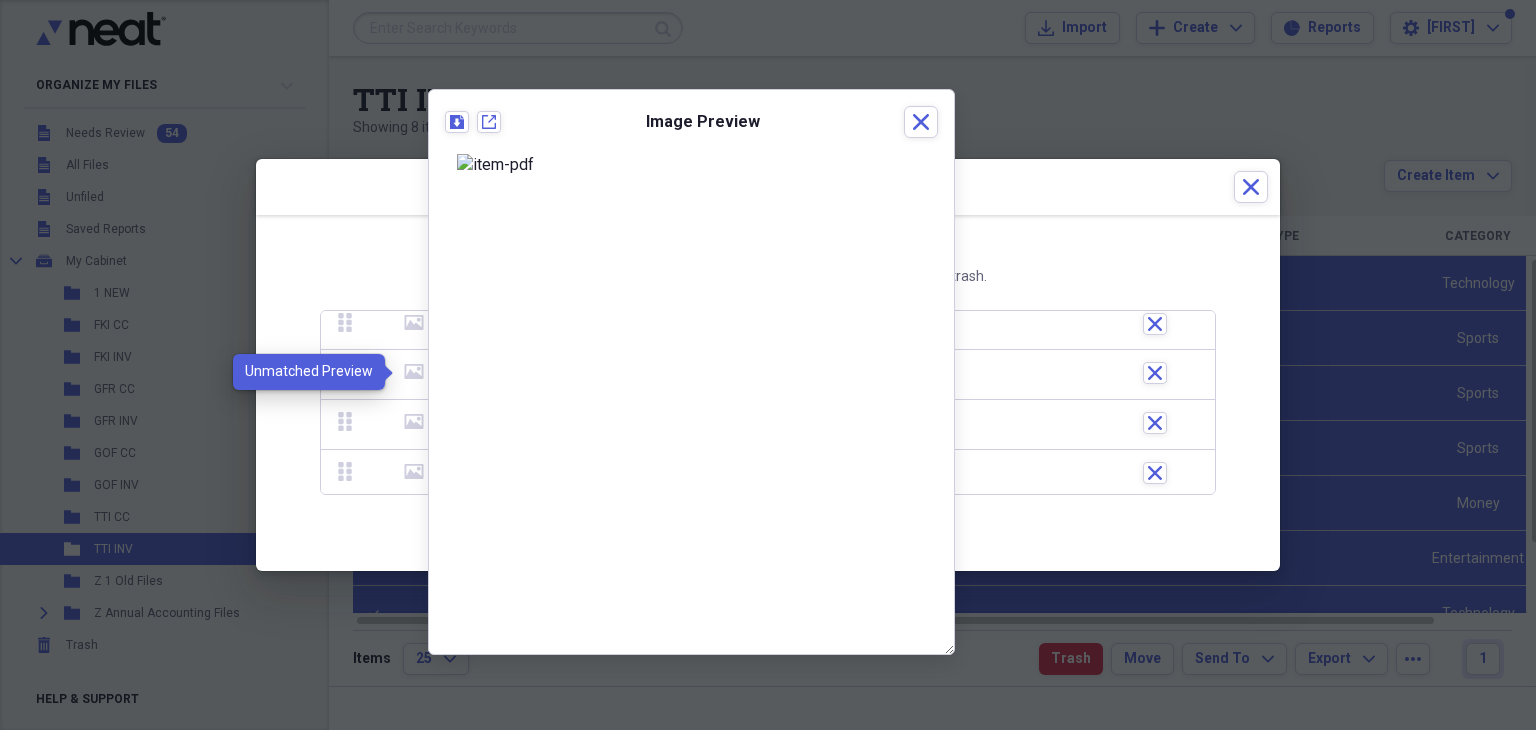 click 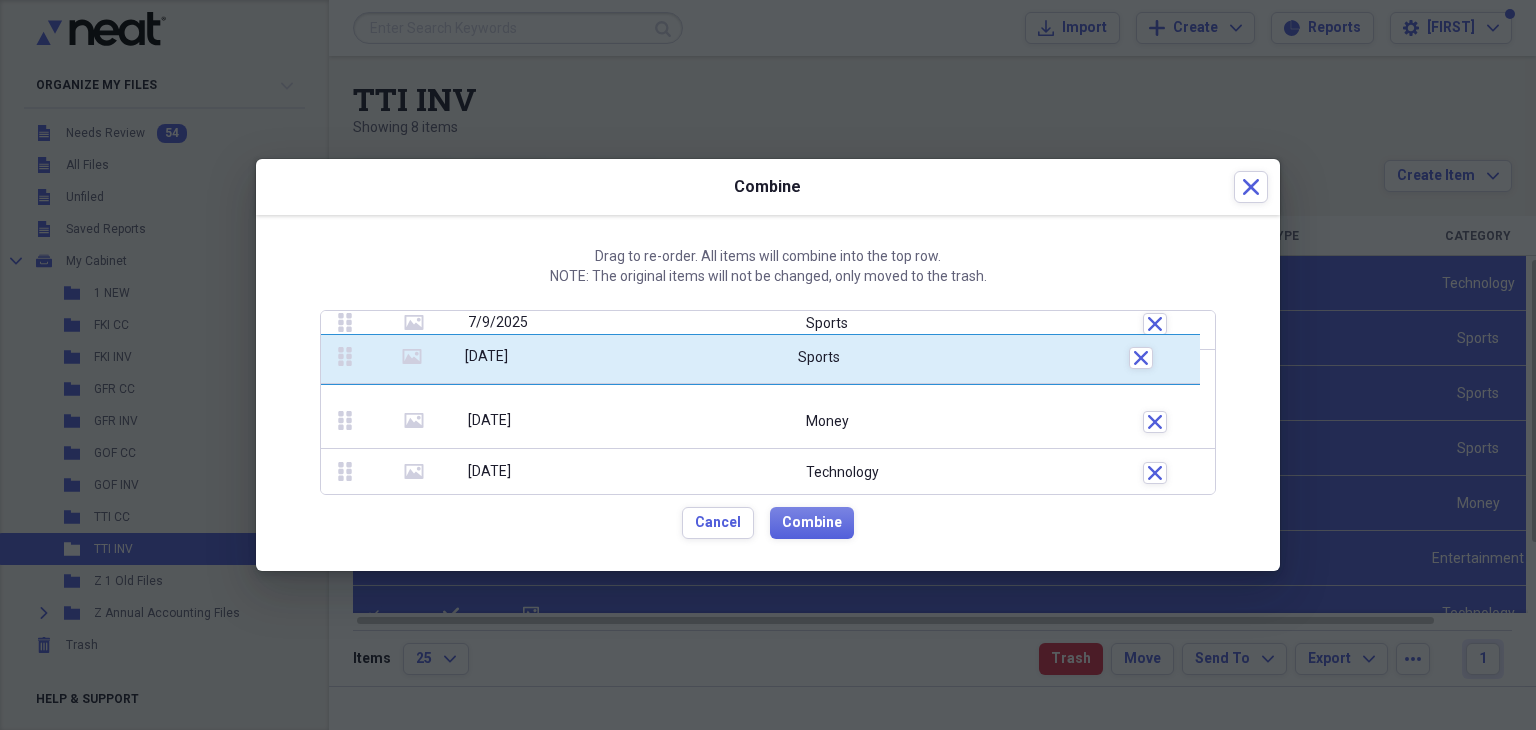 drag, startPoint x: 348, startPoint y: 417, endPoint x: 348, endPoint y: 353, distance: 64 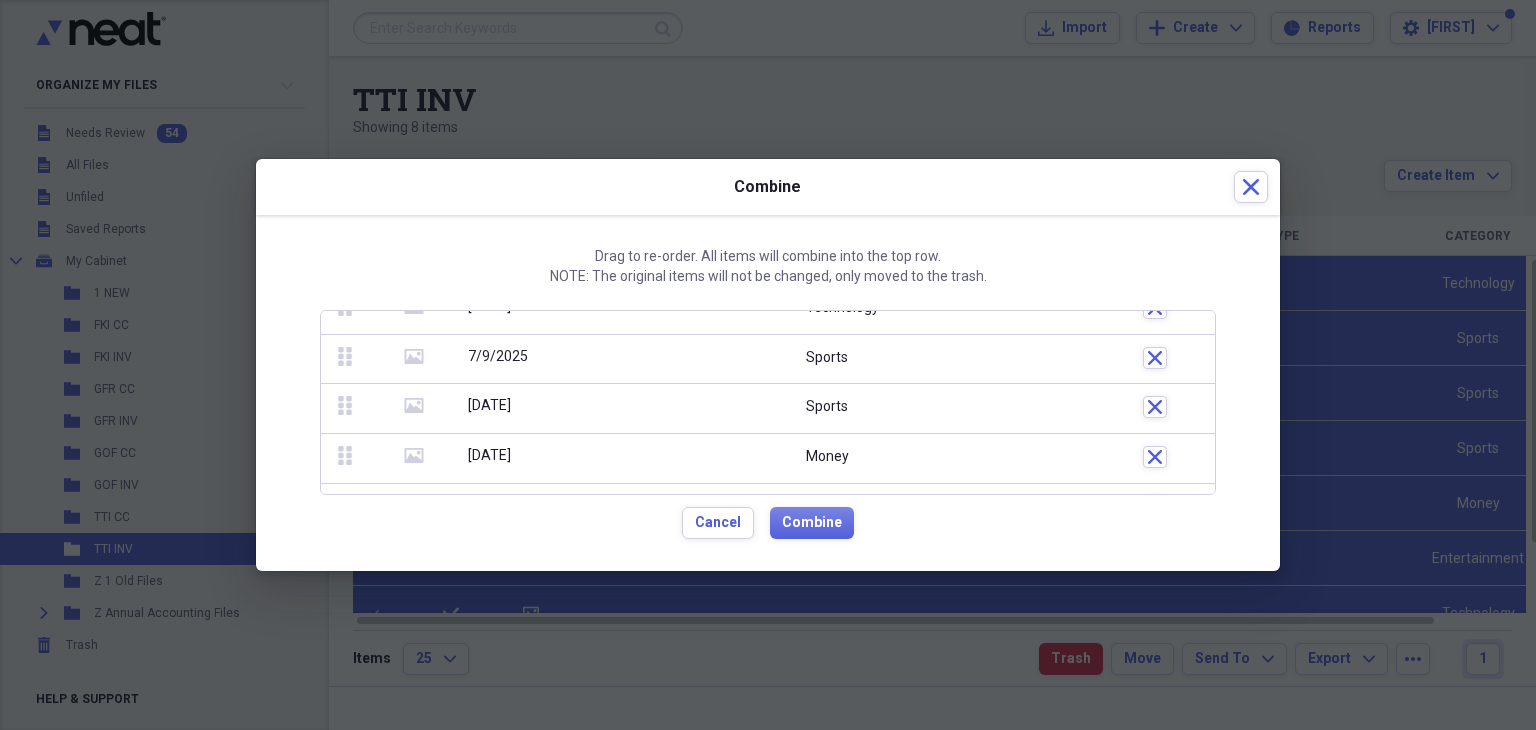 scroll, scrollTop: 118, scrollLeft: 0, axis: vertical 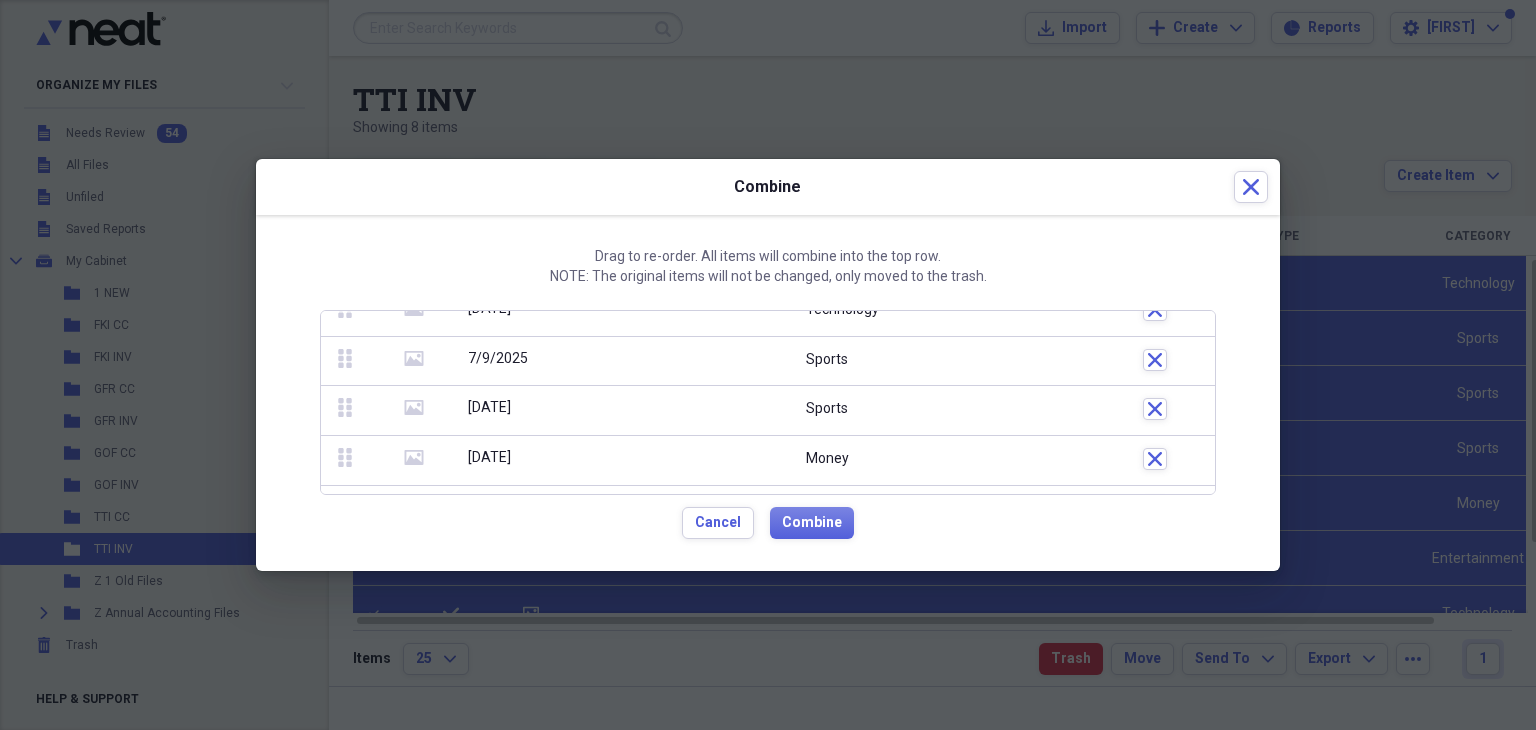 click 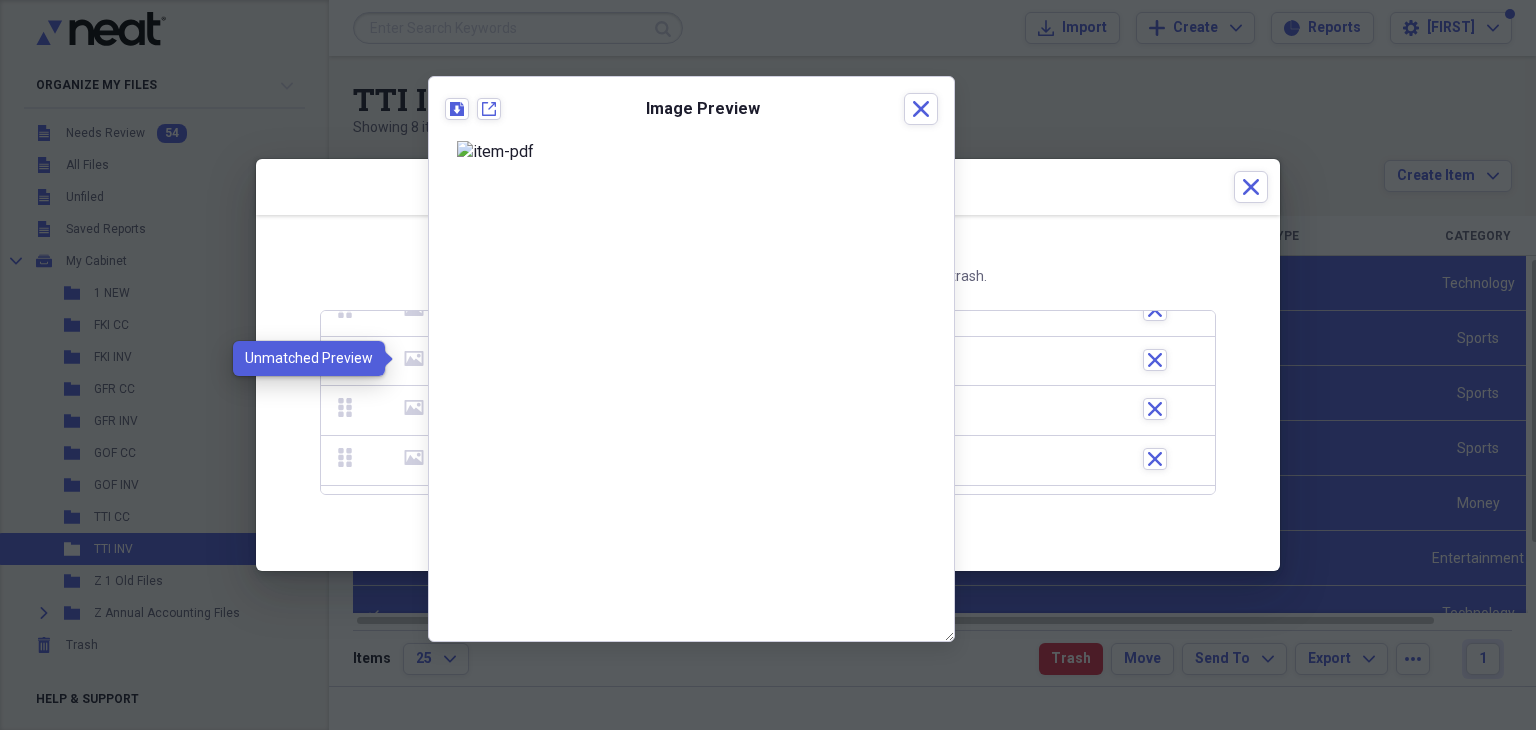 click 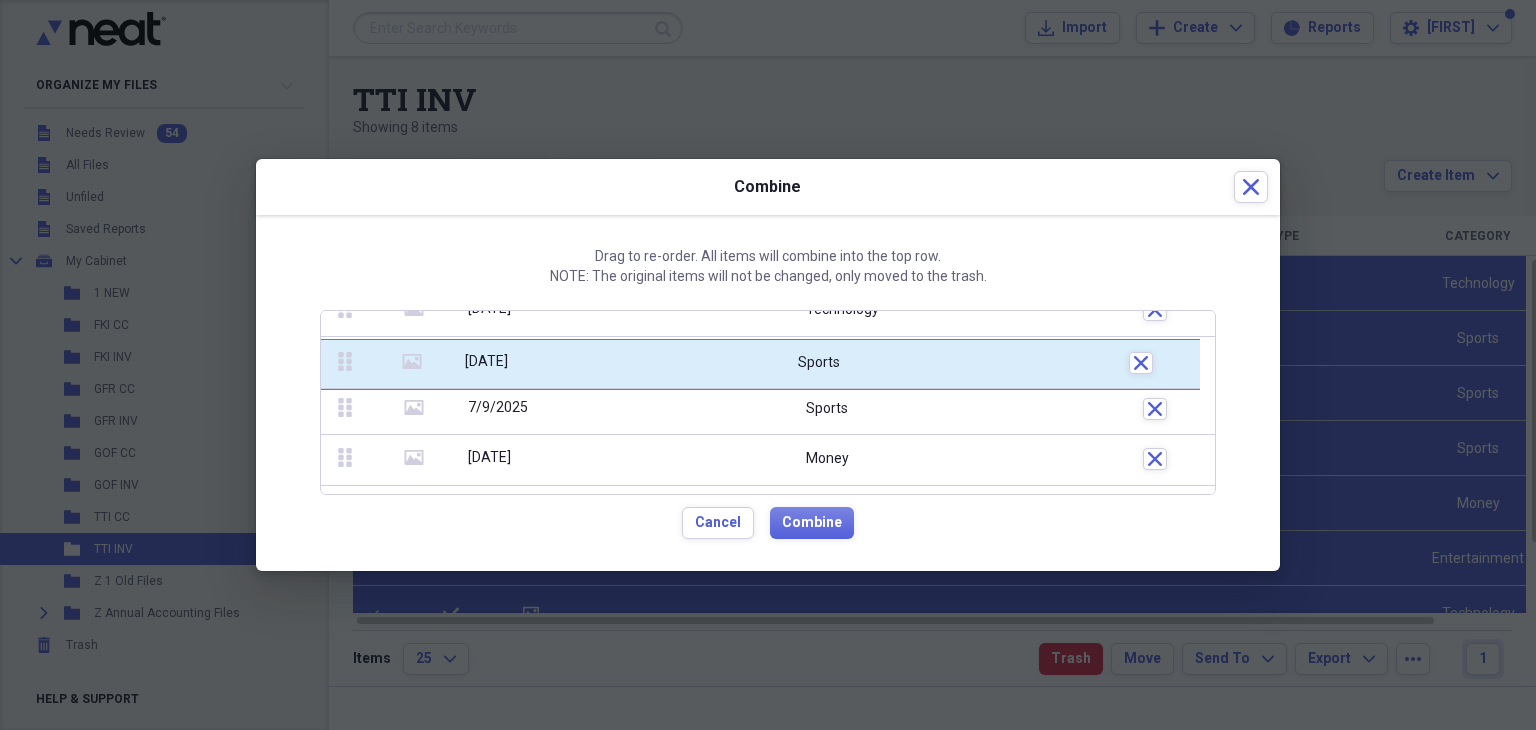 drag, startPoint x: 345, startPoint y: 411, endPoint x: 346, endPoint y: 358, distance: 53.009434 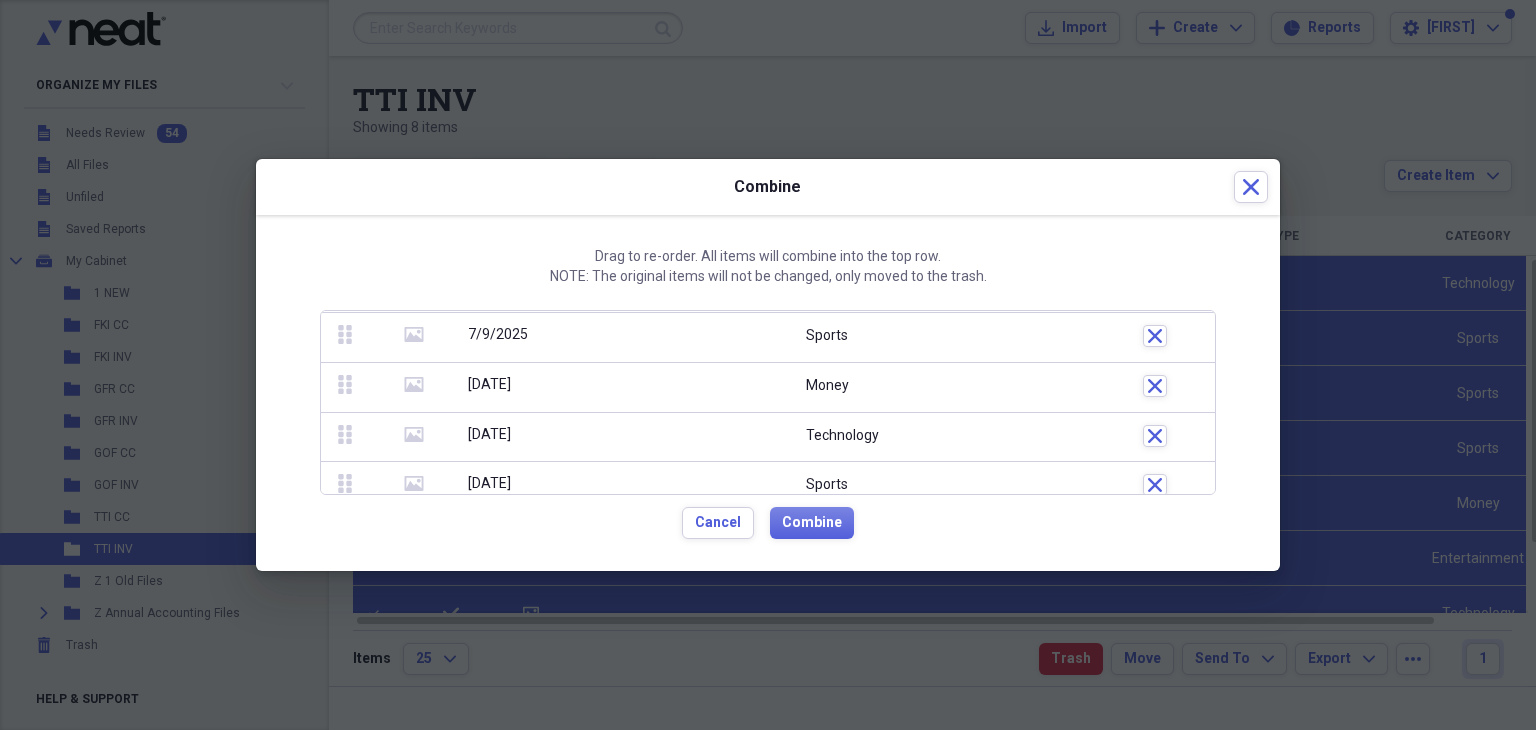 scroll, scrollTop: 204, scrollLeft: 0, axis: vertical 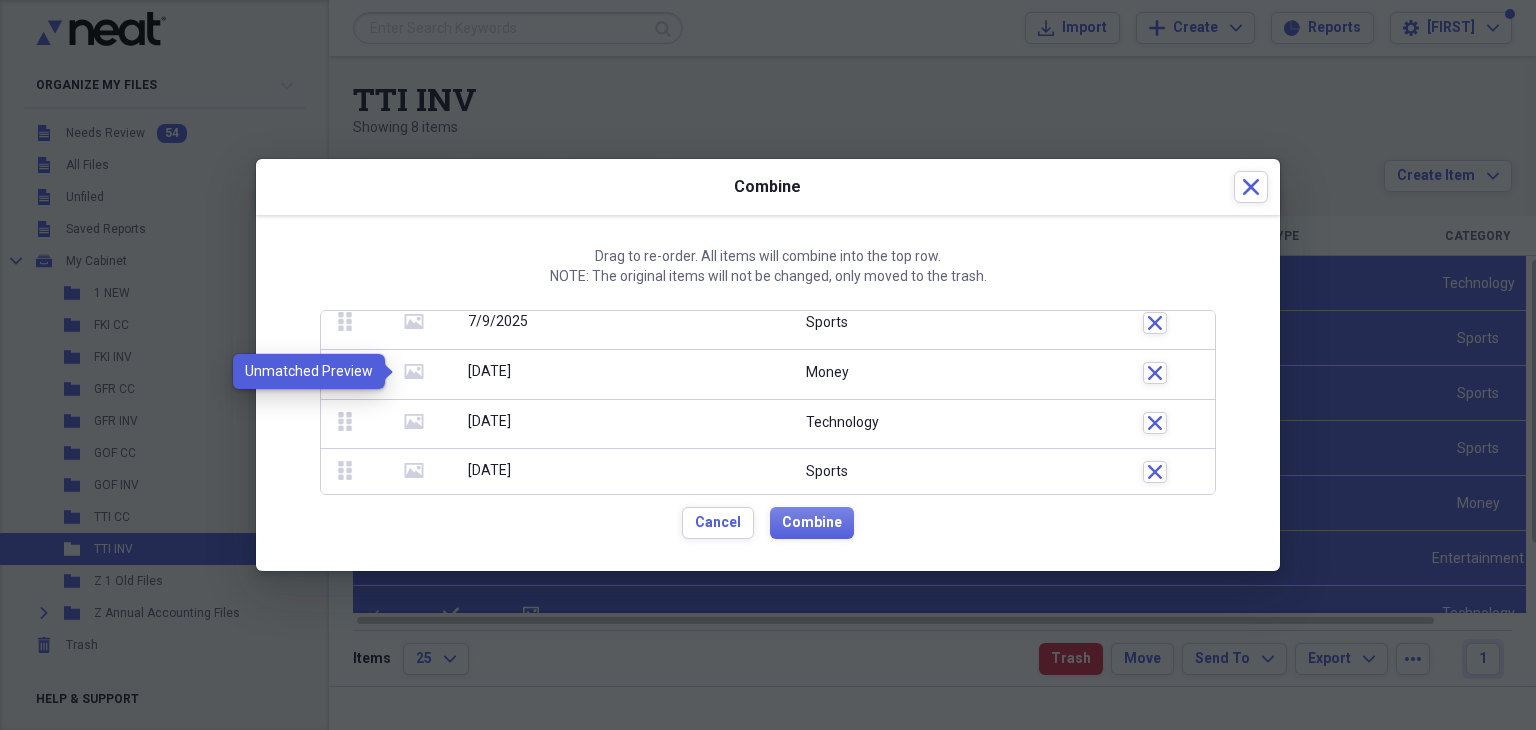 click on "media" 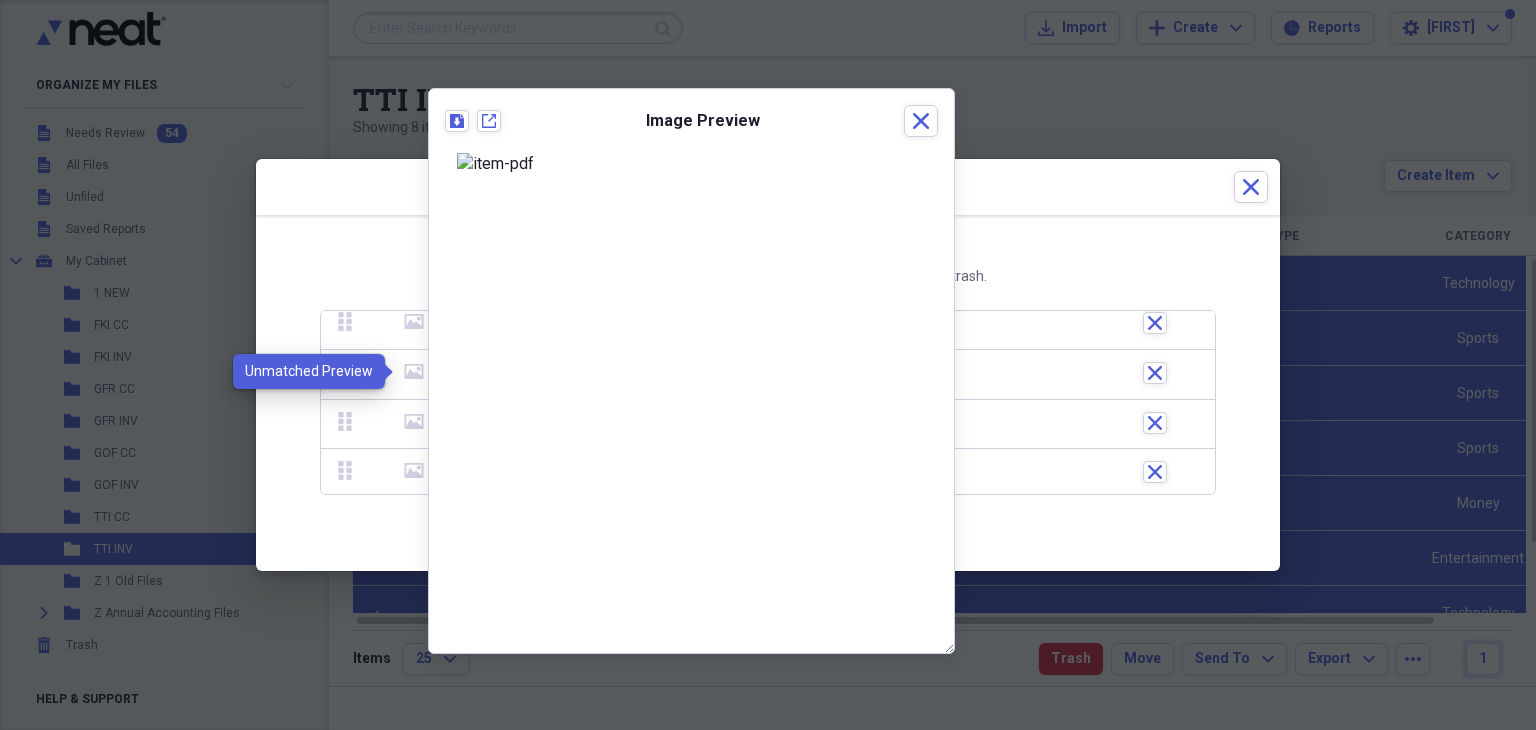 click on "media" 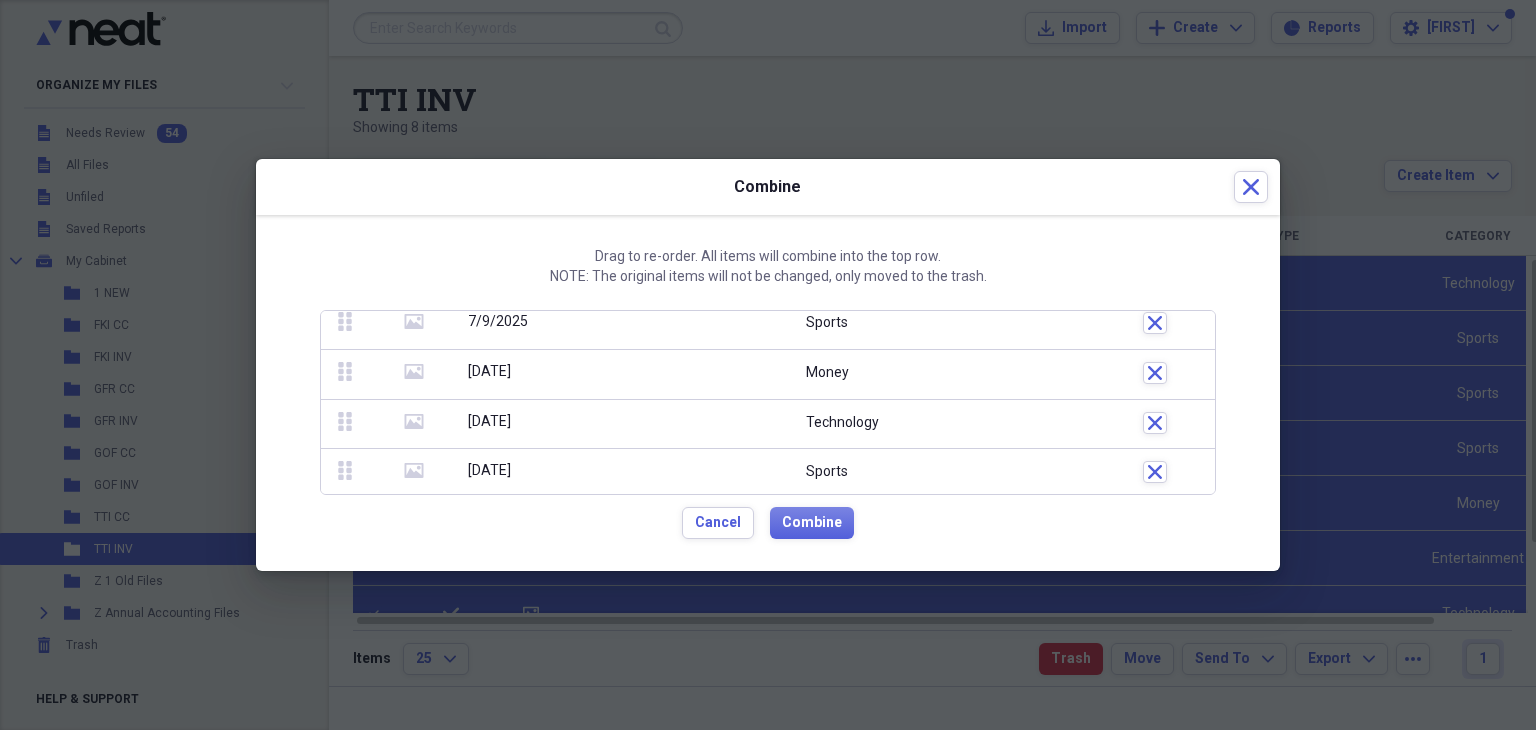 click 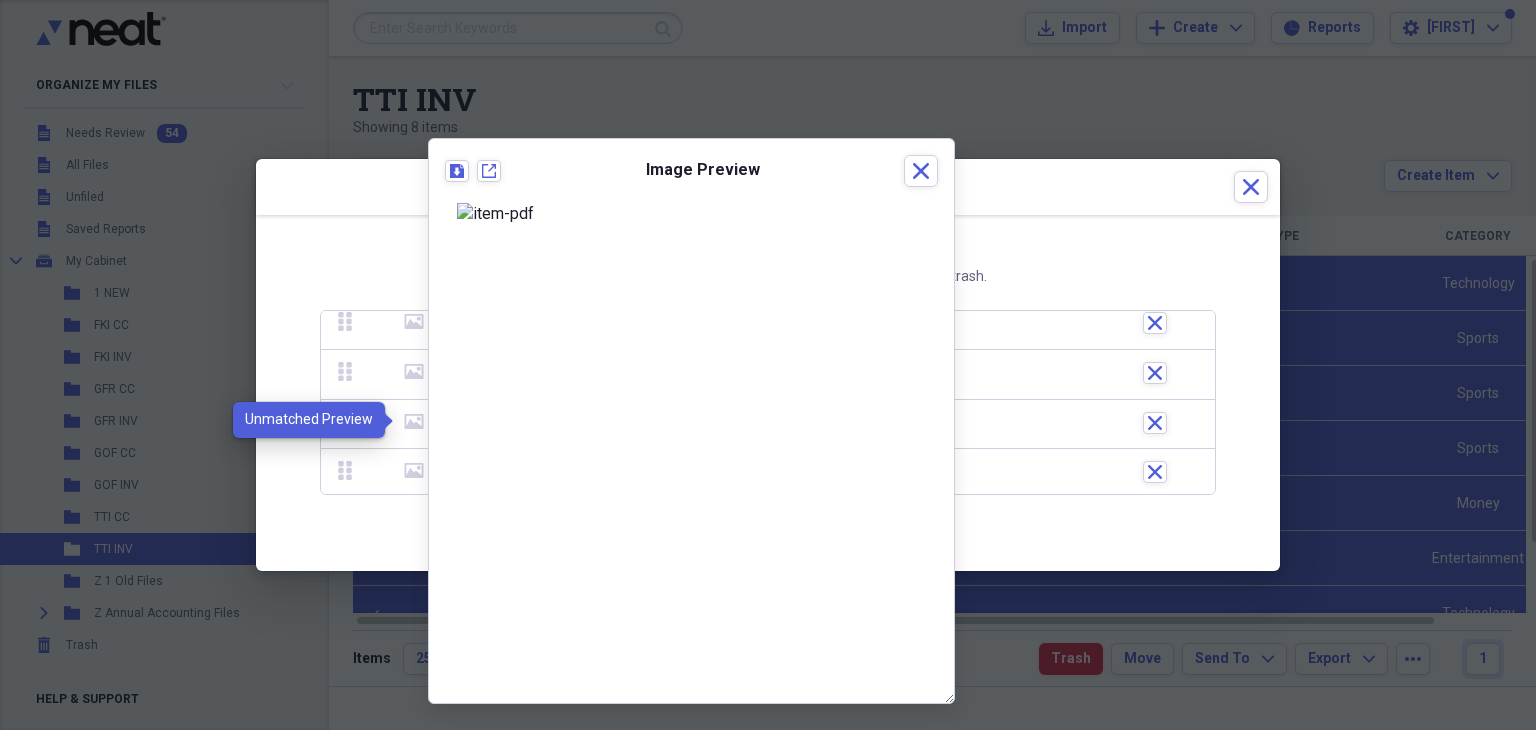 click 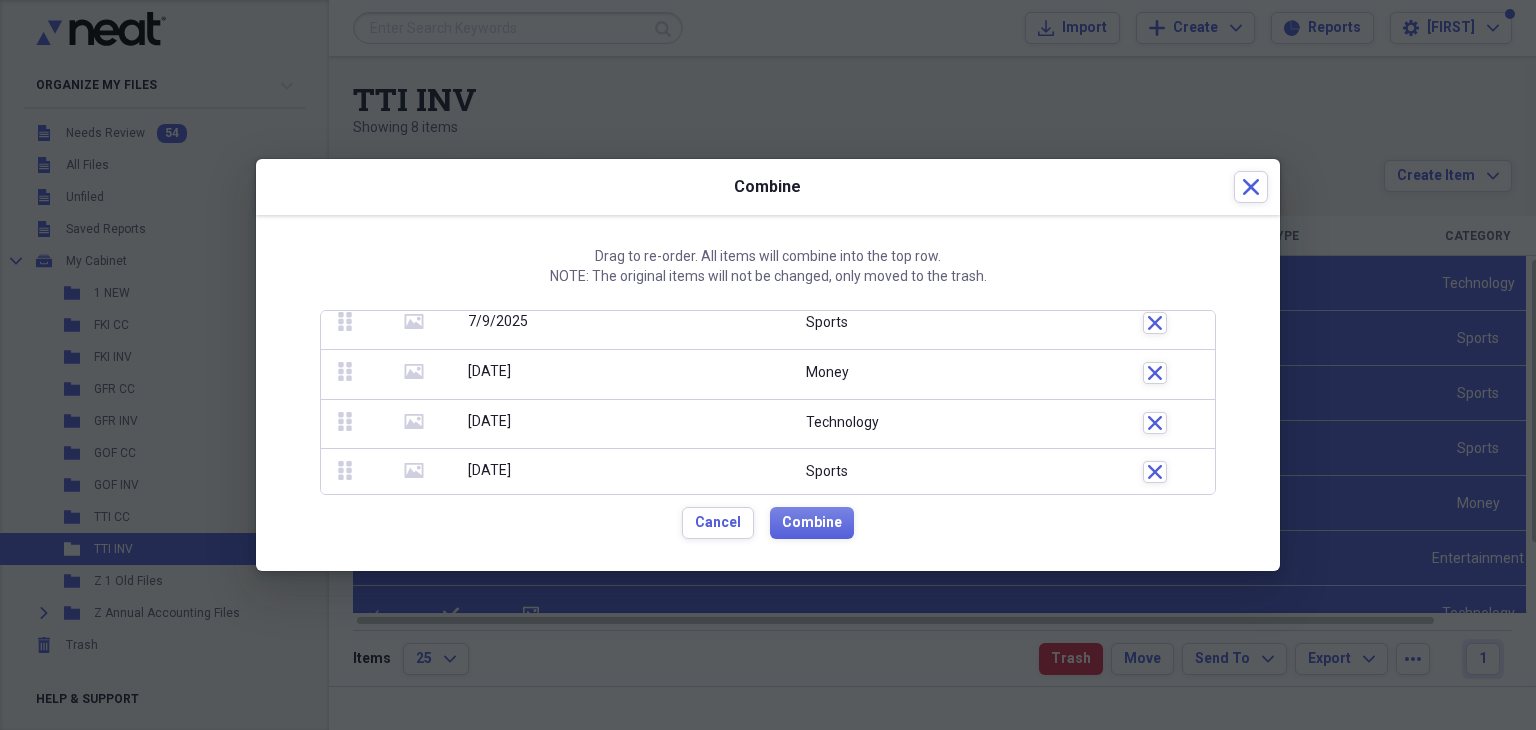 click 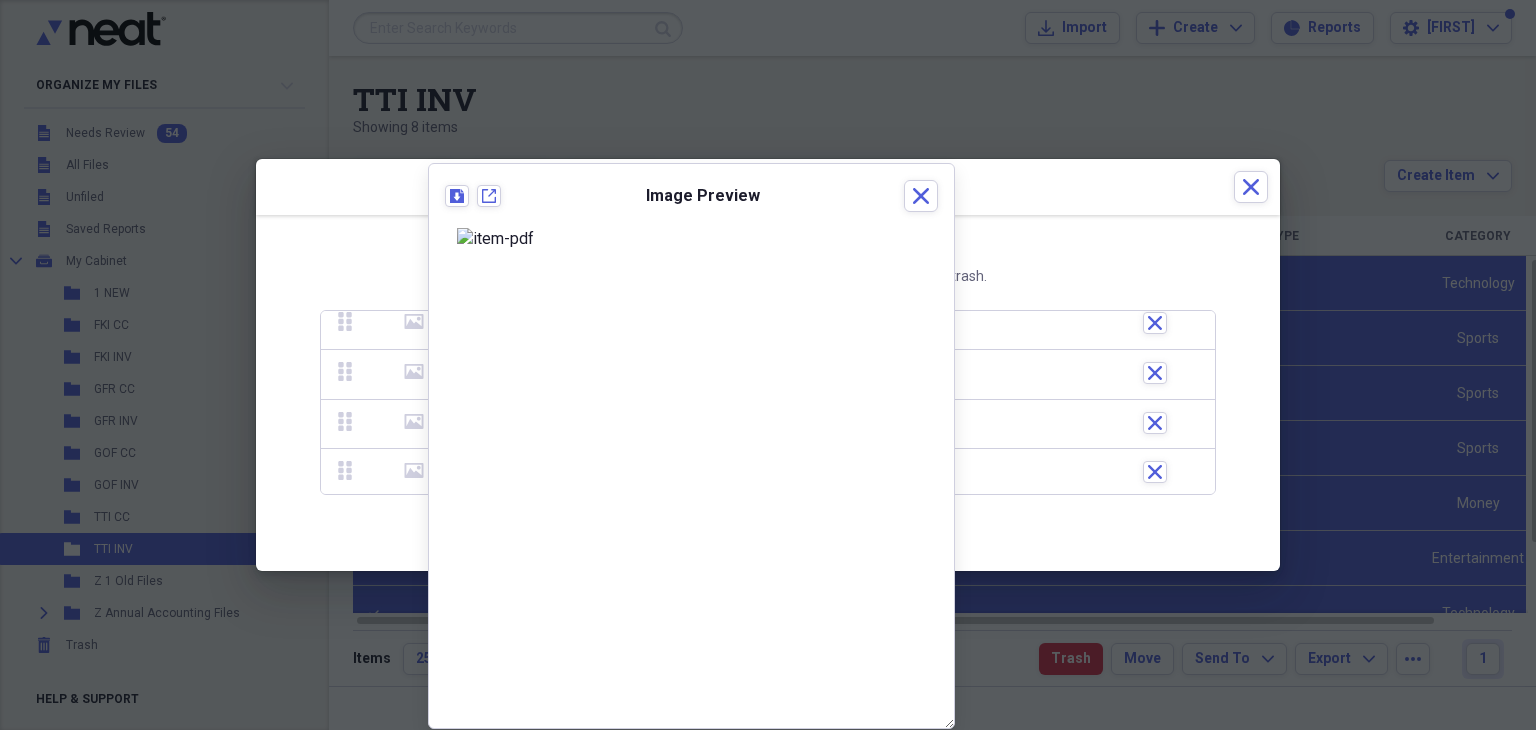 click 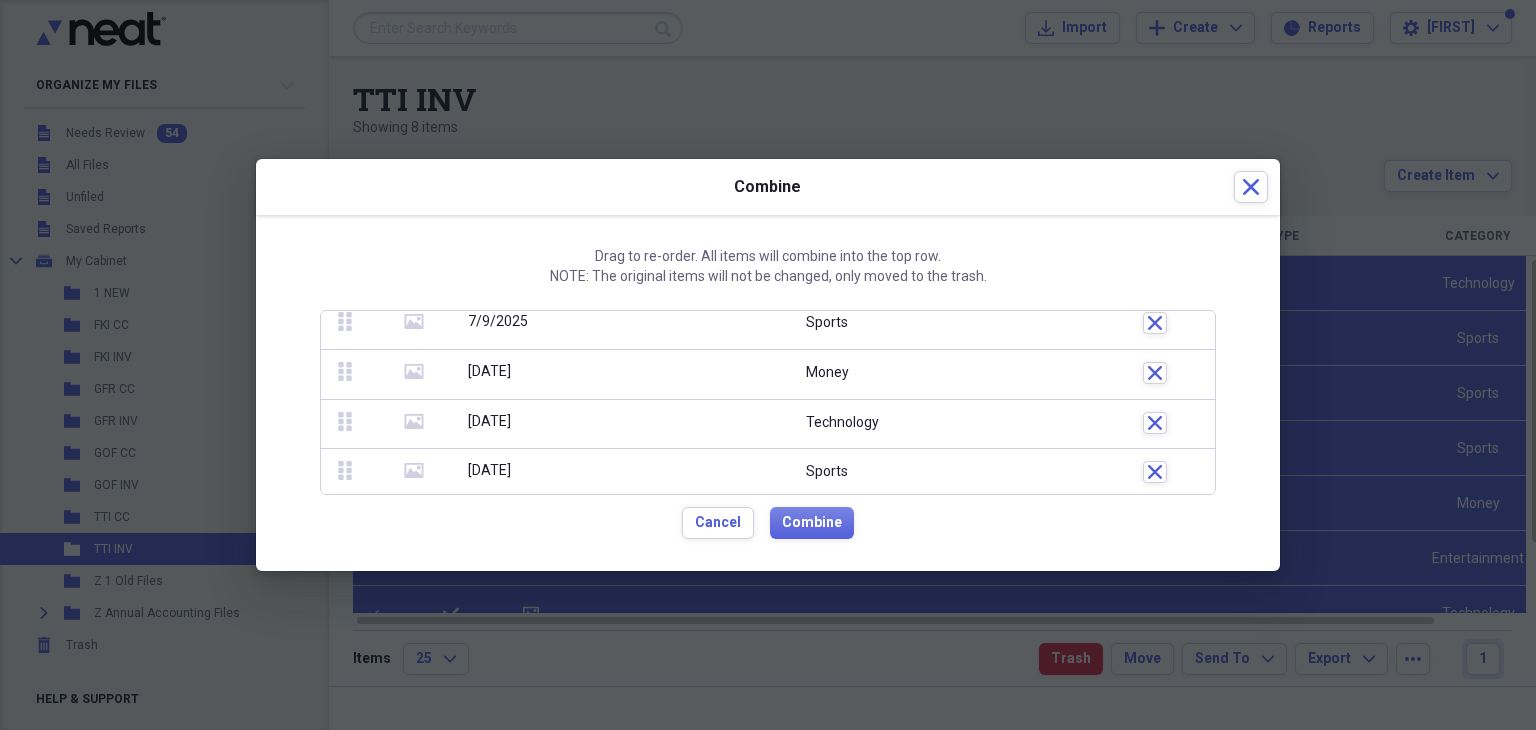 click at bounding box center [675, 474] 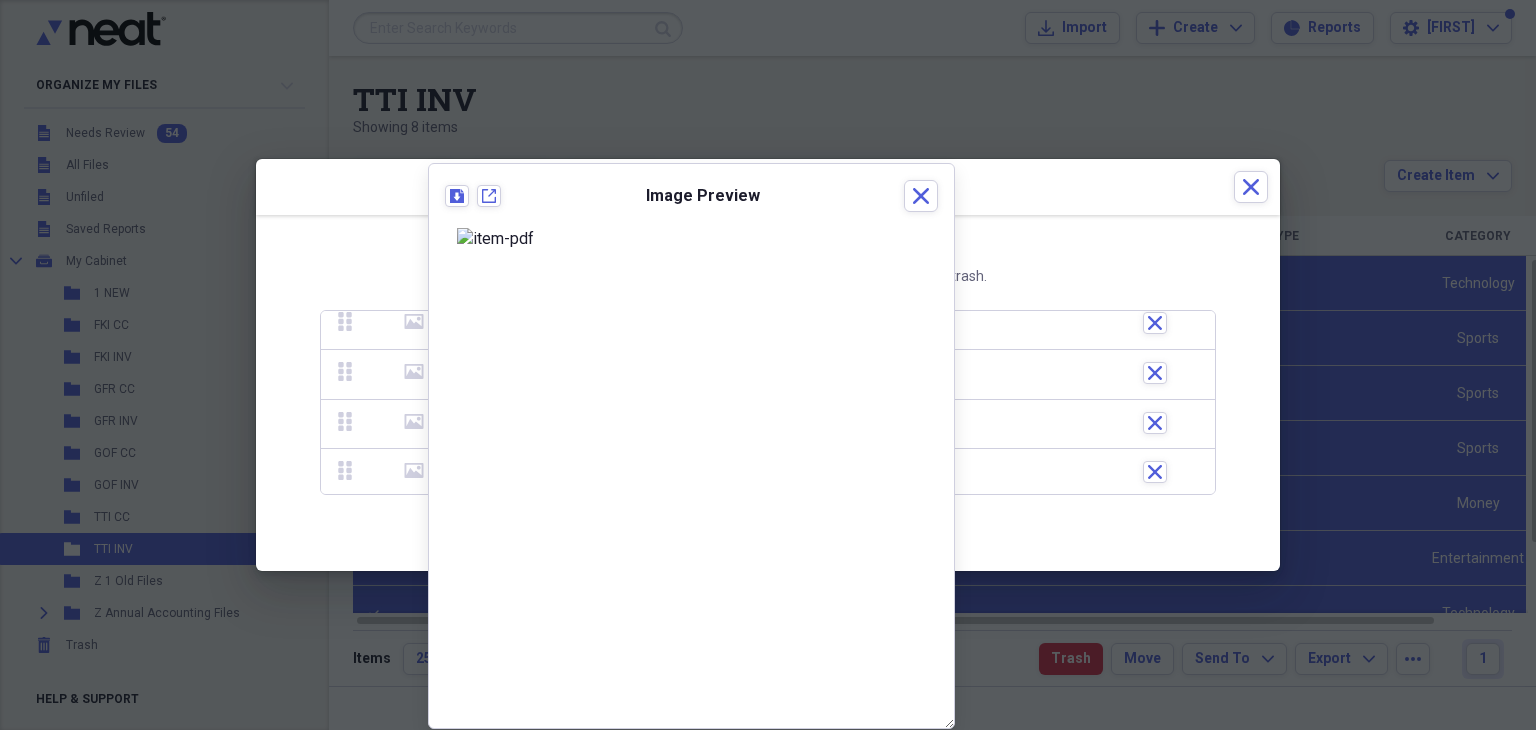 scroll, scrollTop: 50, scrollLeft: 0, axis: vertical 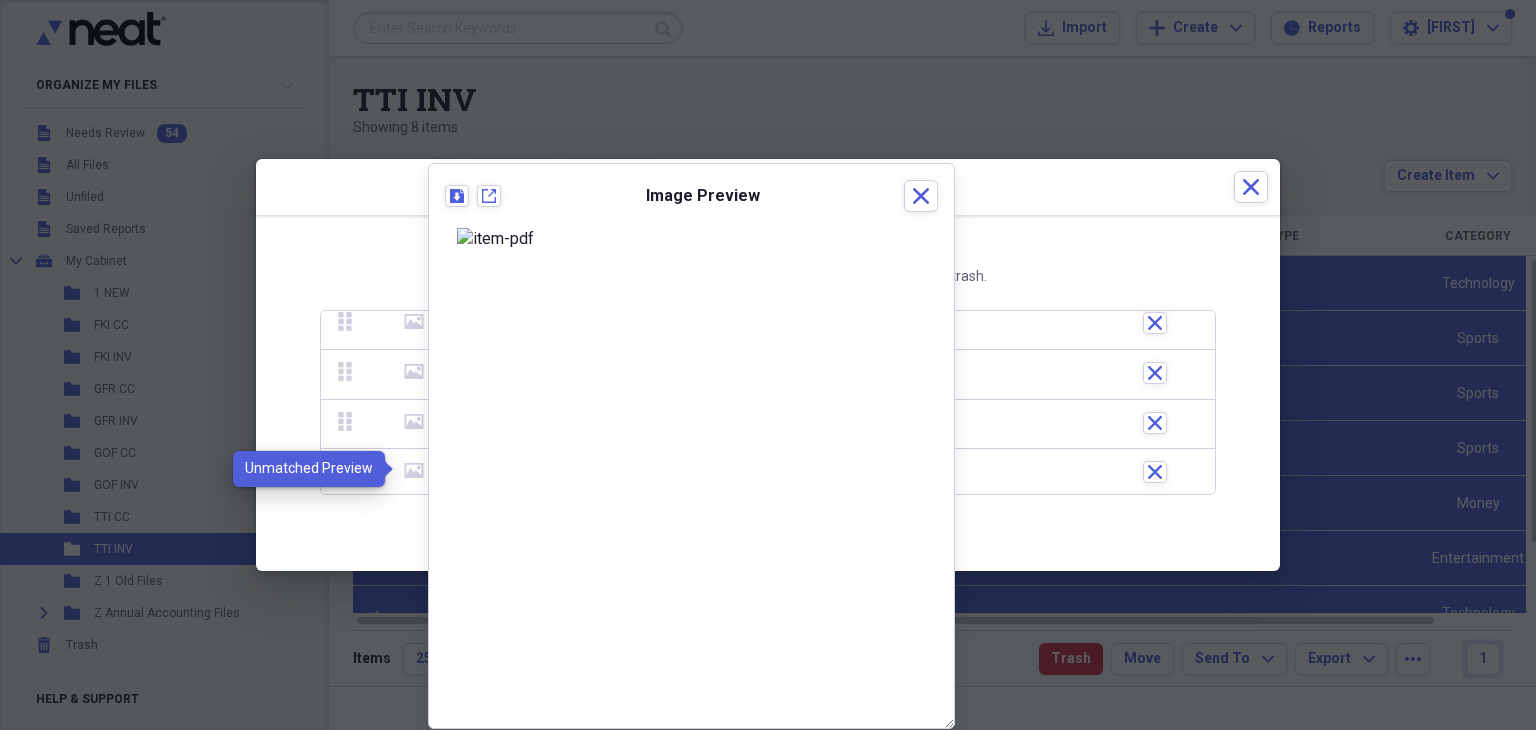 click on "media" 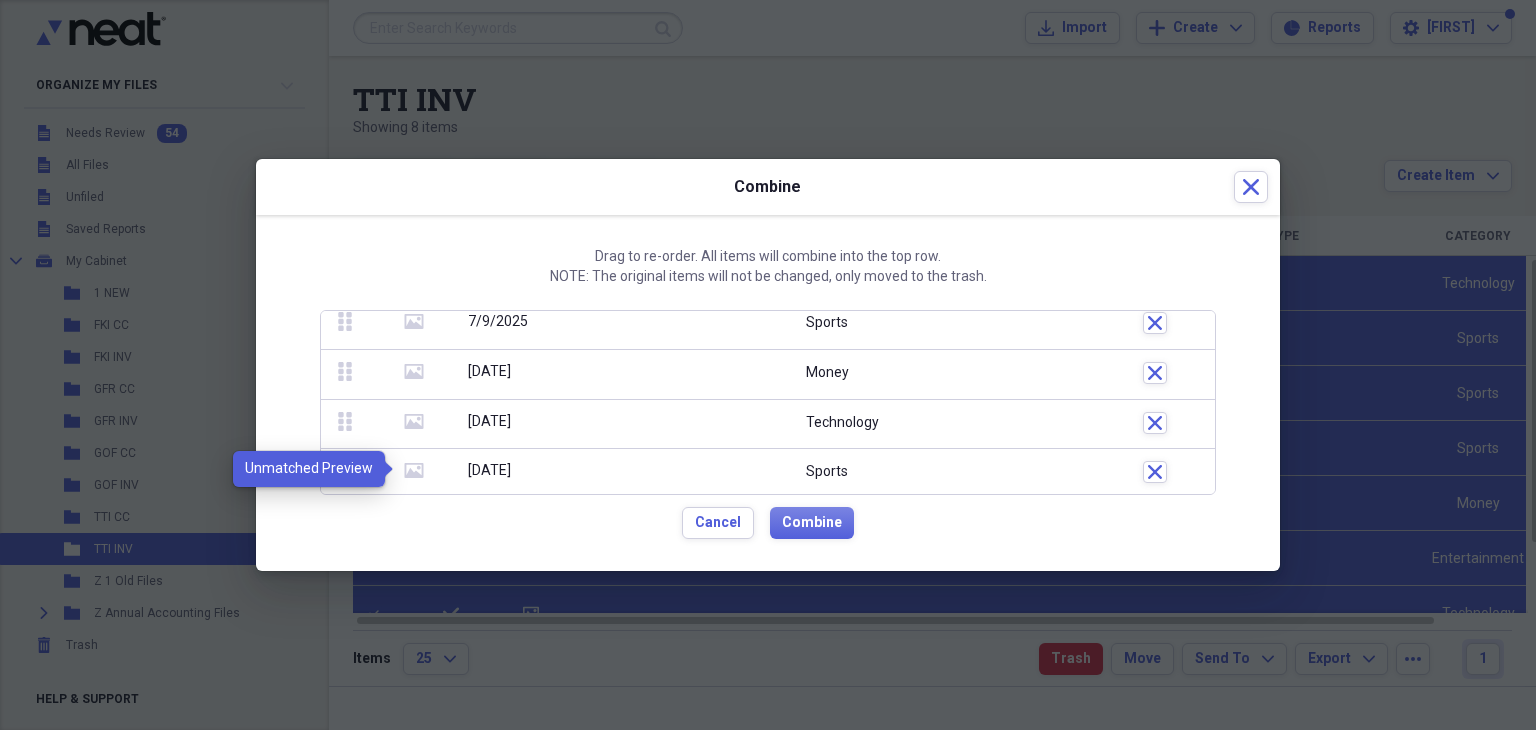 click on "media" 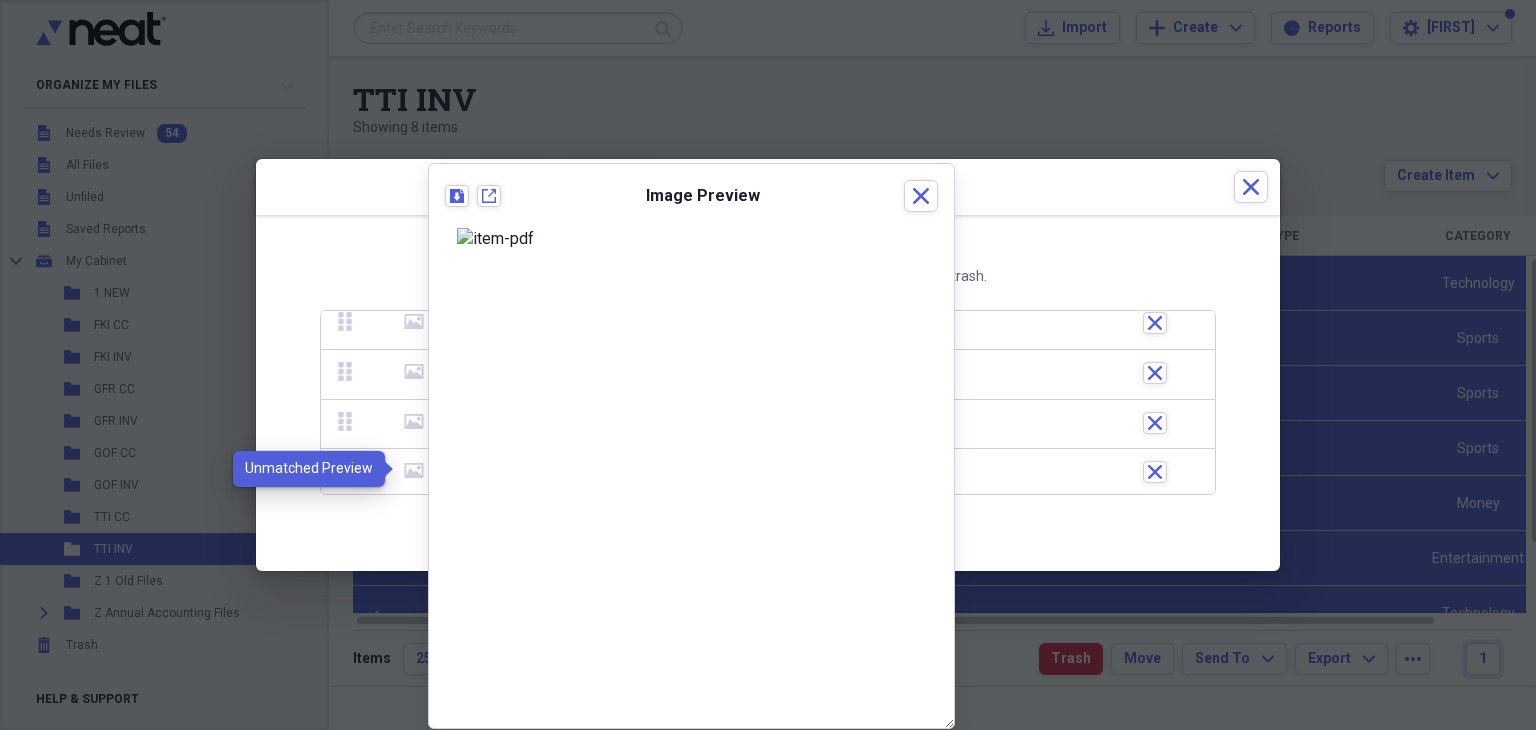 click on "media" 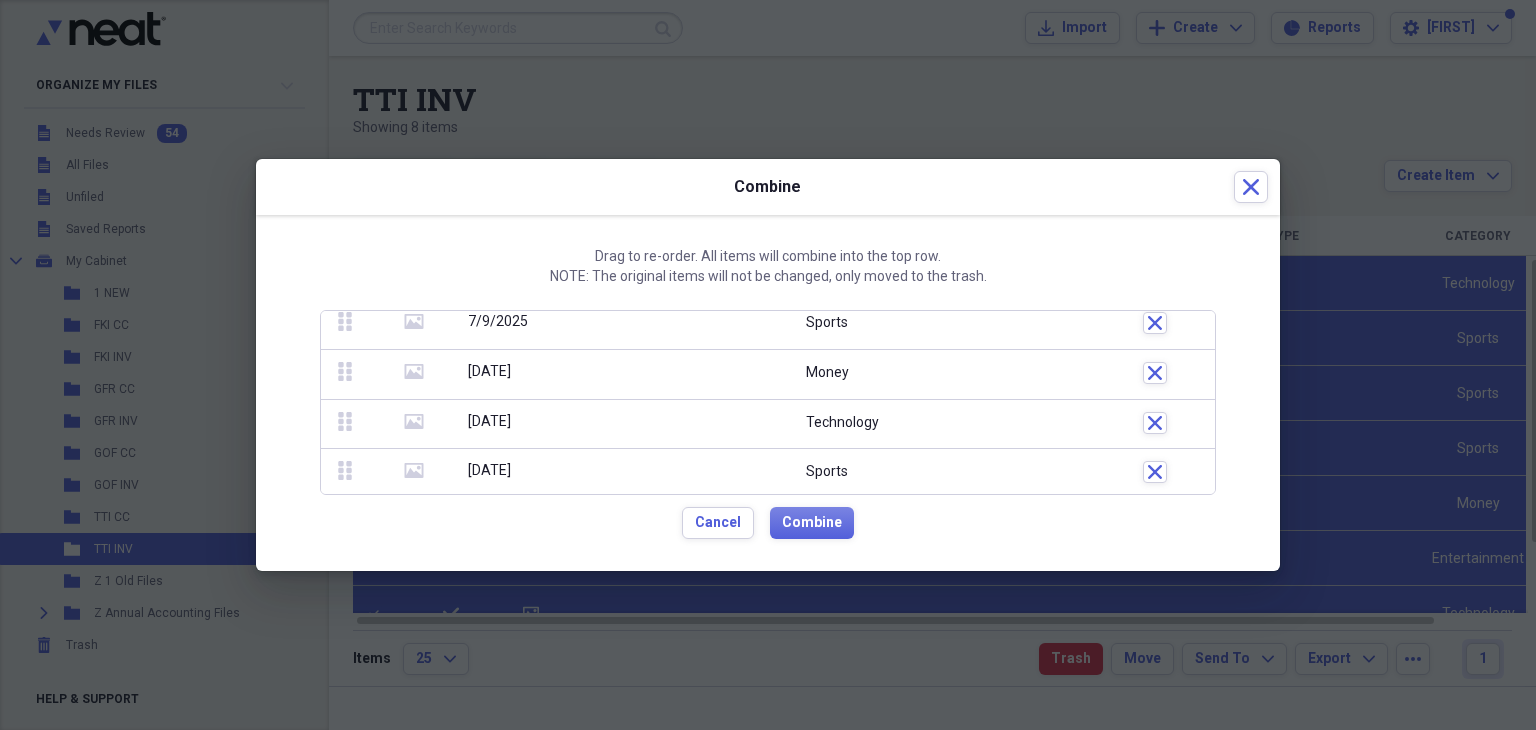 click 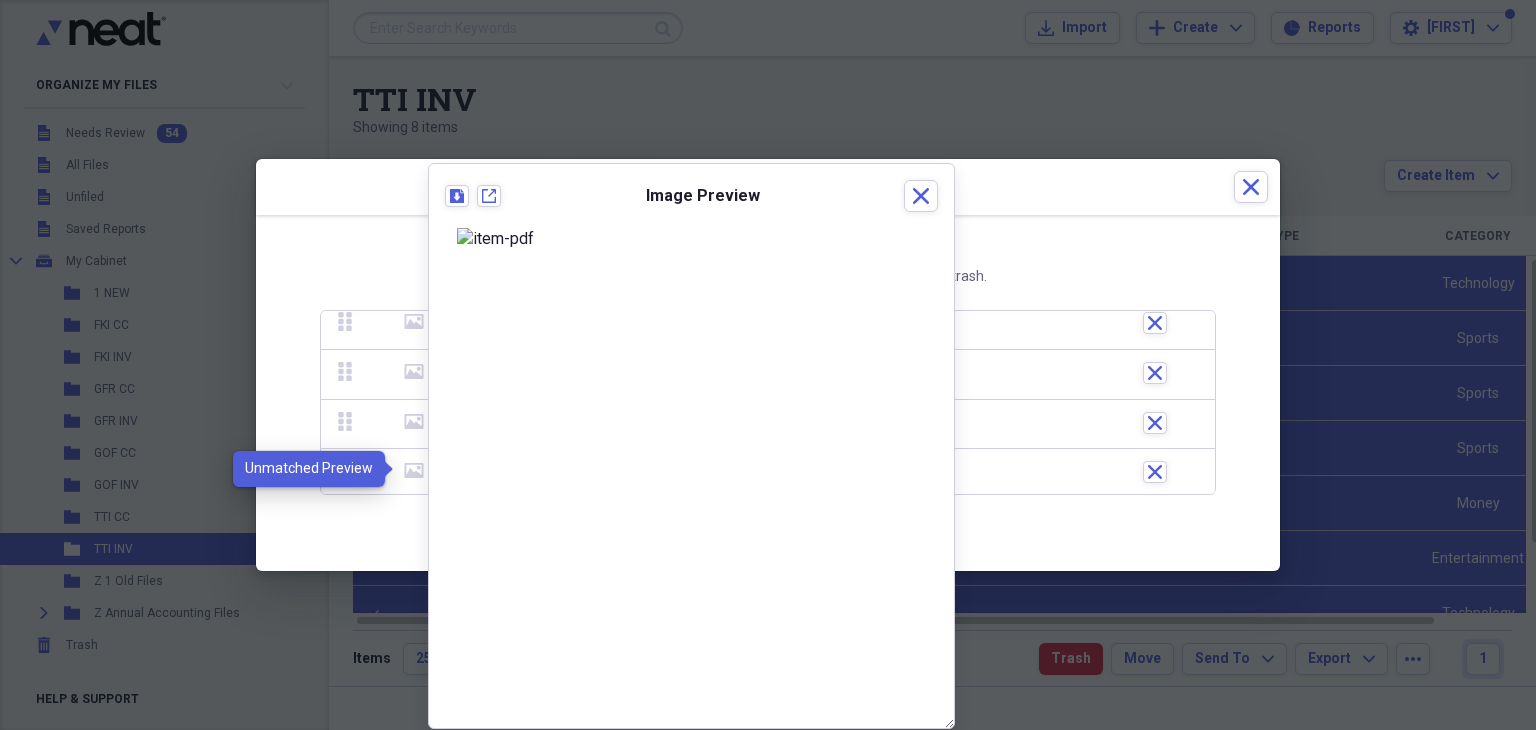 click 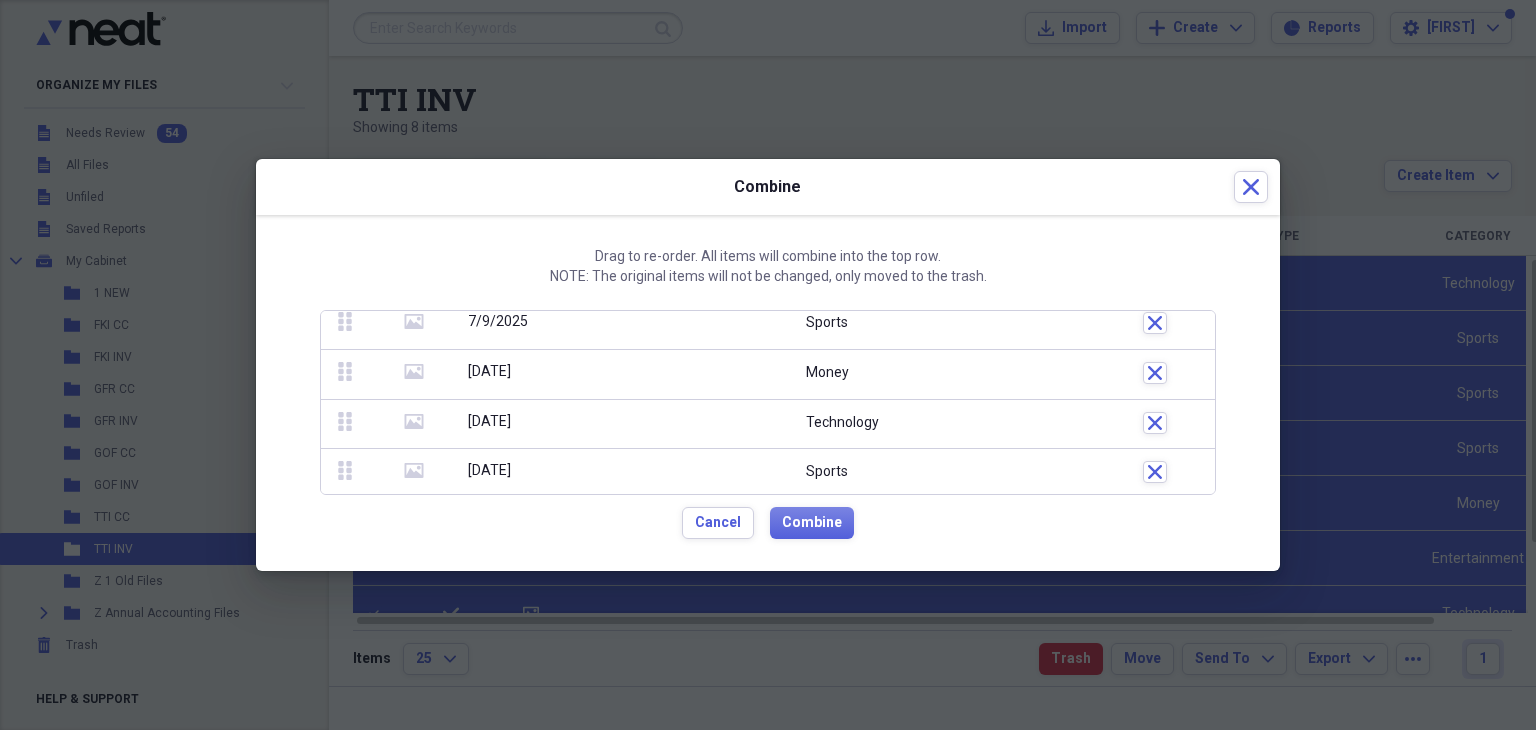 click 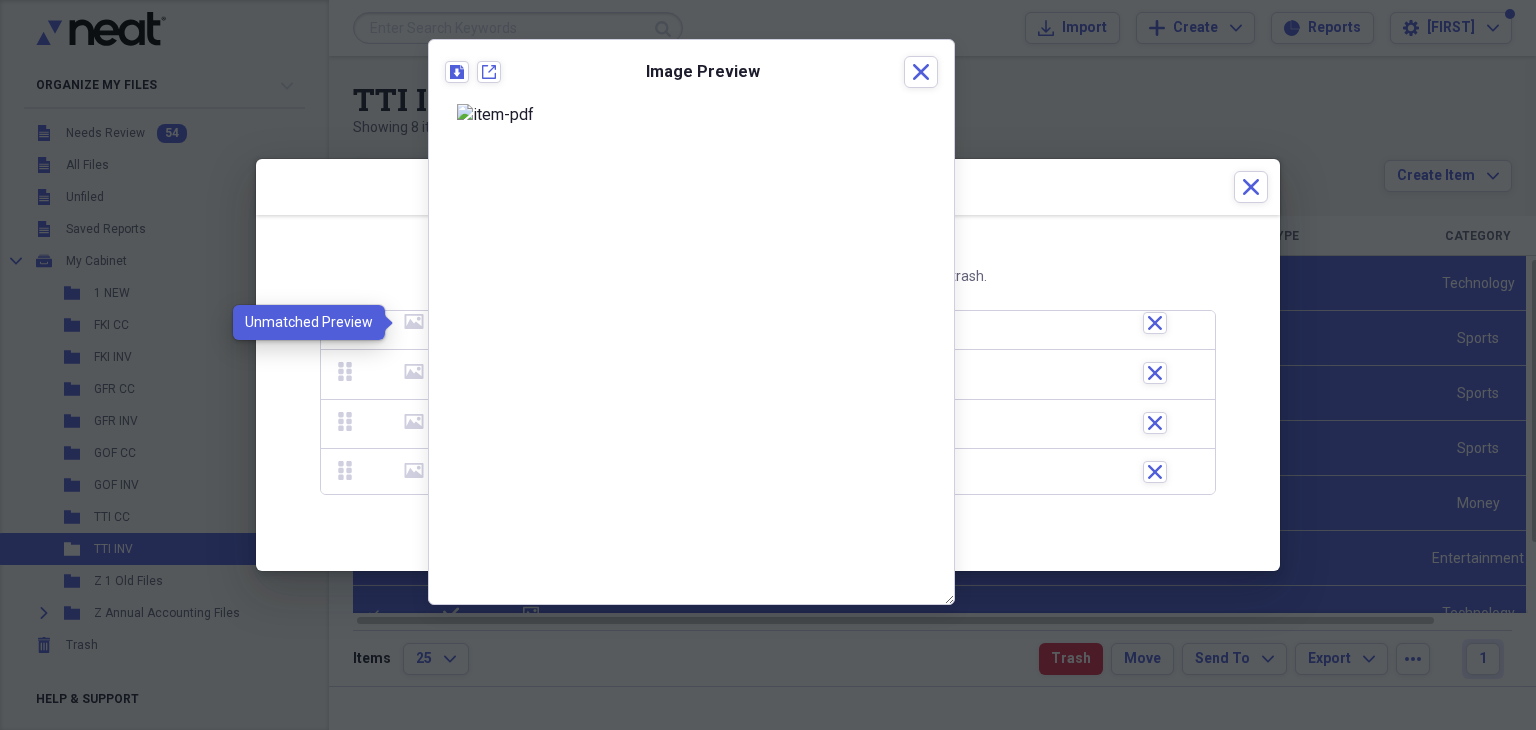click 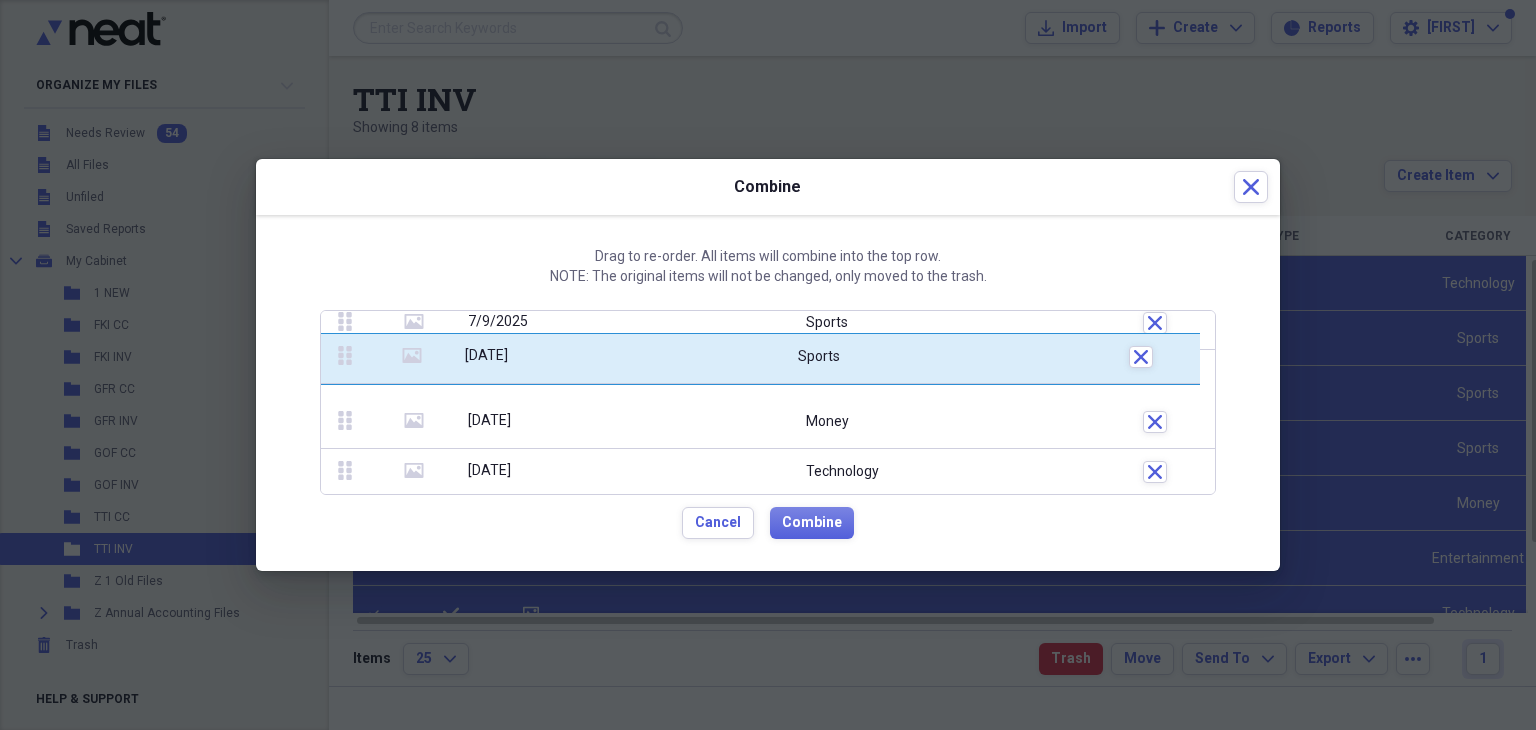 drag, startPoint x: 346, startPoint y: 470, endPoint x: 344, endPoint y: 358, distance: 112.01785 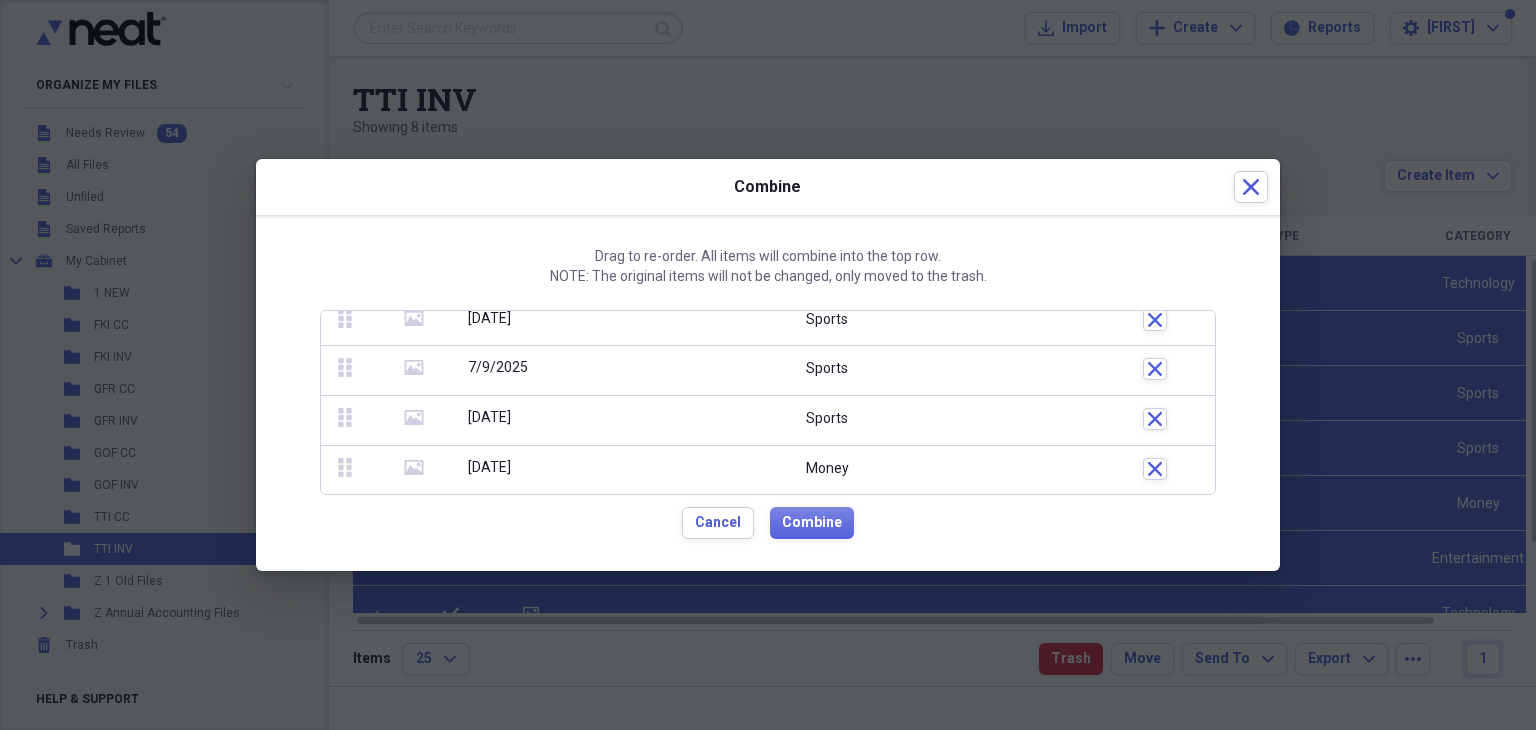 scroll, scrollTop: 144, scrollLeft: 0, axis: vertical 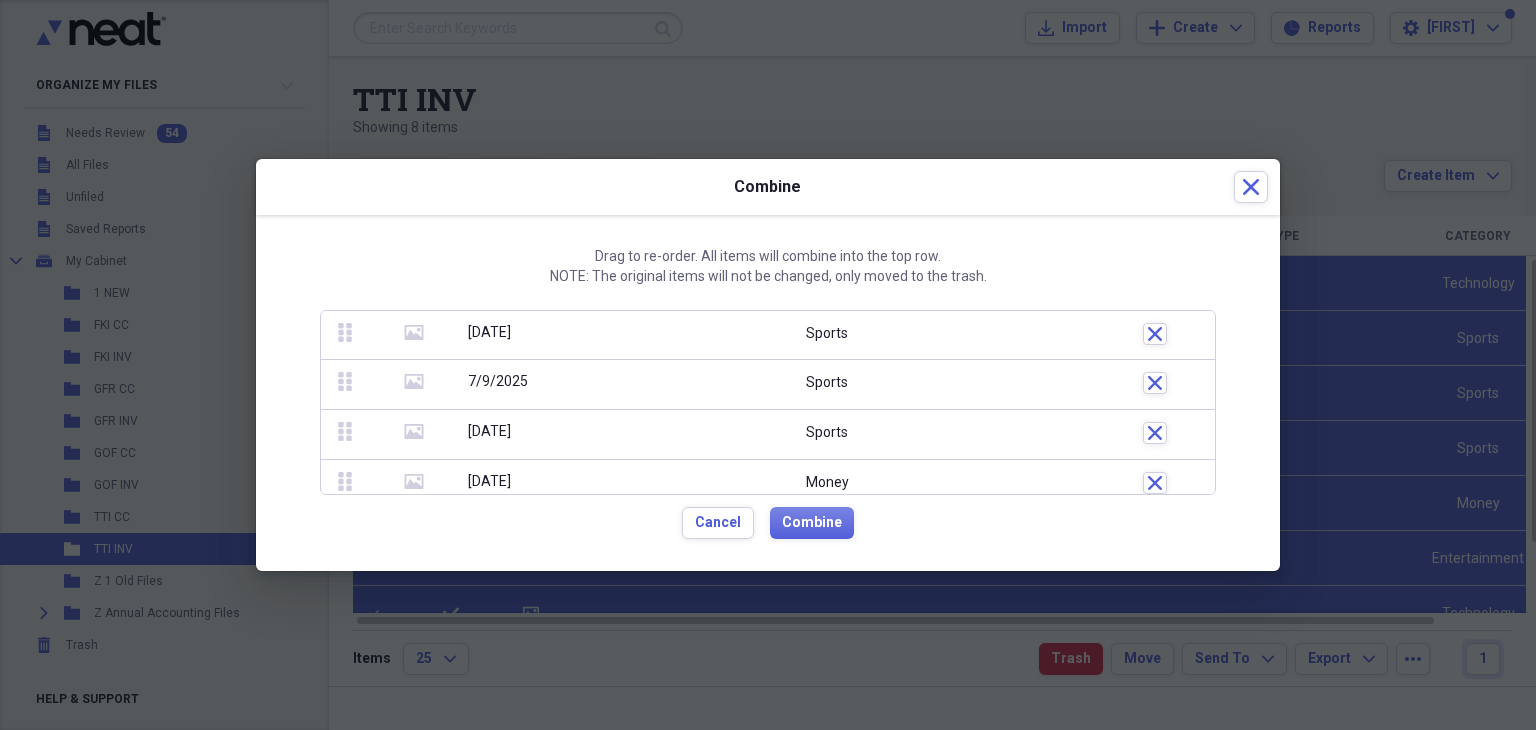 click 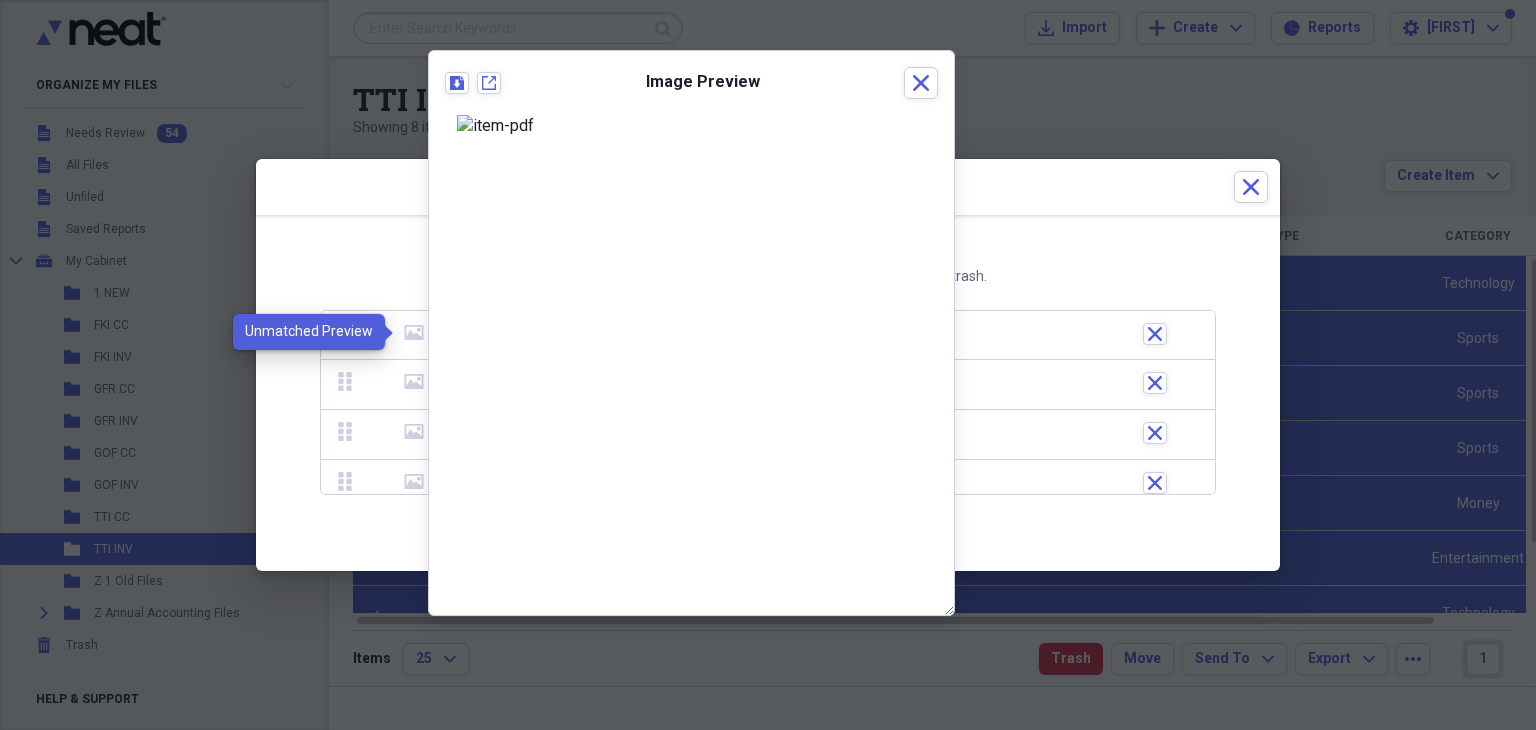 click 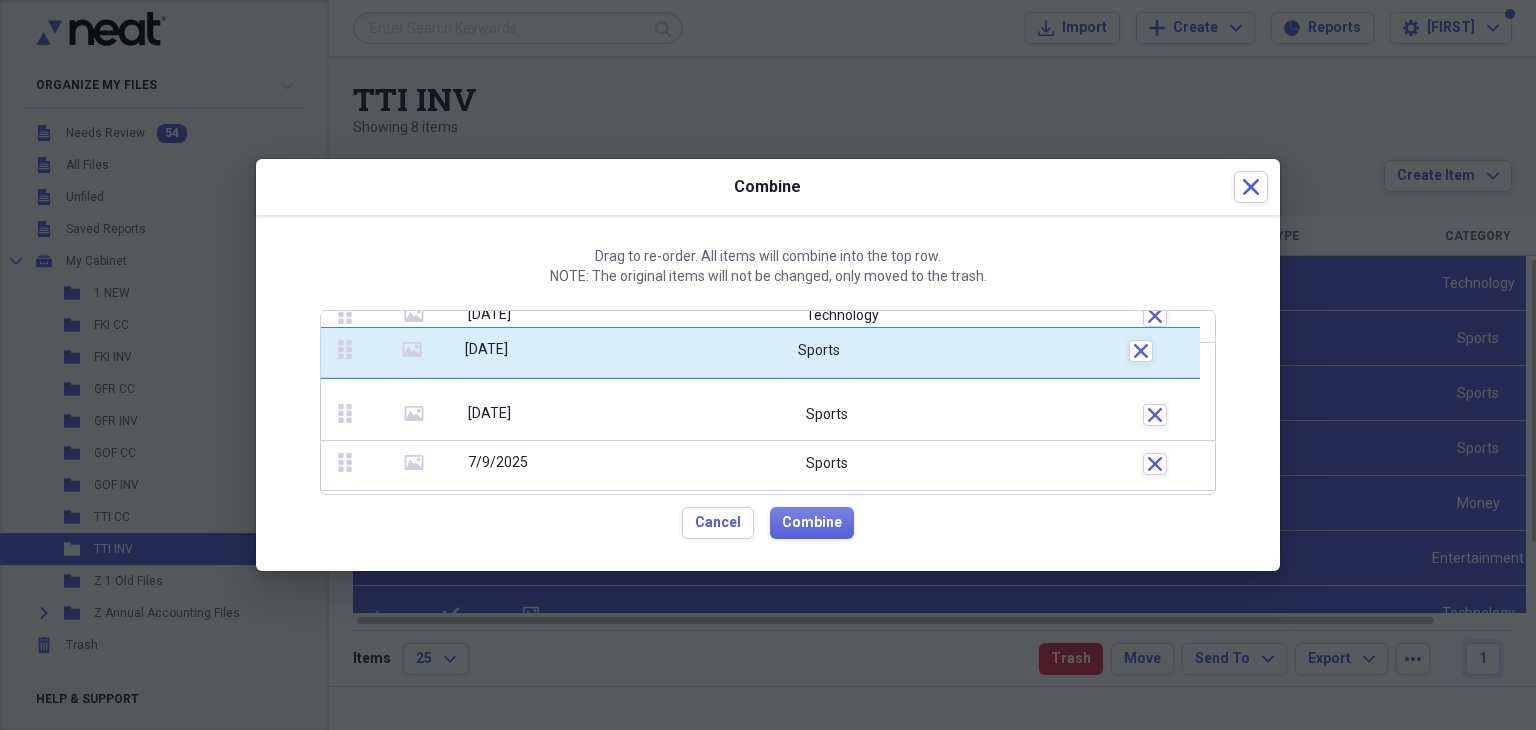 drag, startPoint x: 349, startPoint y: 421, endPoint x: 350, endPoint y: 342, distance: 79.00633 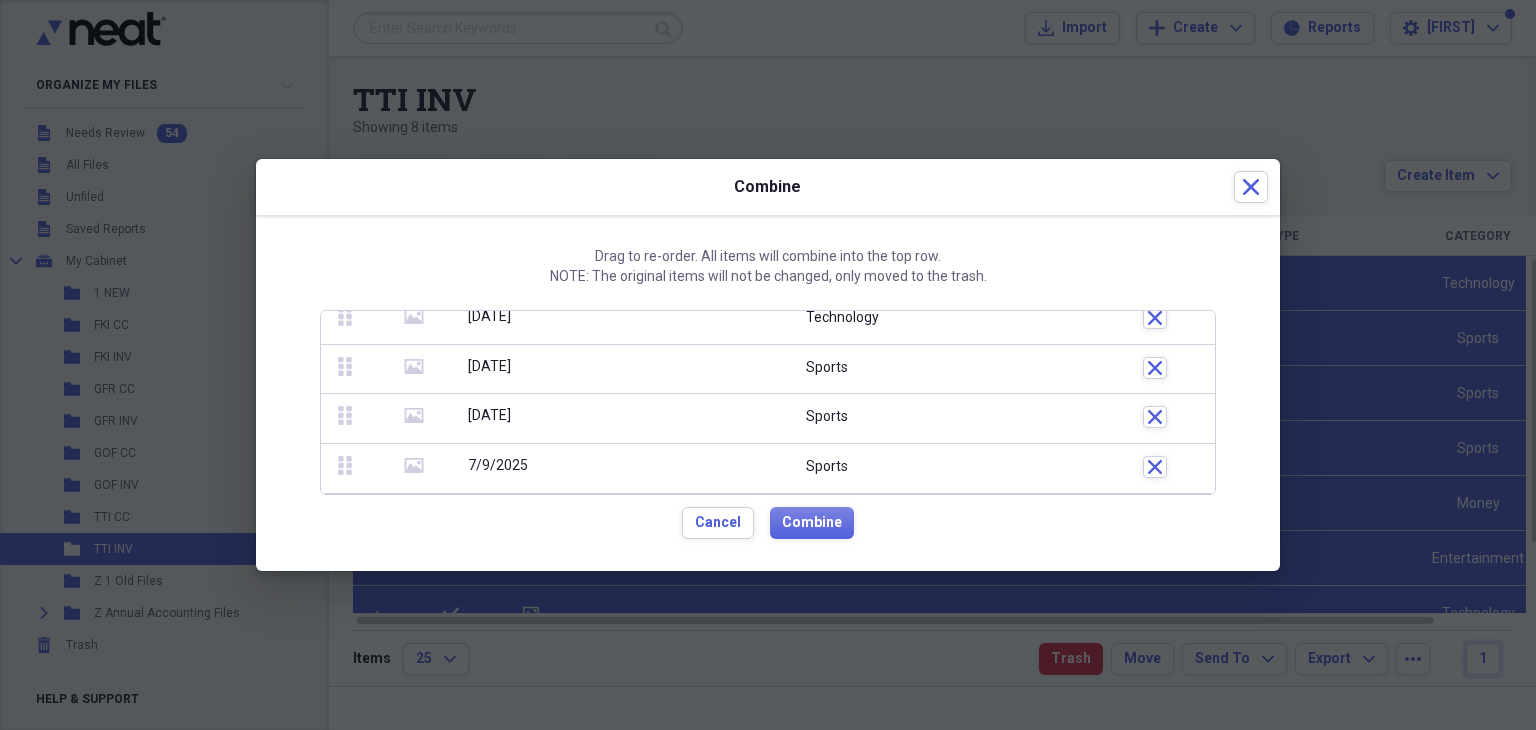 scroll, scrollTop: 0, scrollLeft: 0, axis: both 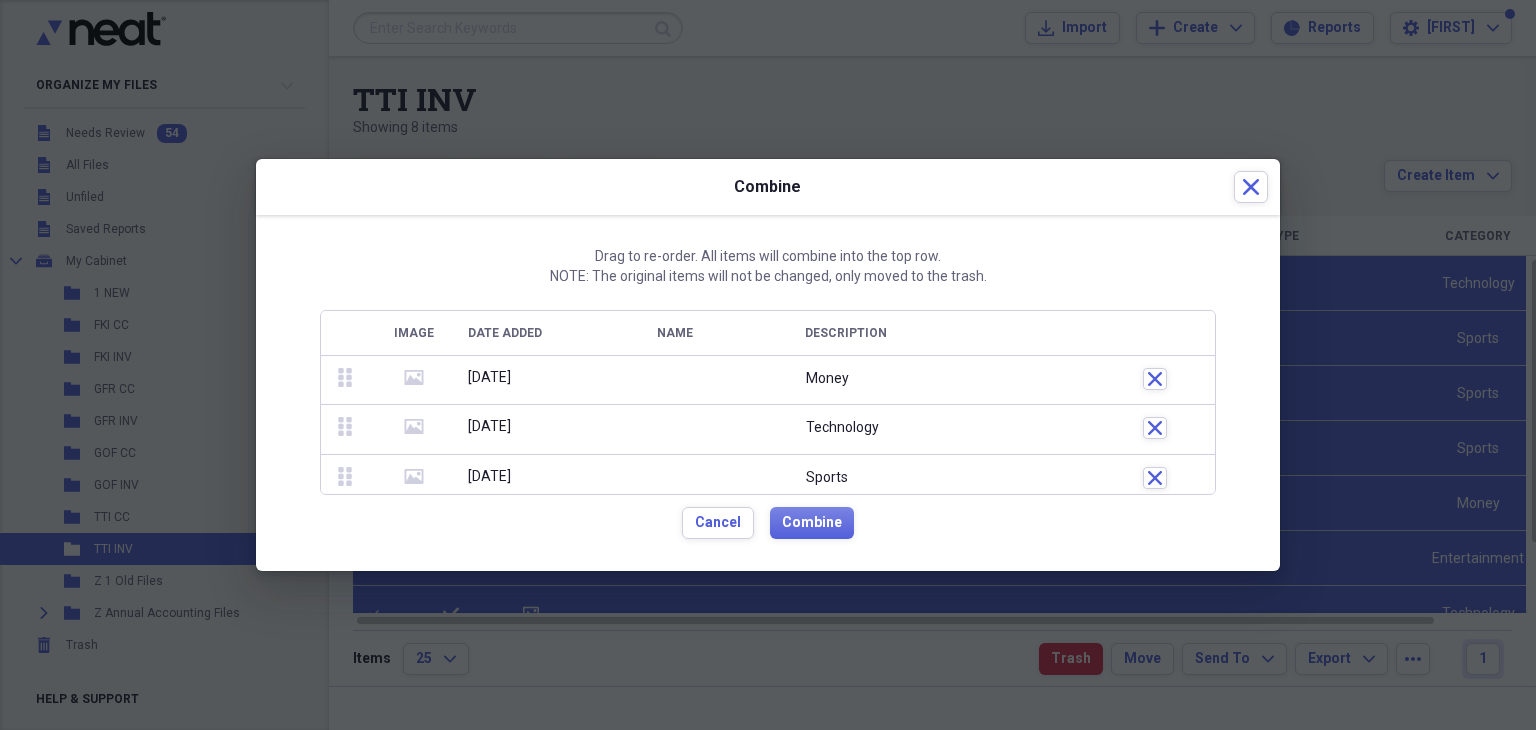click 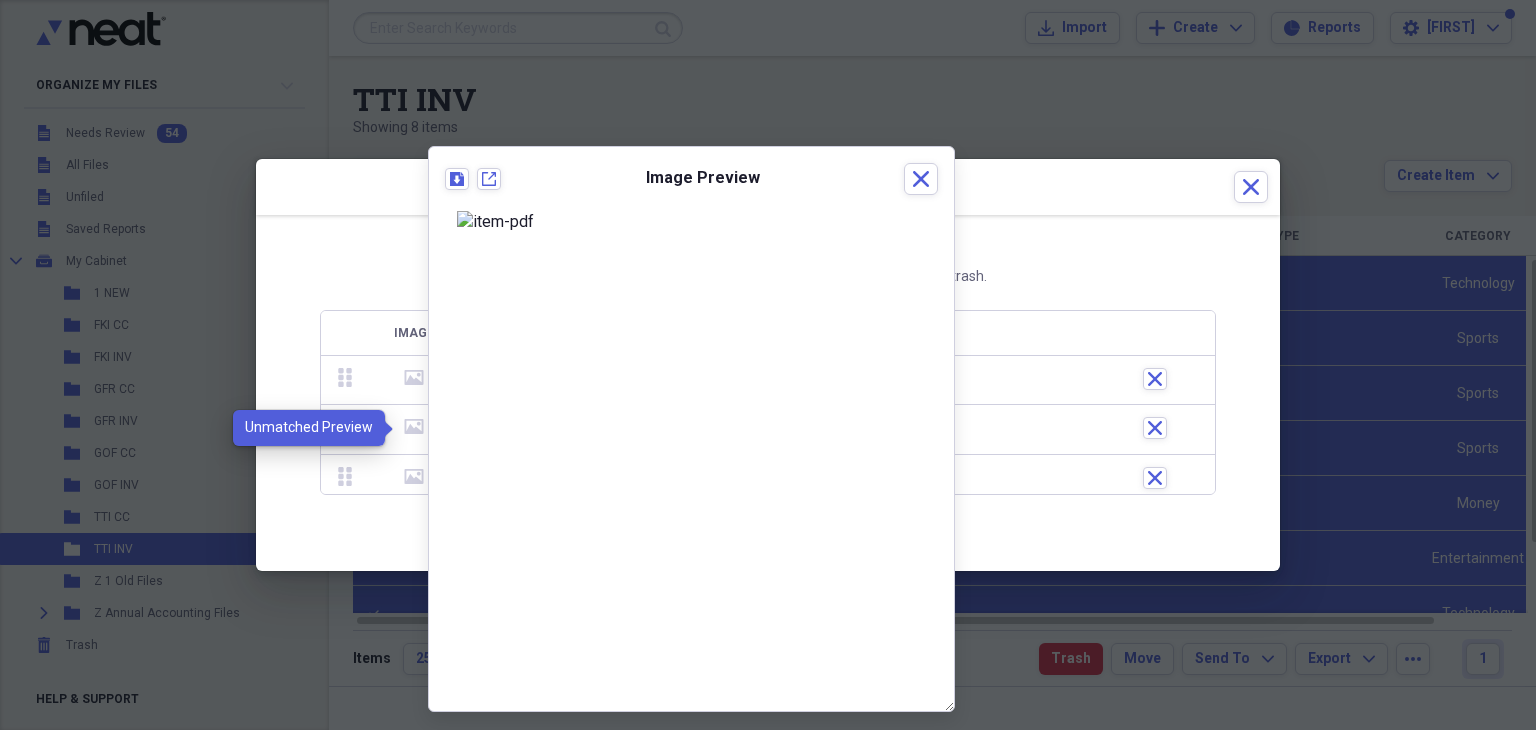 click 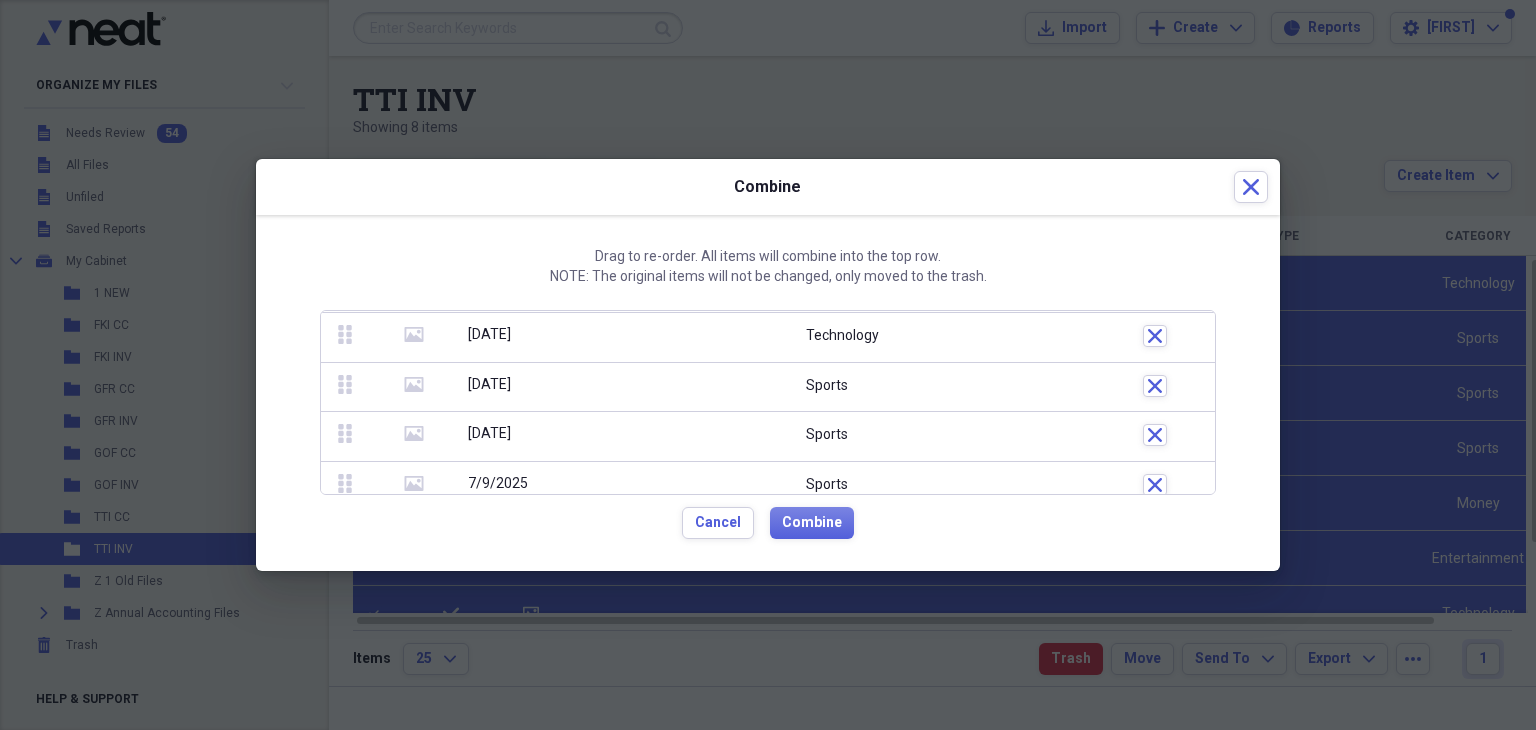 scroll, scrollTop: 96, scrollLeft: 0, axis: vertical 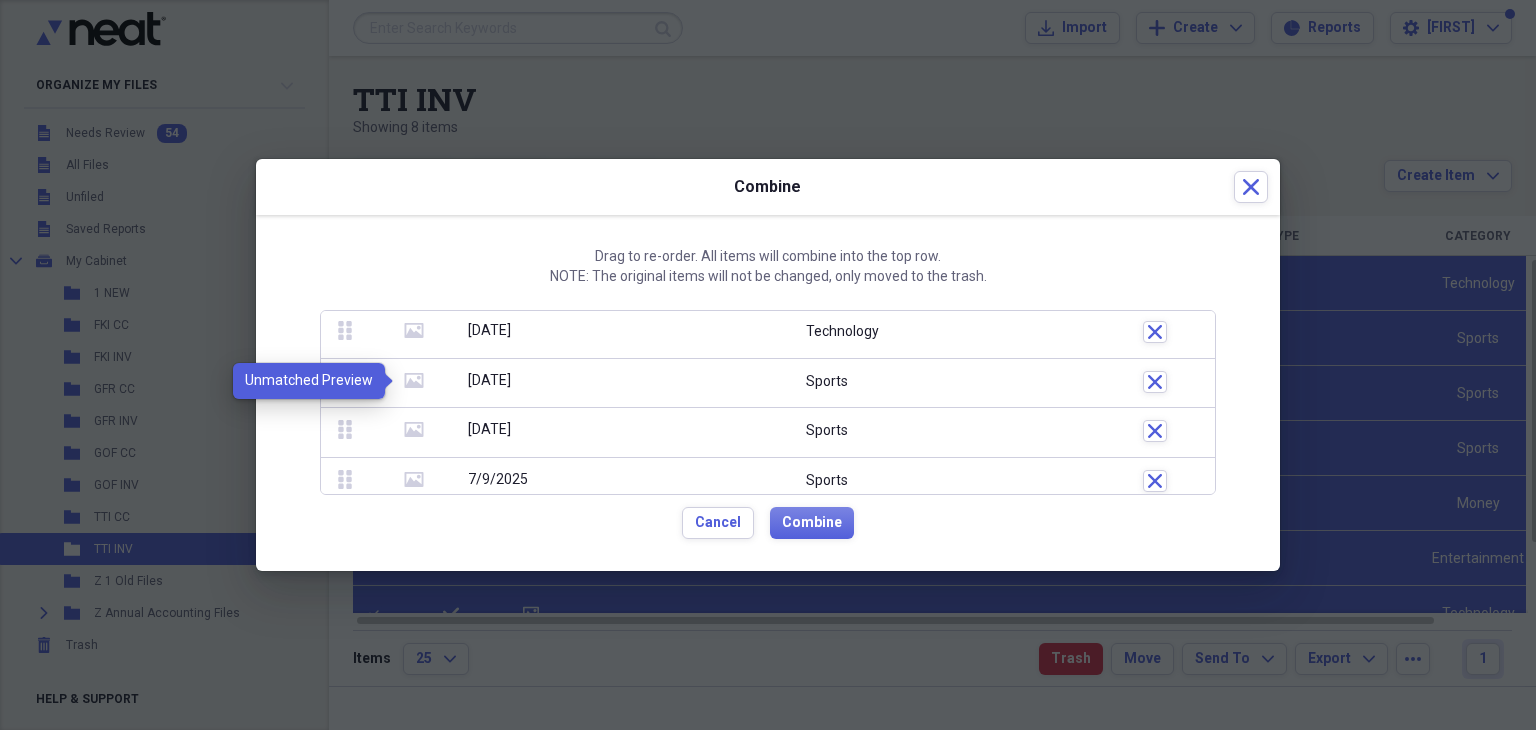 click on "media" 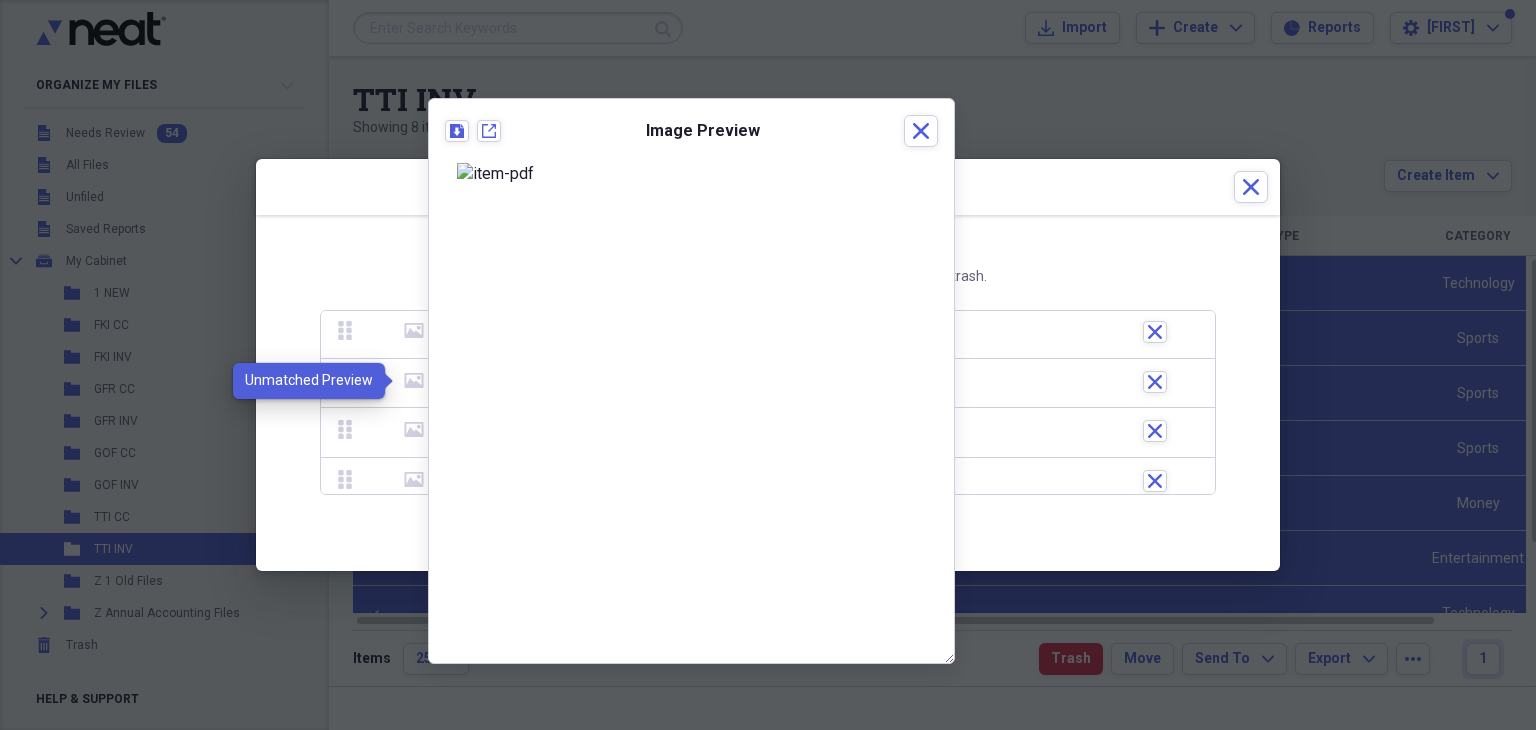 click on "media" 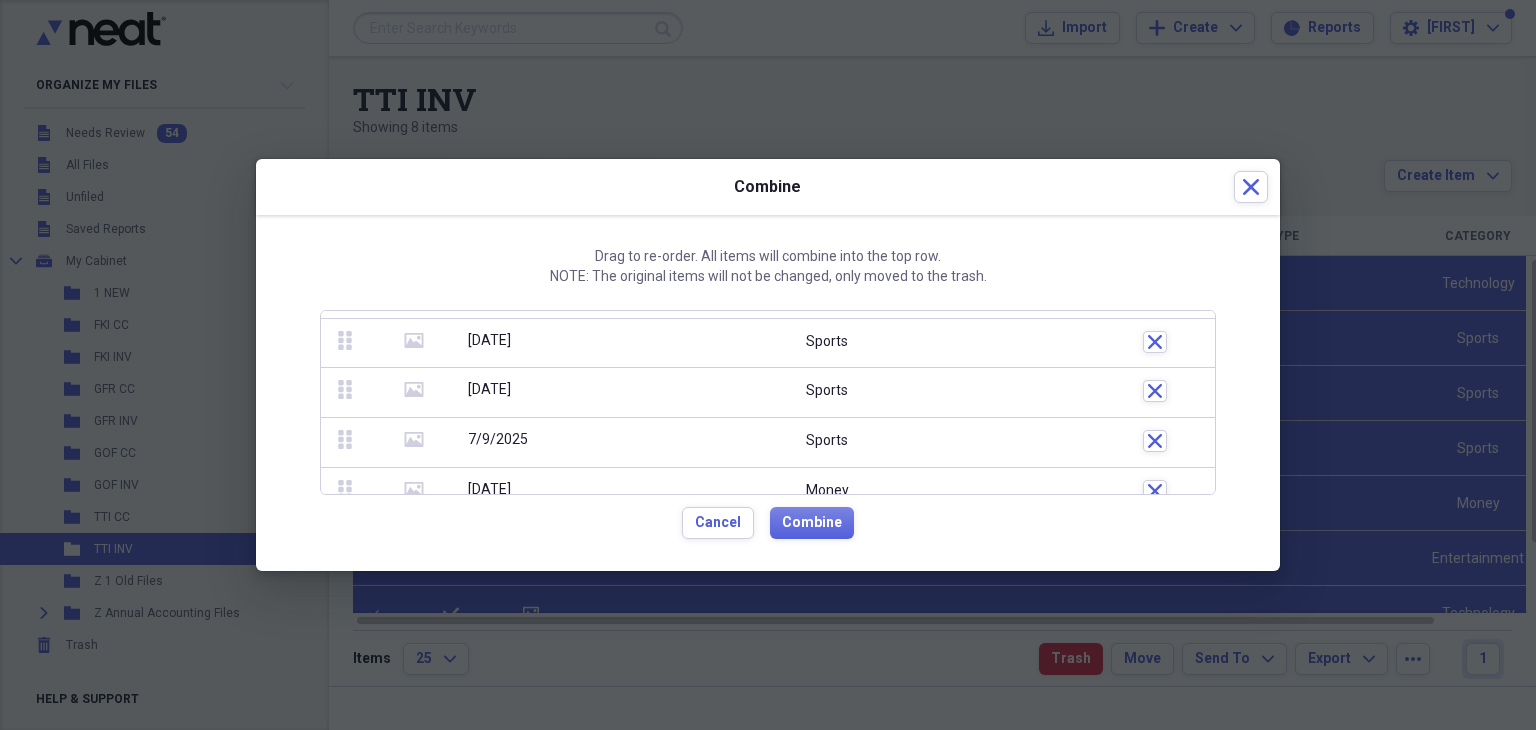 scroll, scrollTop: 160, scrollLeft: 0, axis: vertical 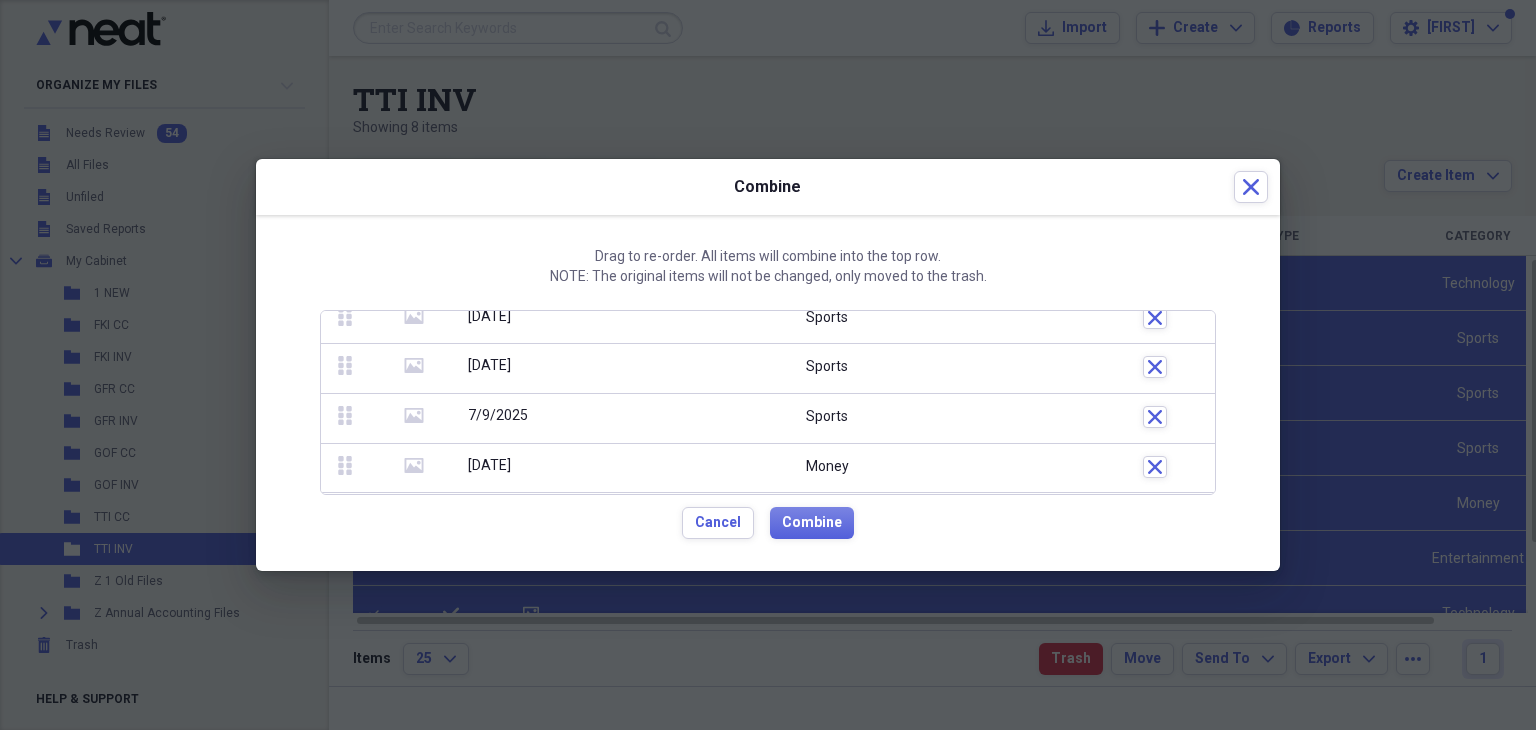 click 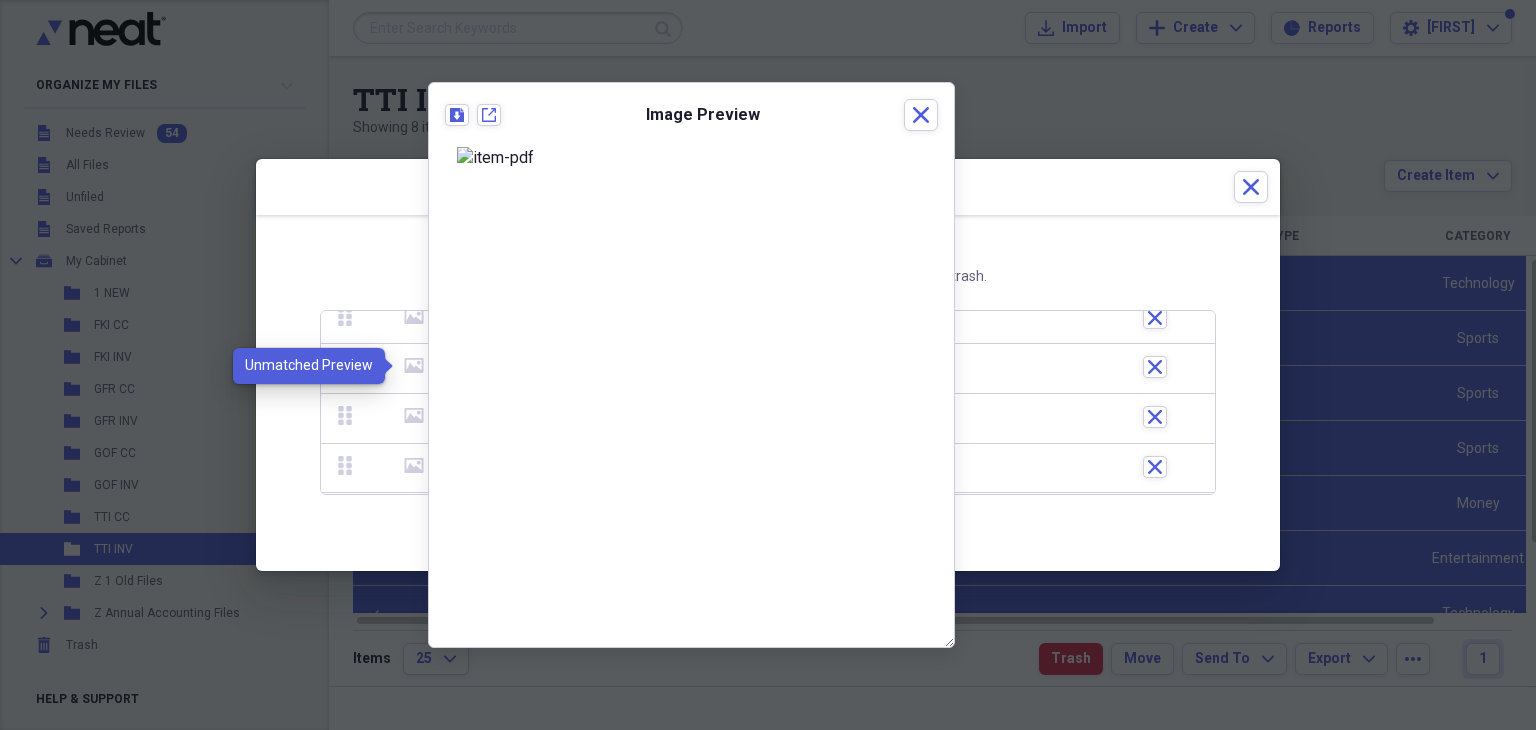 click 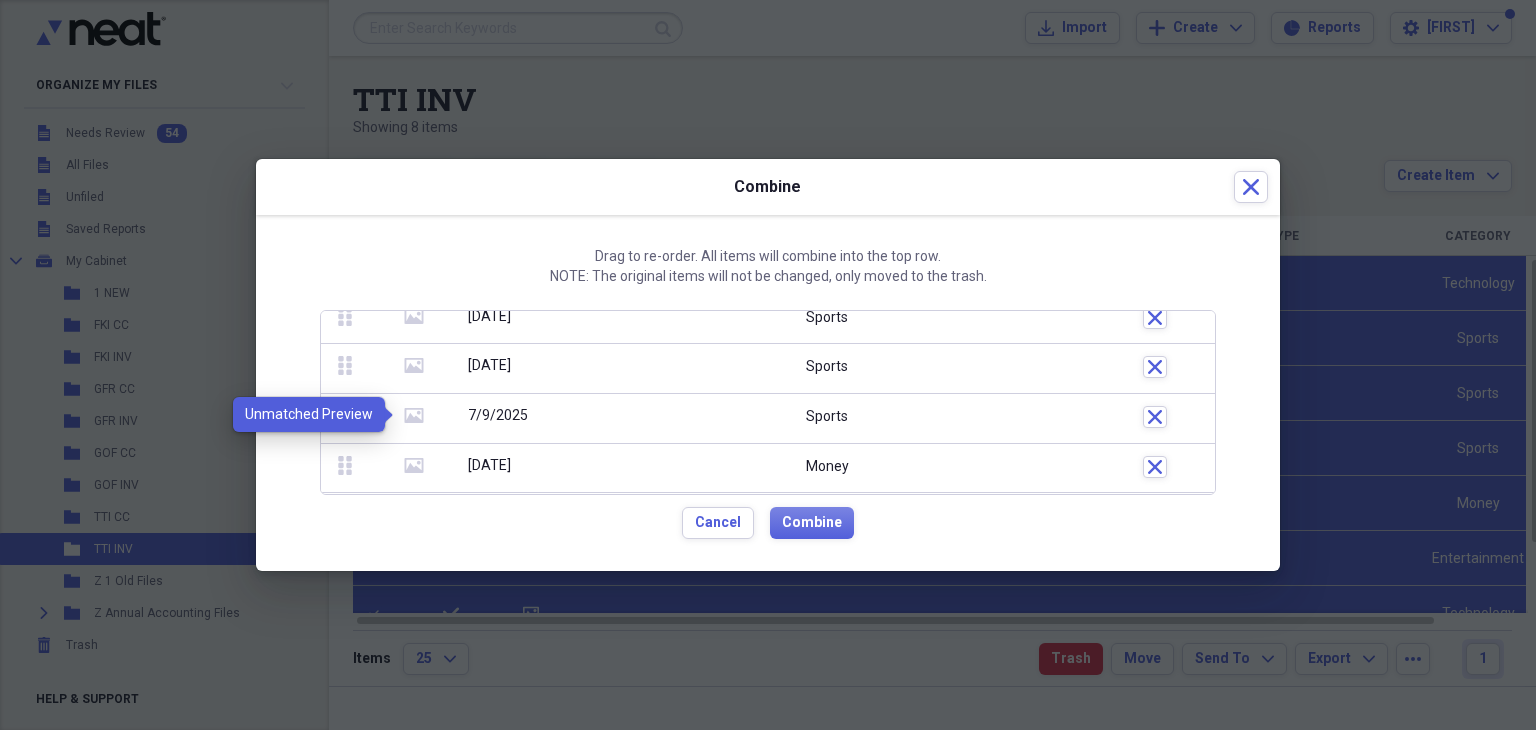 click 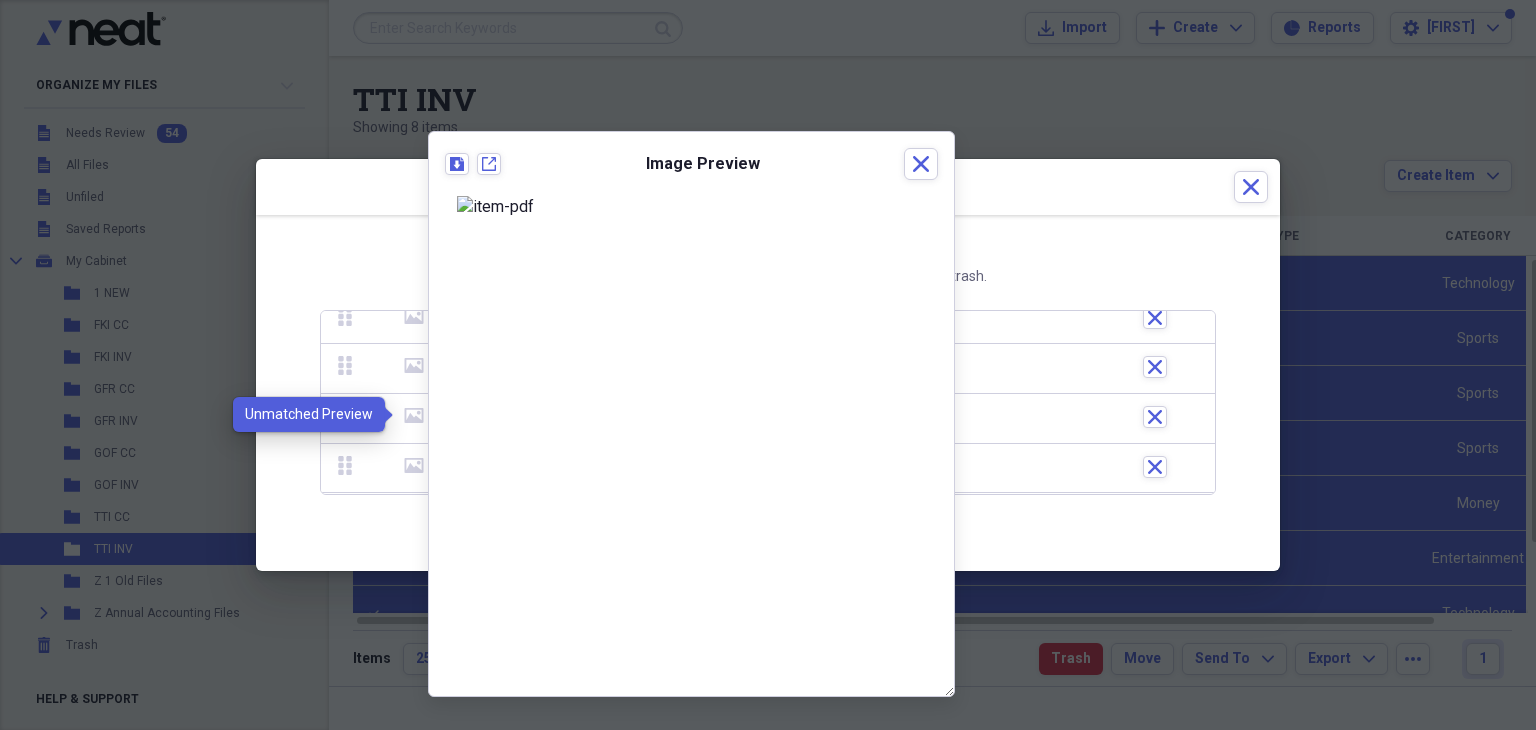 click 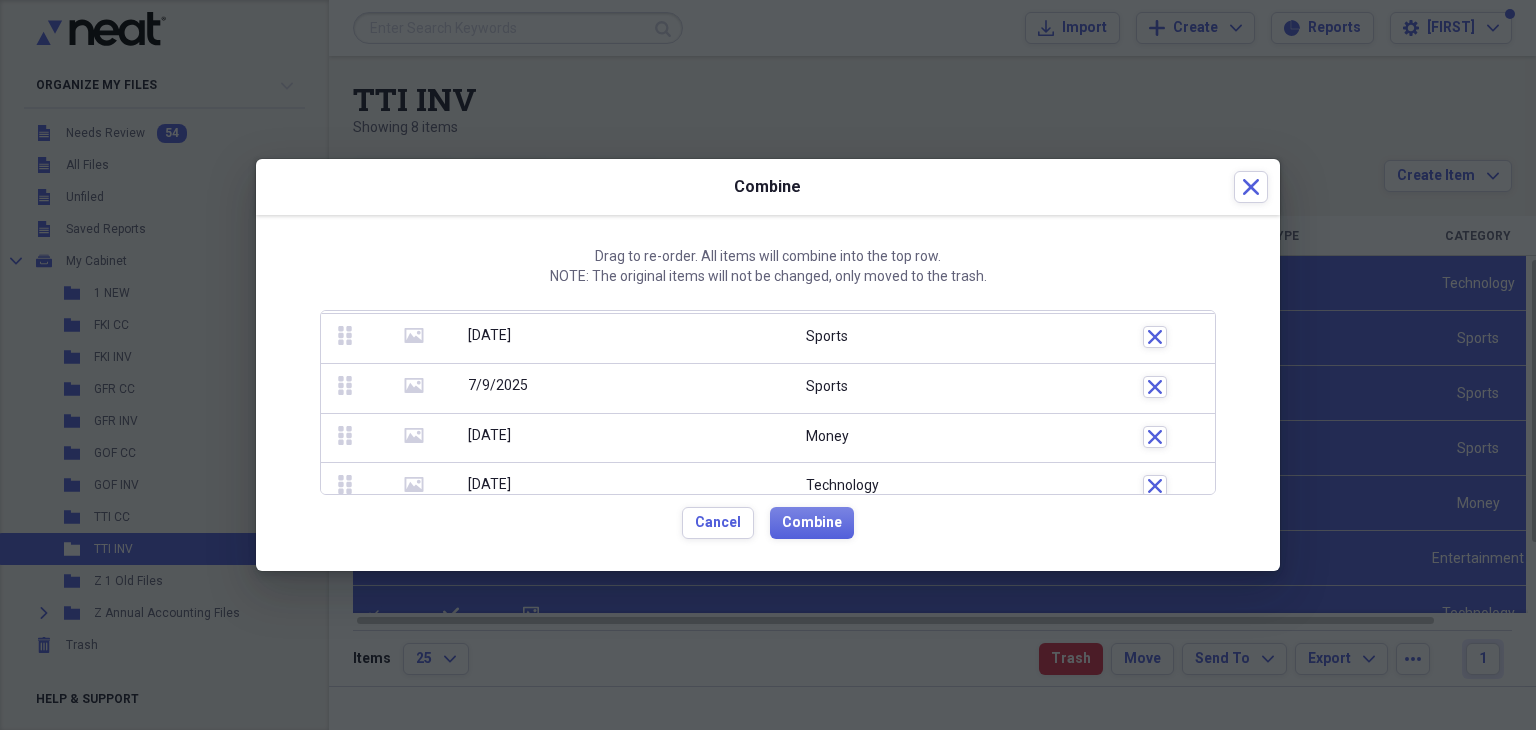 scroll, scrollTop: 204, scrollLeft: 0, axis: vertical 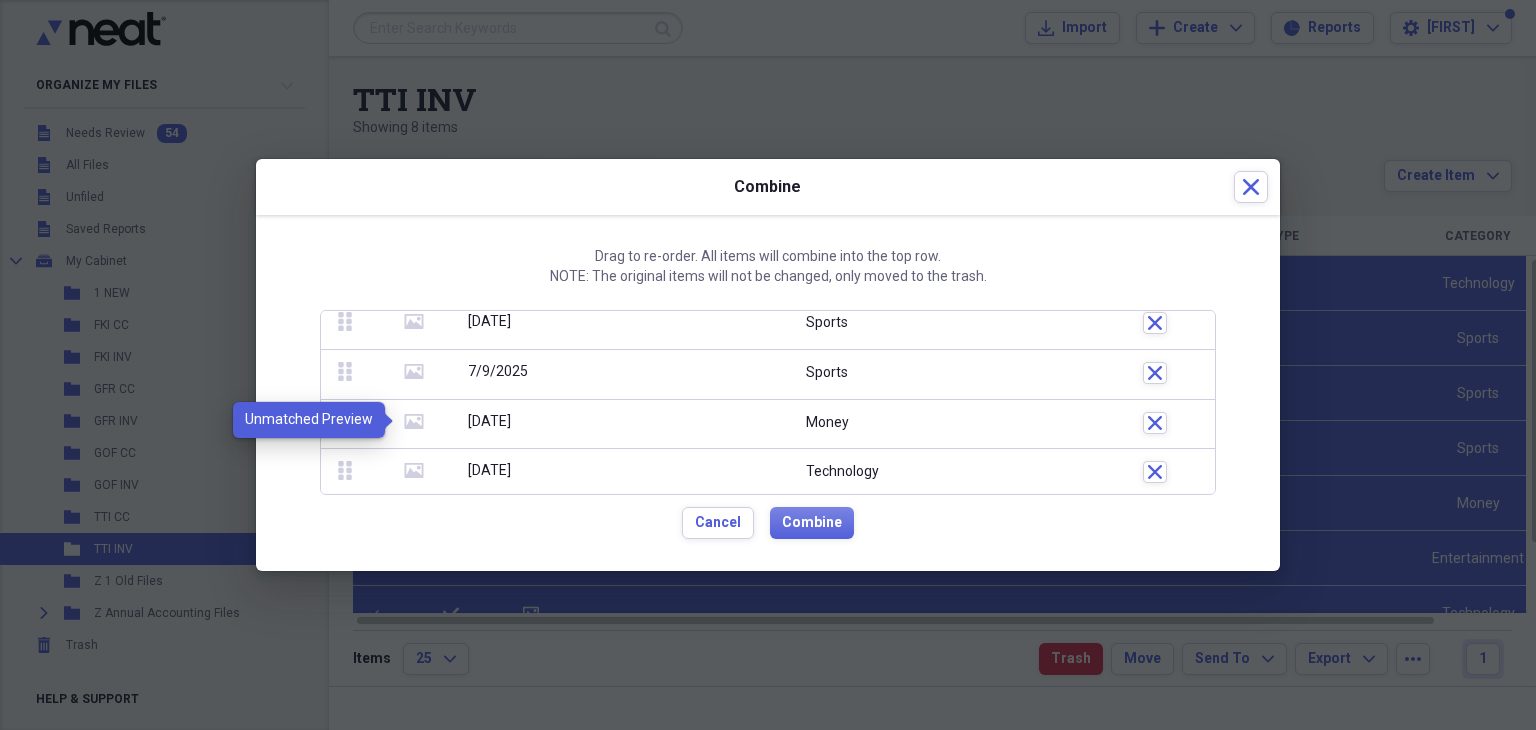 click 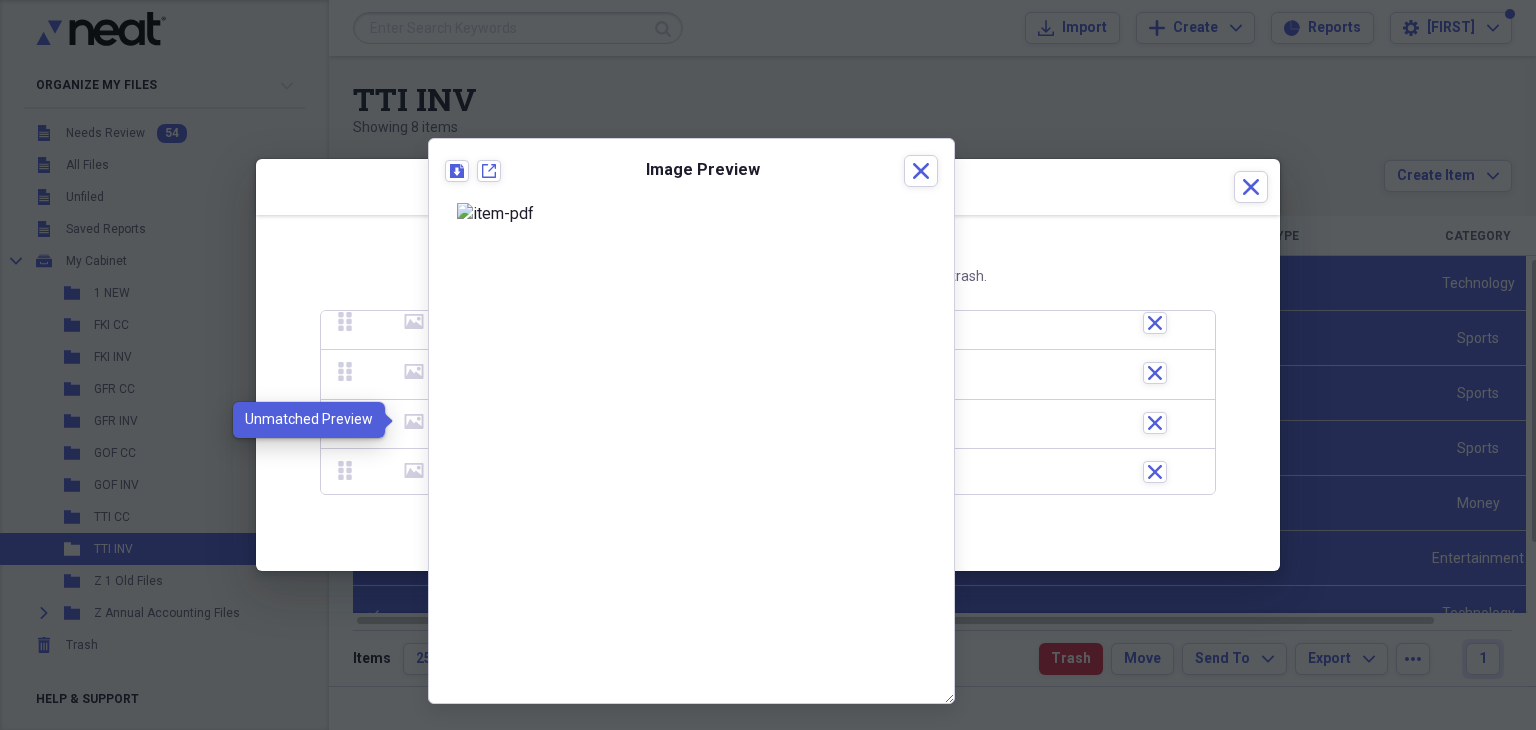 click 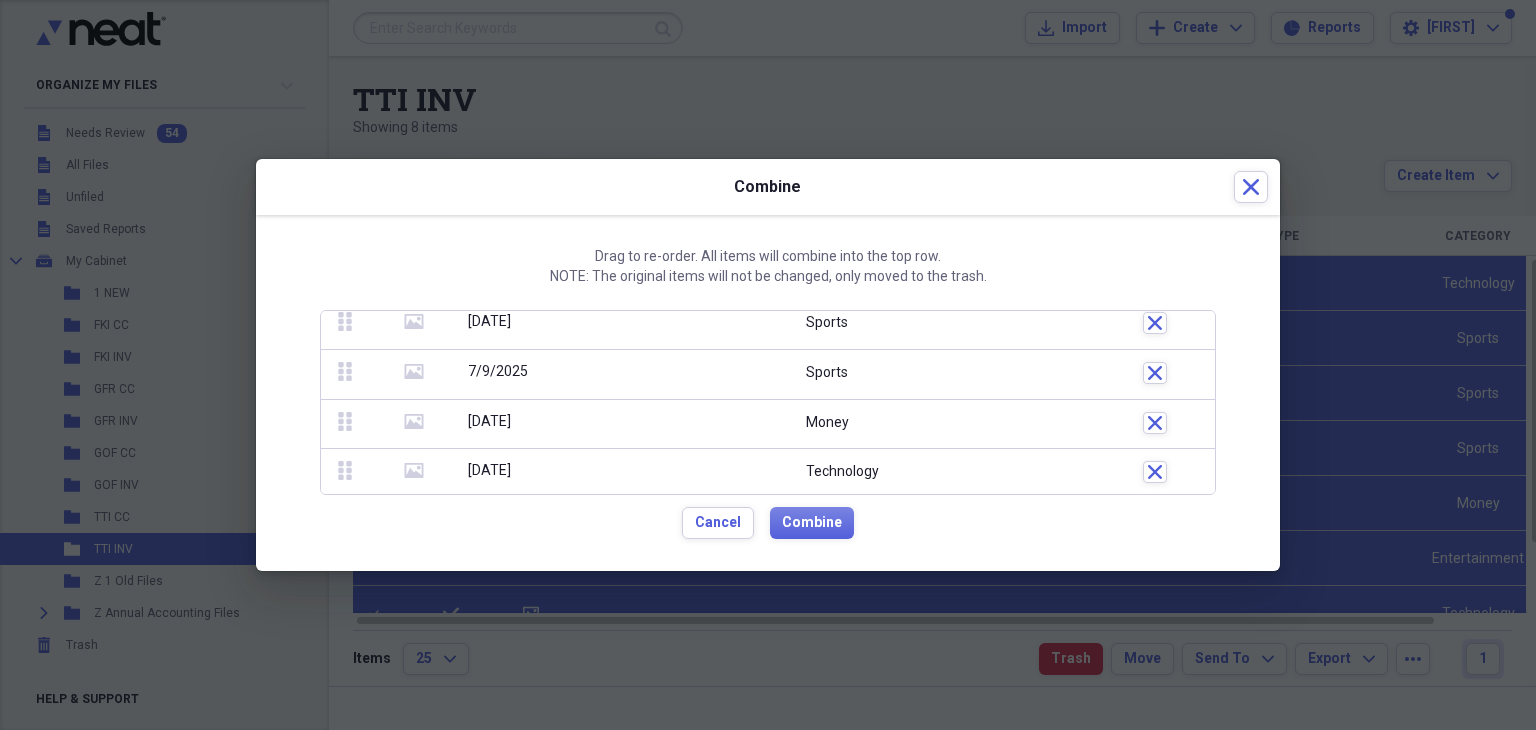 click on "media" at bounding box center (414, 425) 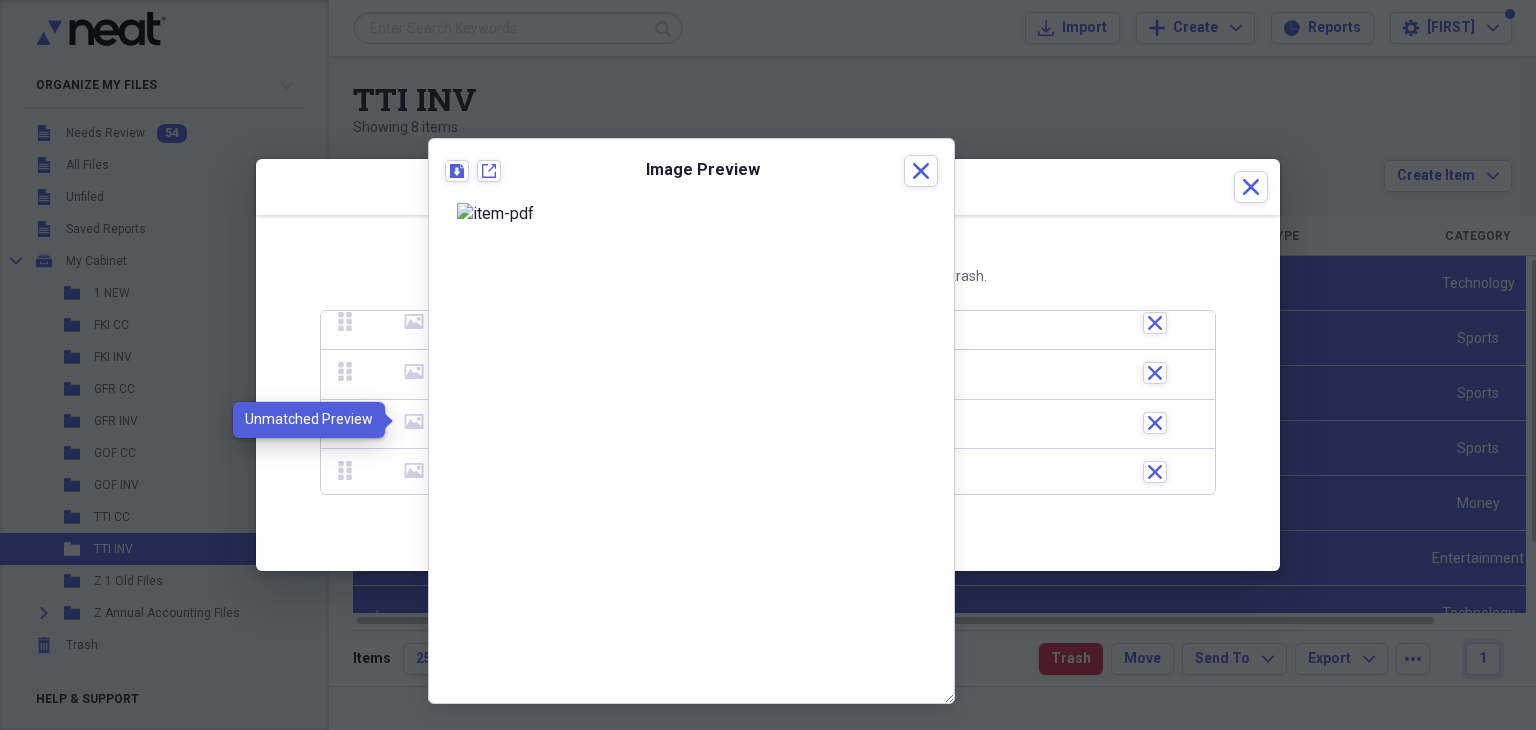click on "media" 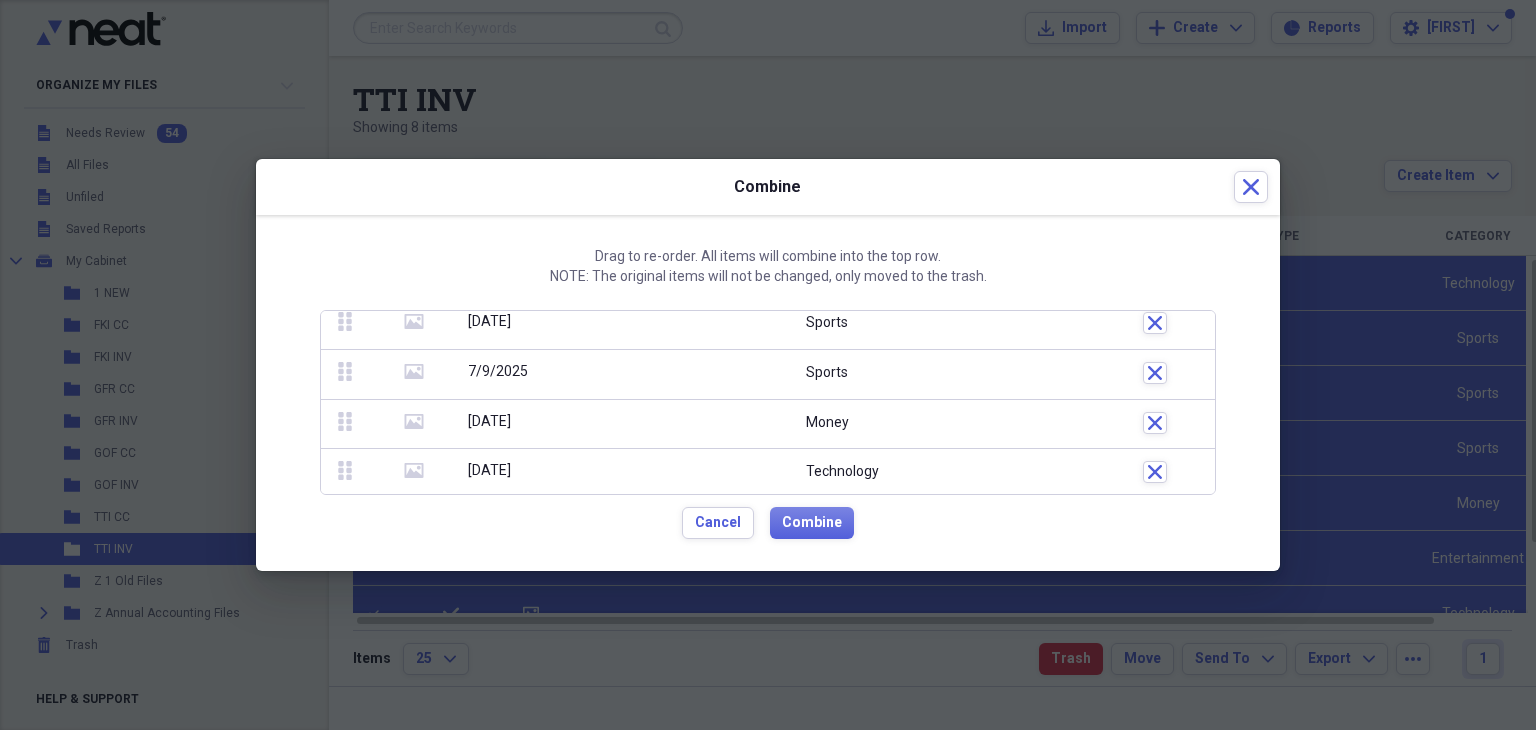 click on "[DATE]" at bounding box center [506, 425] 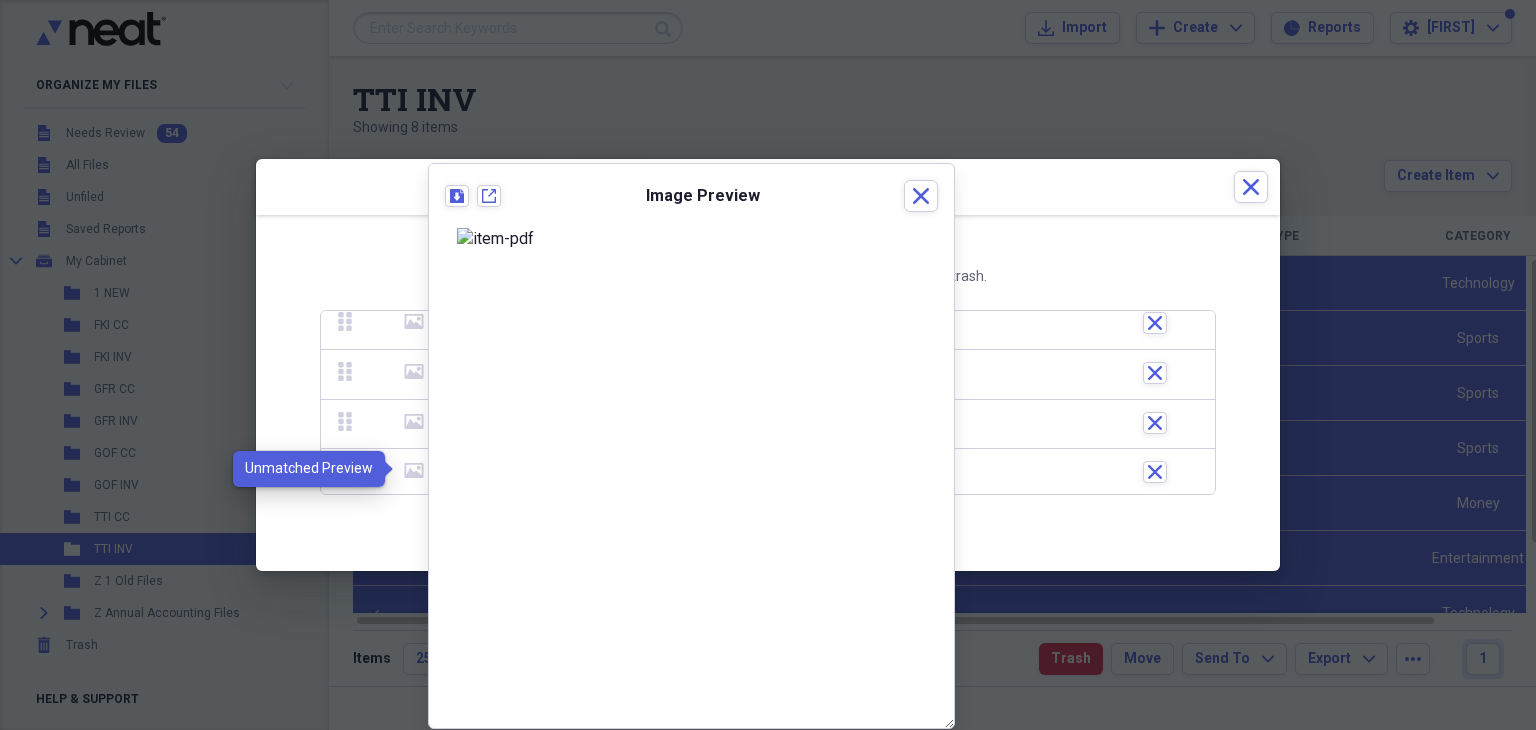 click on "media" 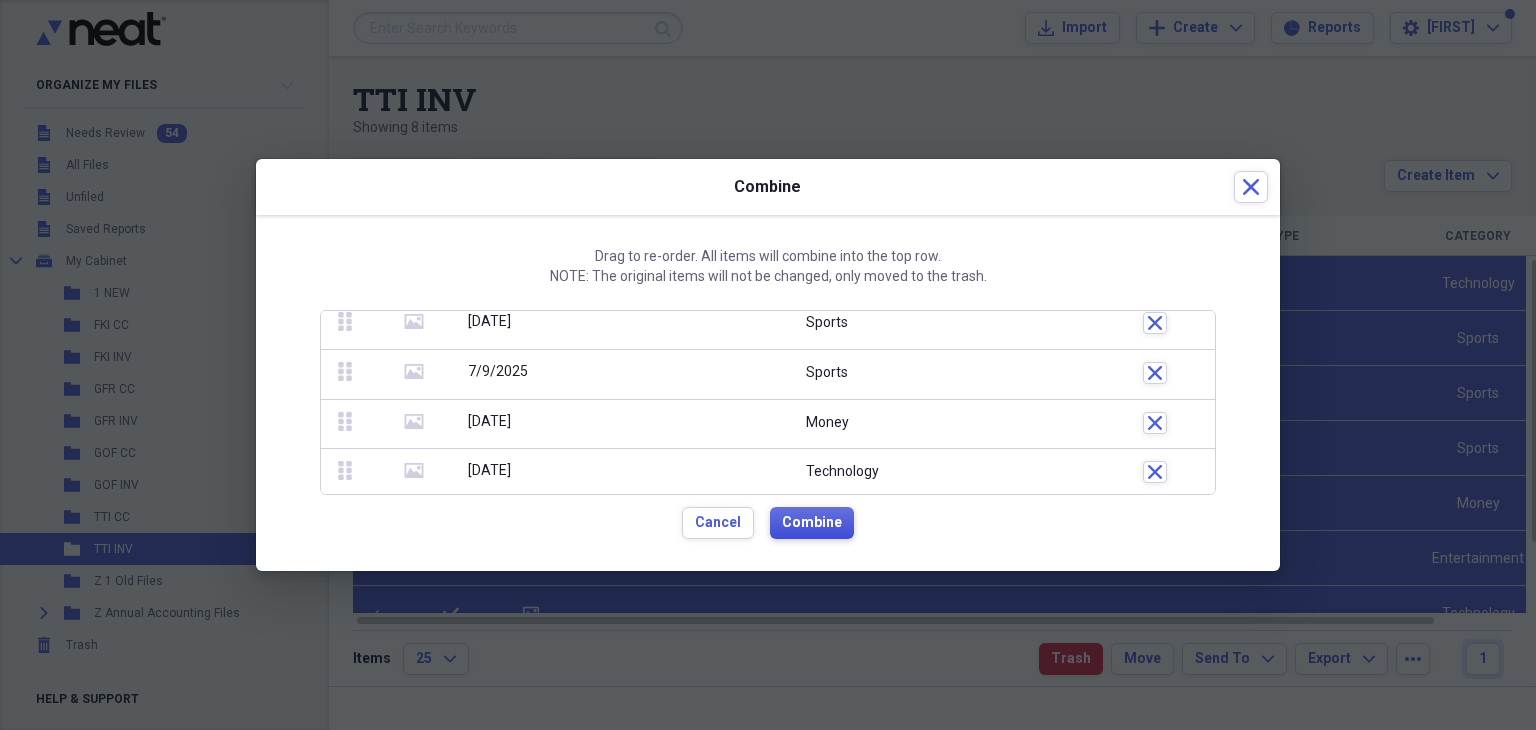 click on "Combine" at bounding box center (812, 523) 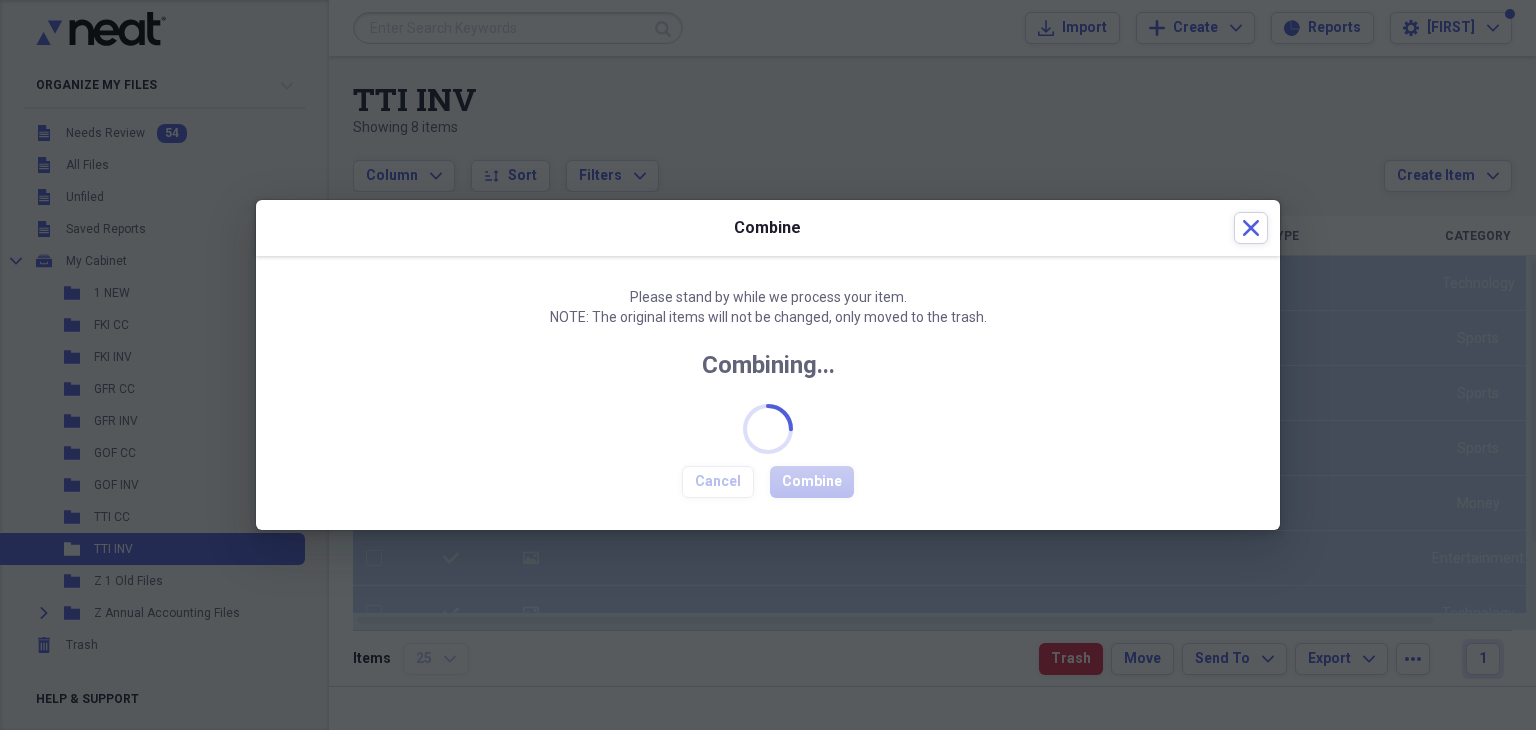 checkbox on "false" 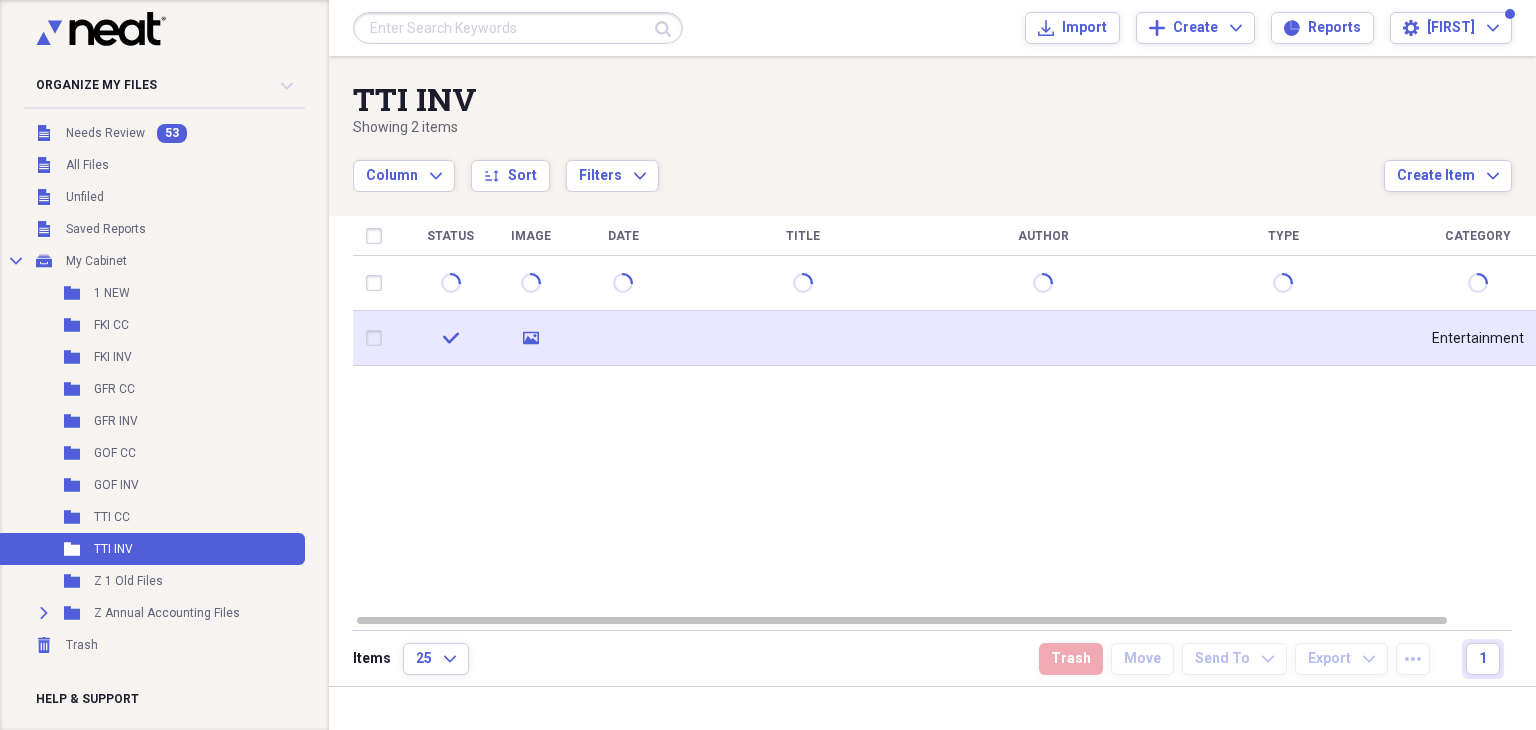 click at bounding box center [623, 338] 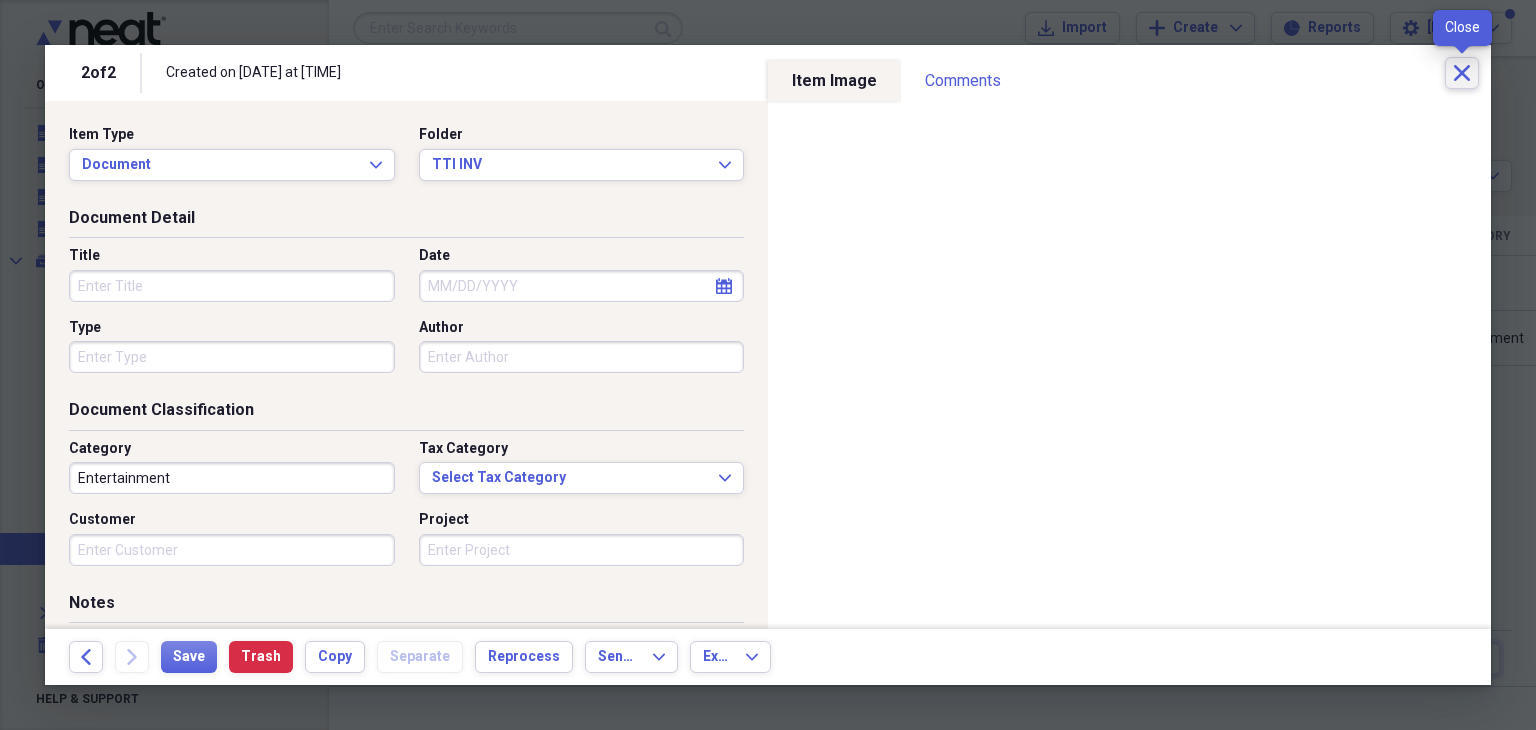 click on "Close" at bounding box center [1462, 73] 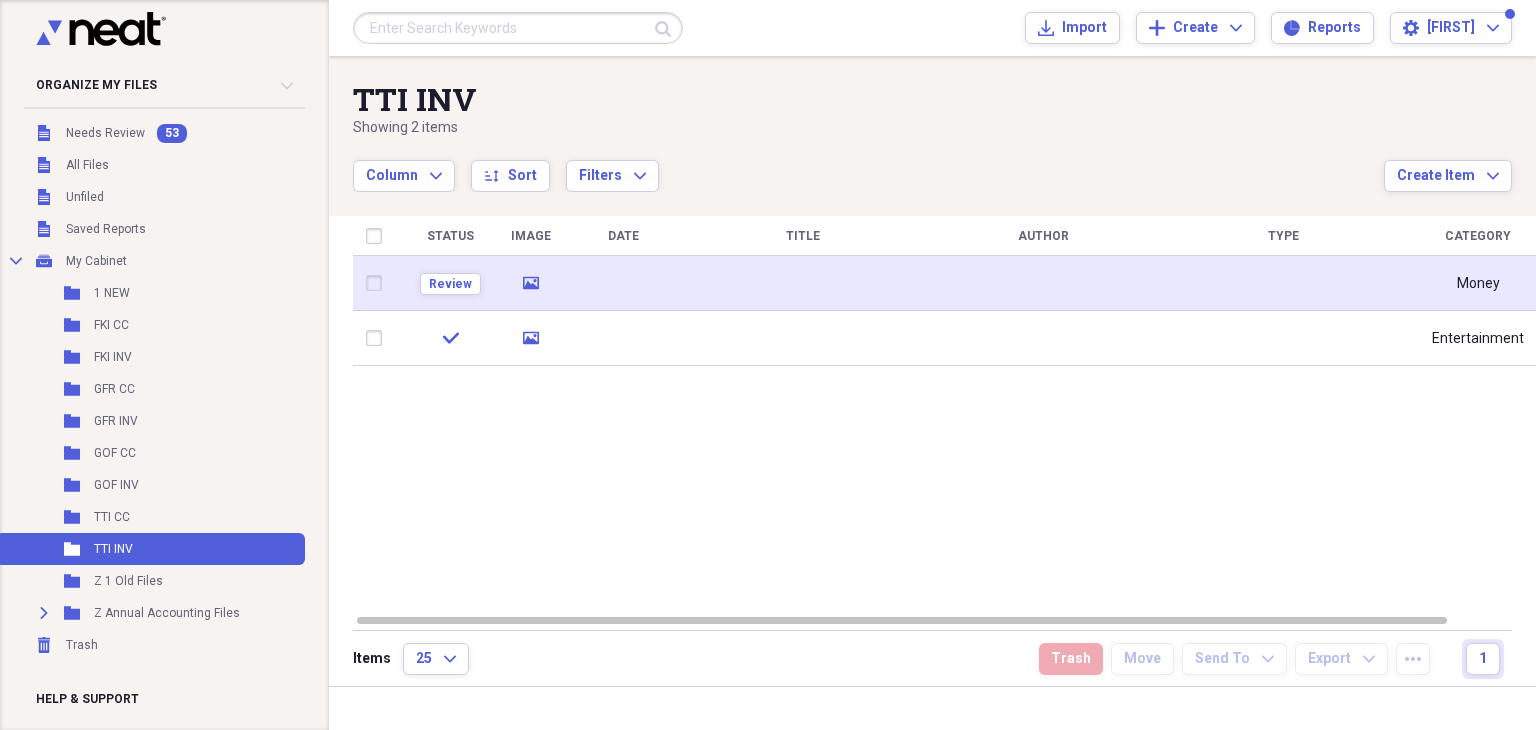 click at bounding box center [378, 283] 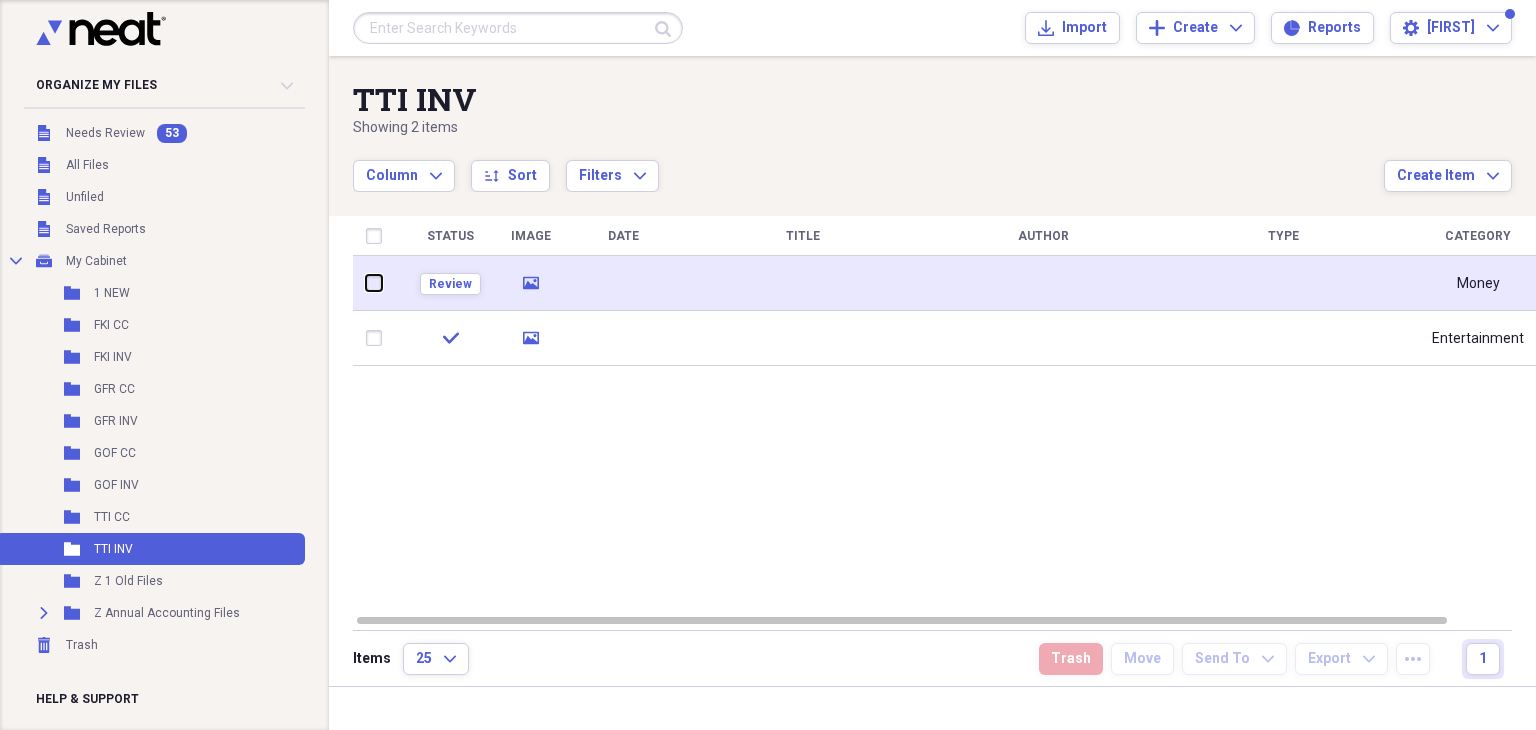 click at bounding box center (366, 283) 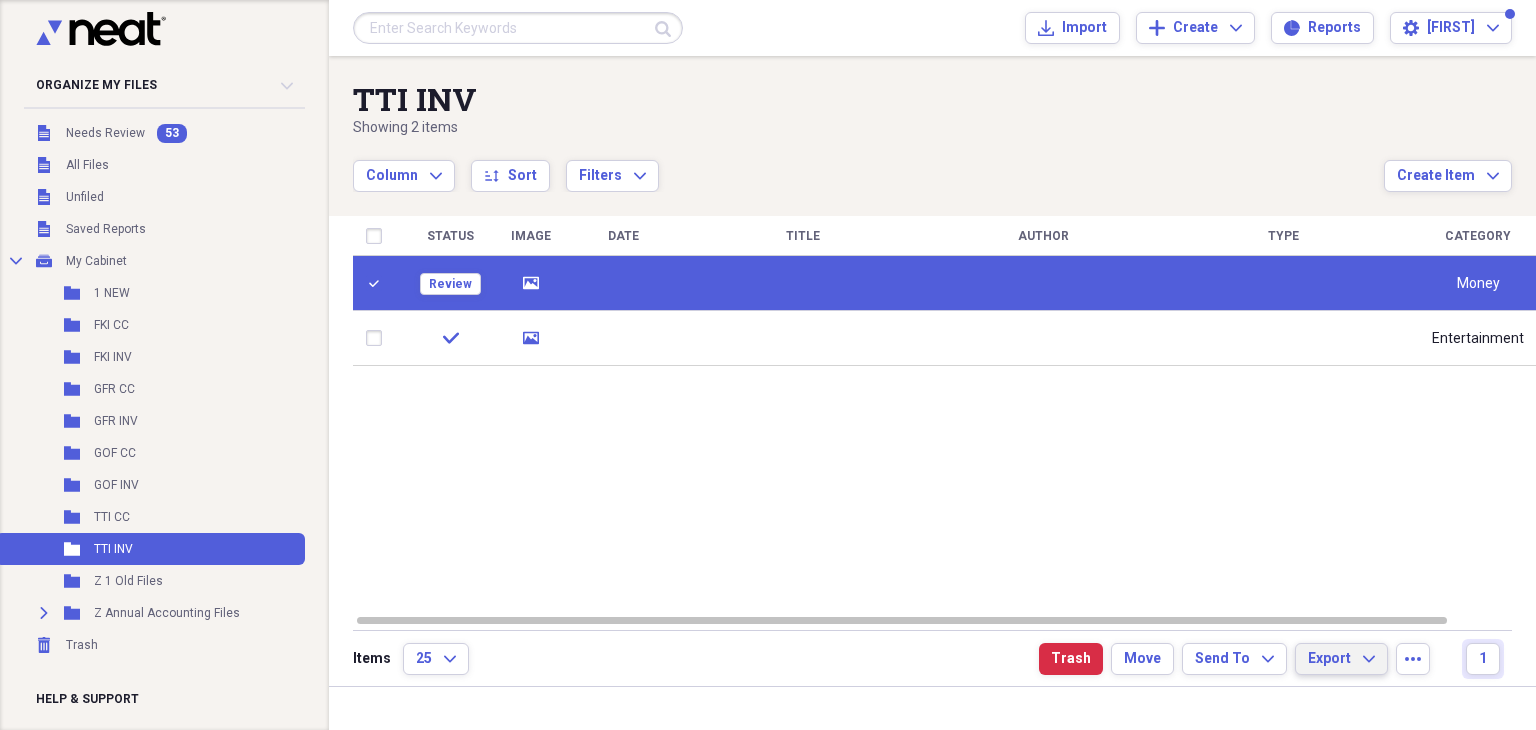 click on "Export Expand" at bounding box center (1341, 659) 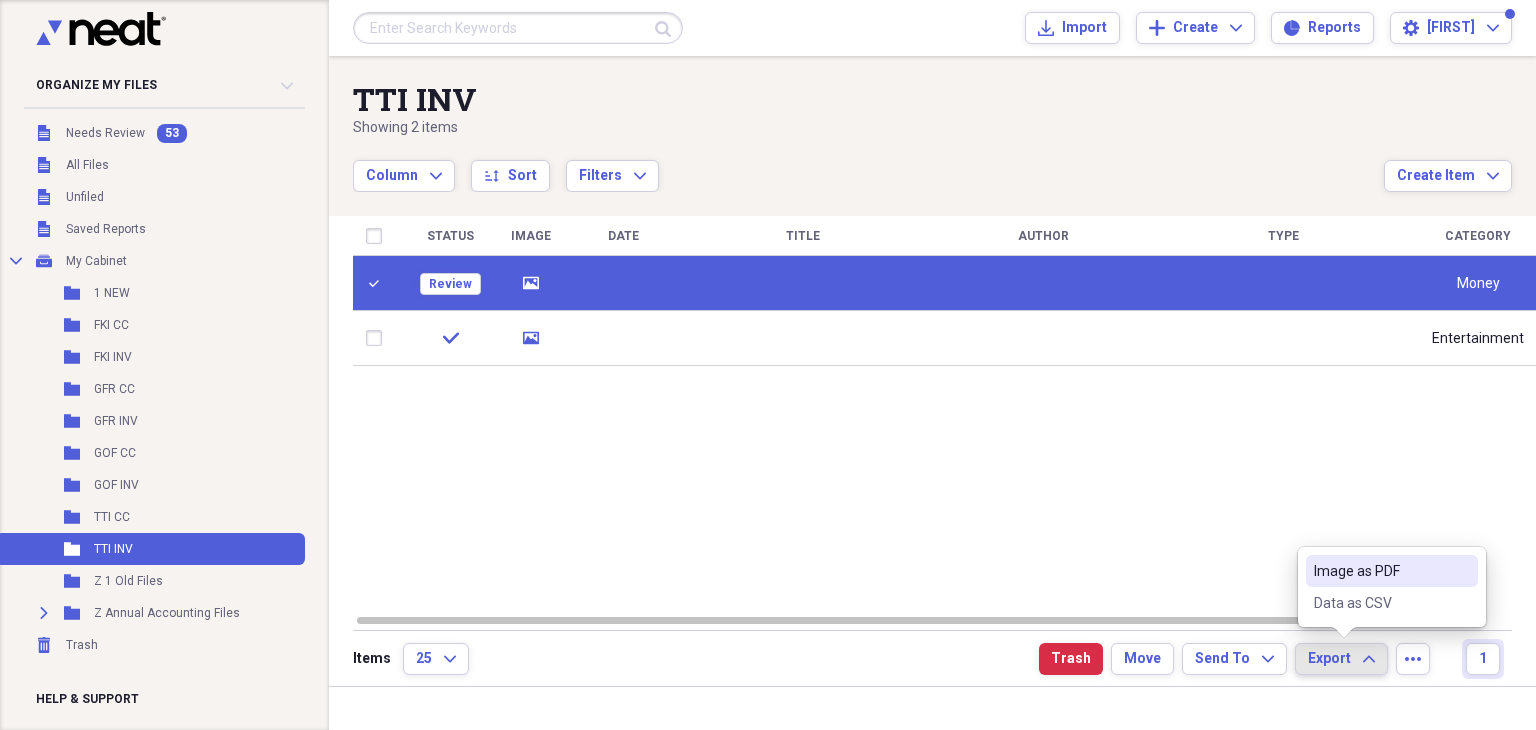 click on "Image as PDF" at bounding box center (1380, 571) 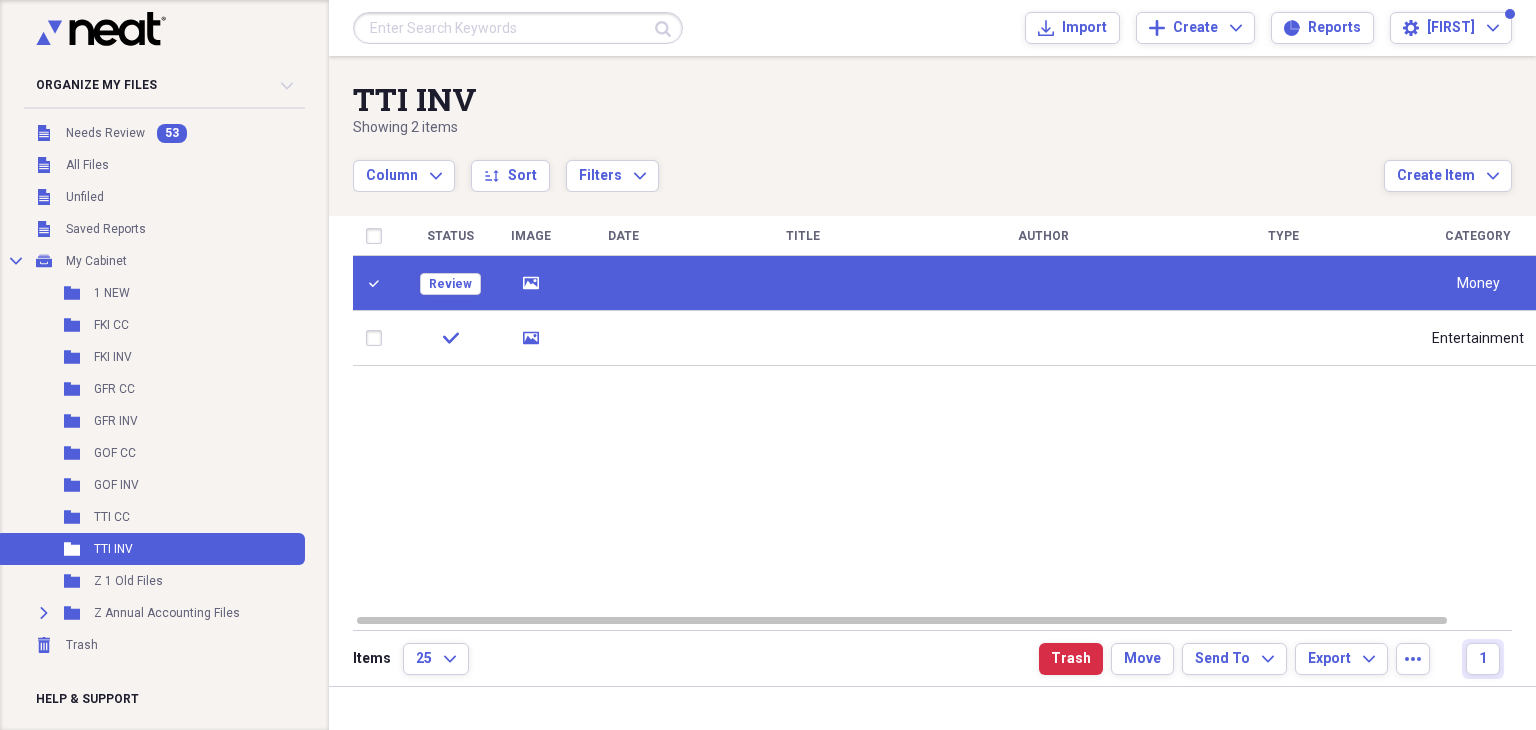 click at bounding box center (803, 283) 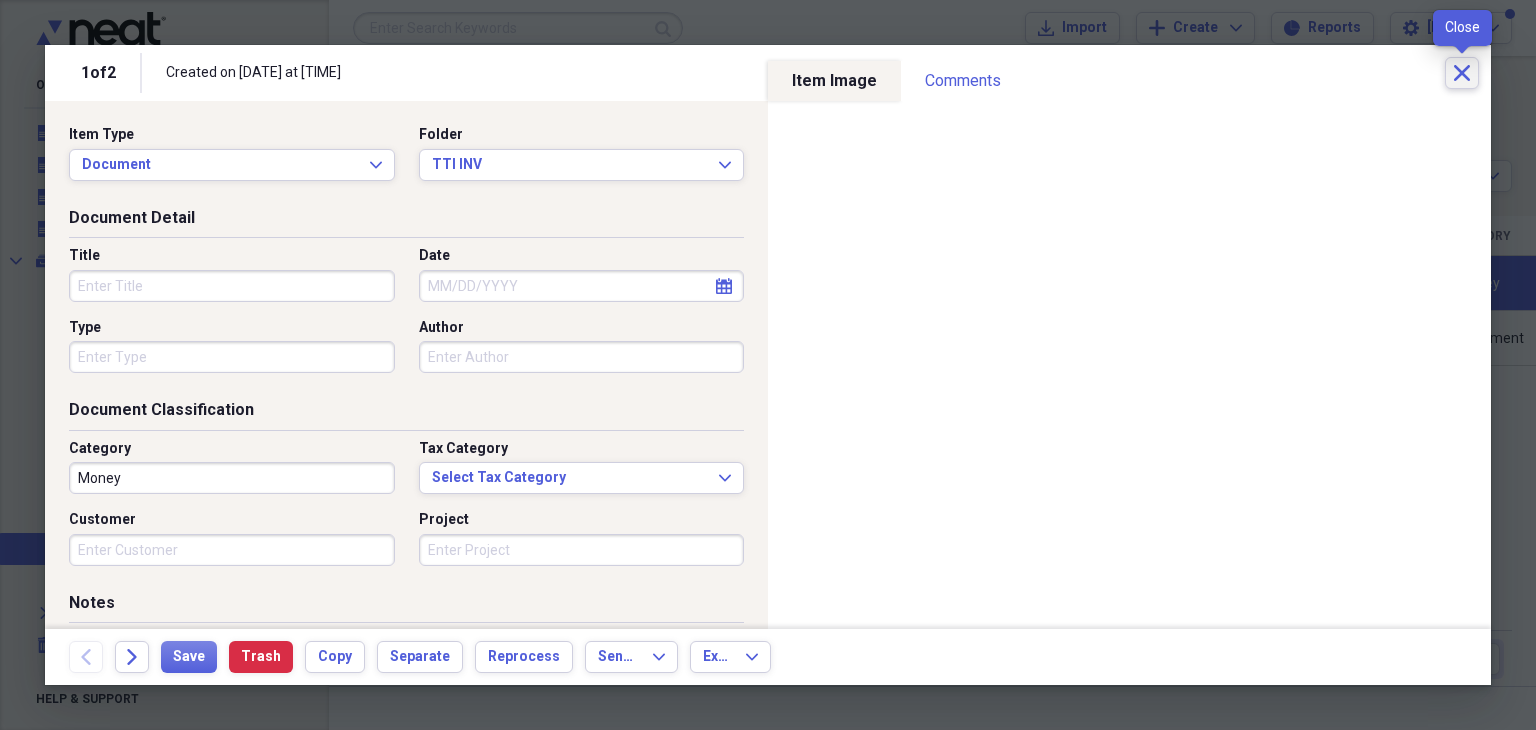 click on "Close" 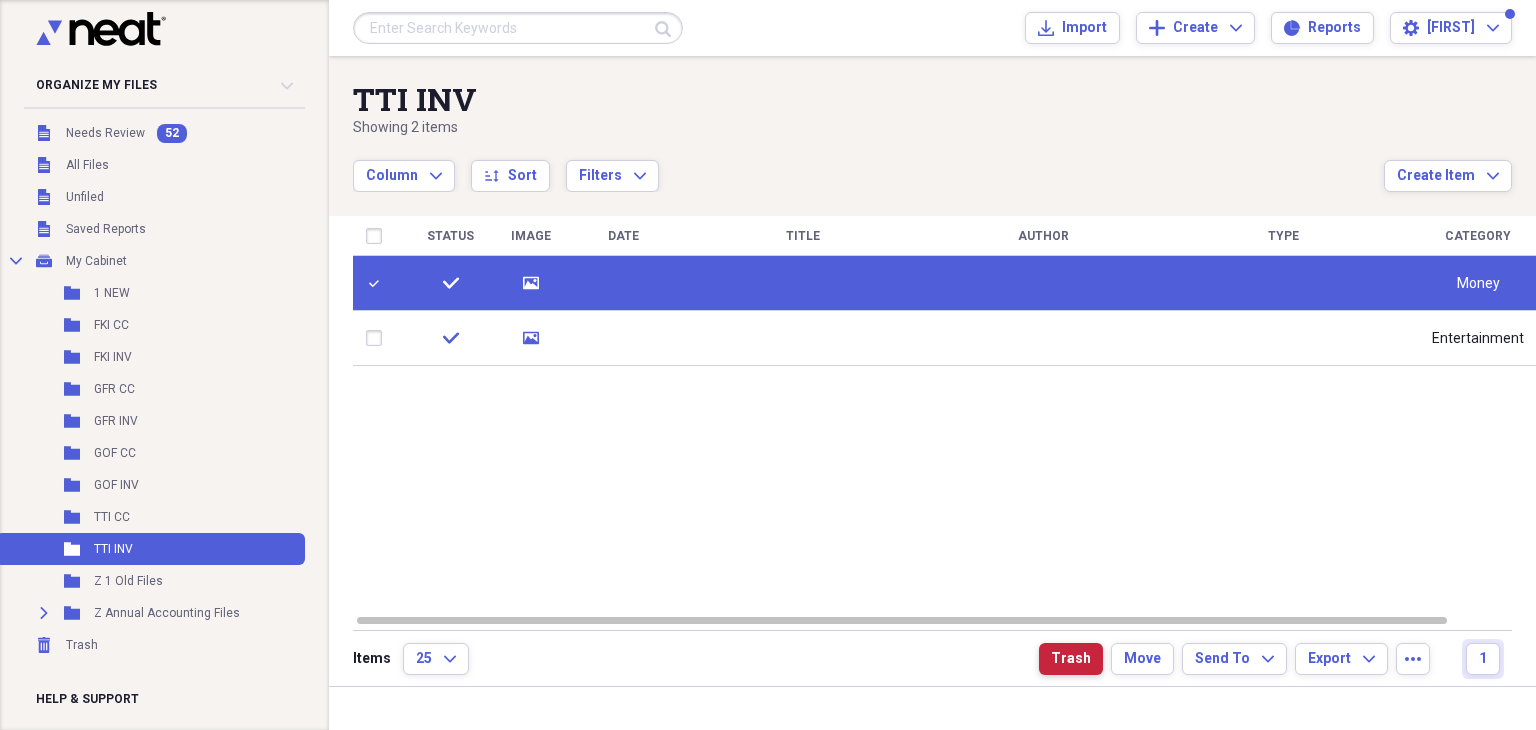 click on "Trash" at bounding box center [1071, 659] 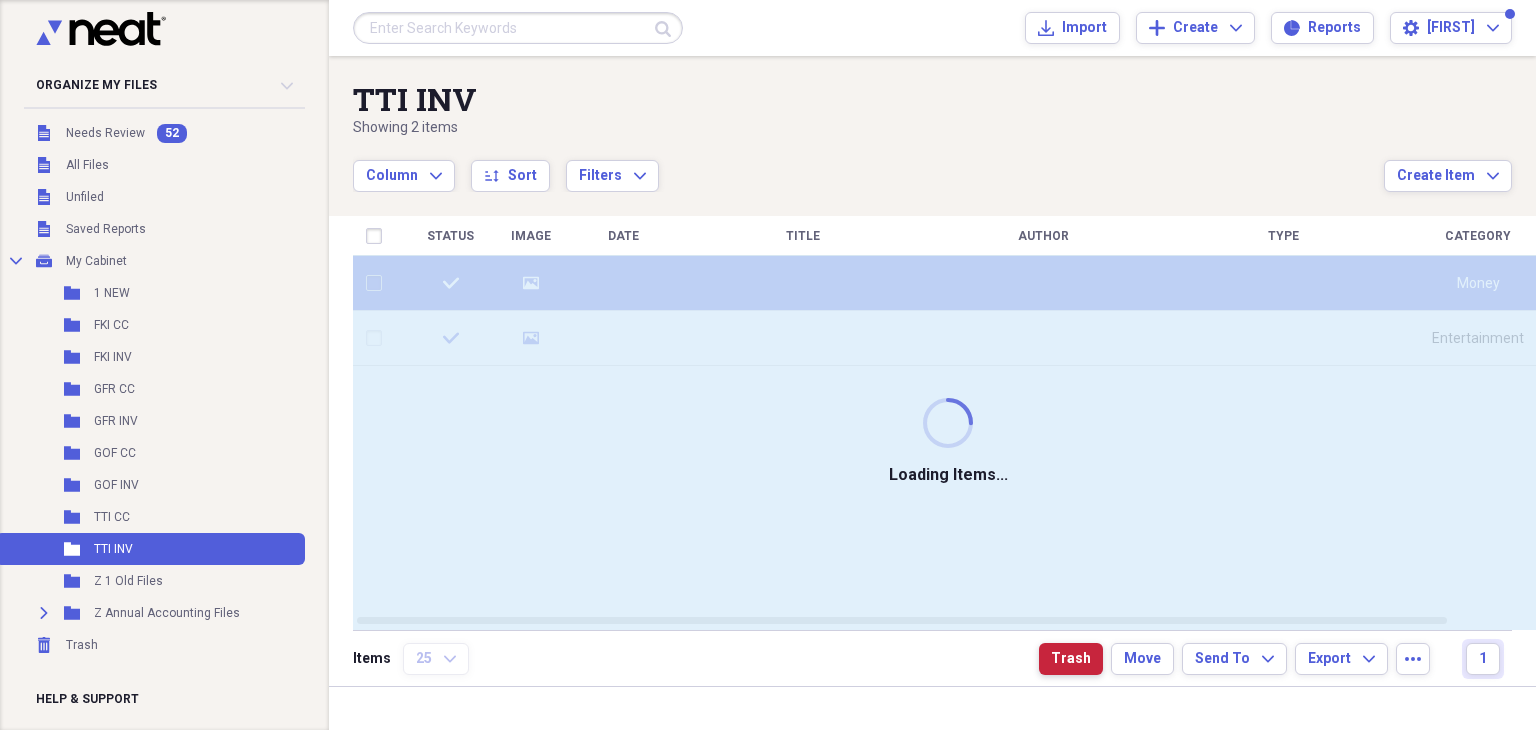 checkbox on "false" 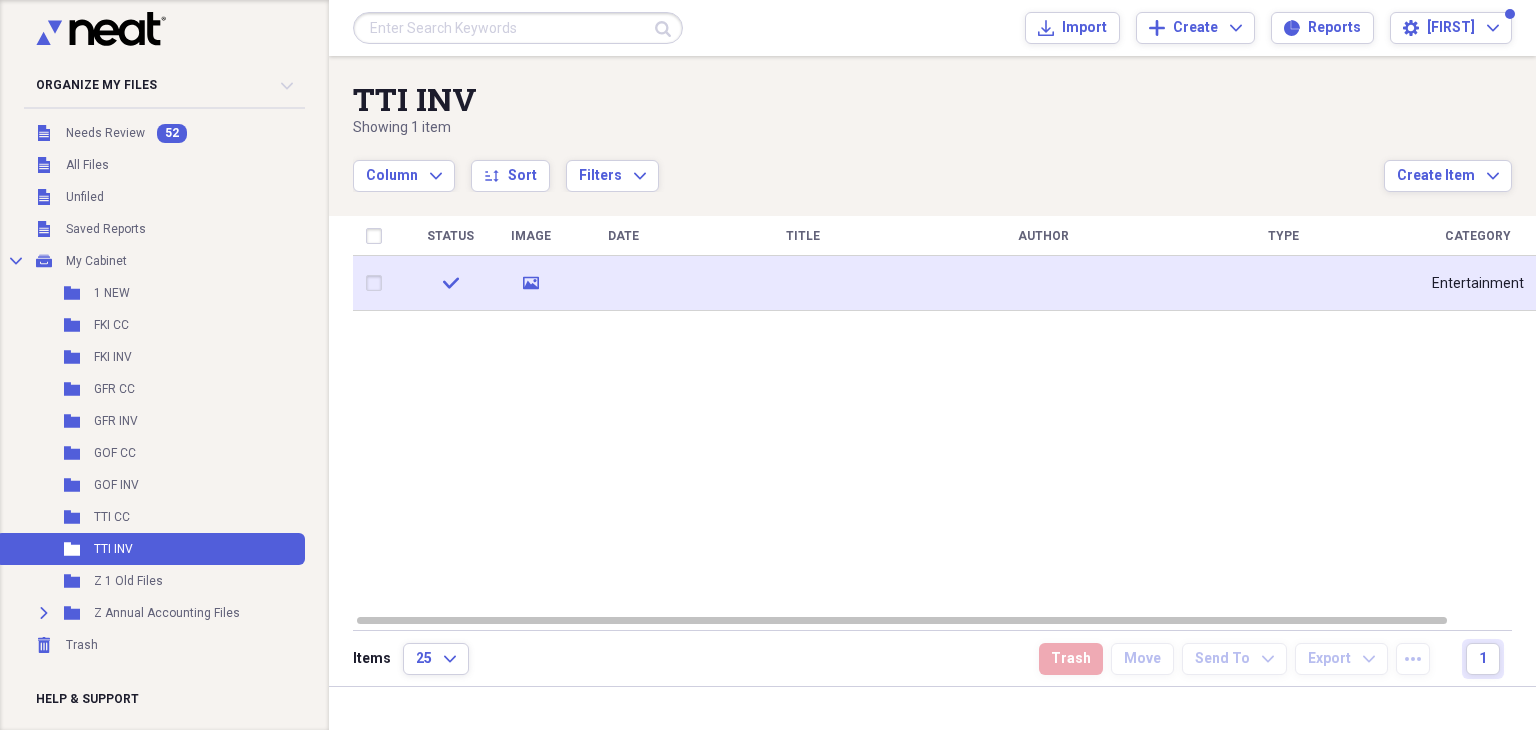 click 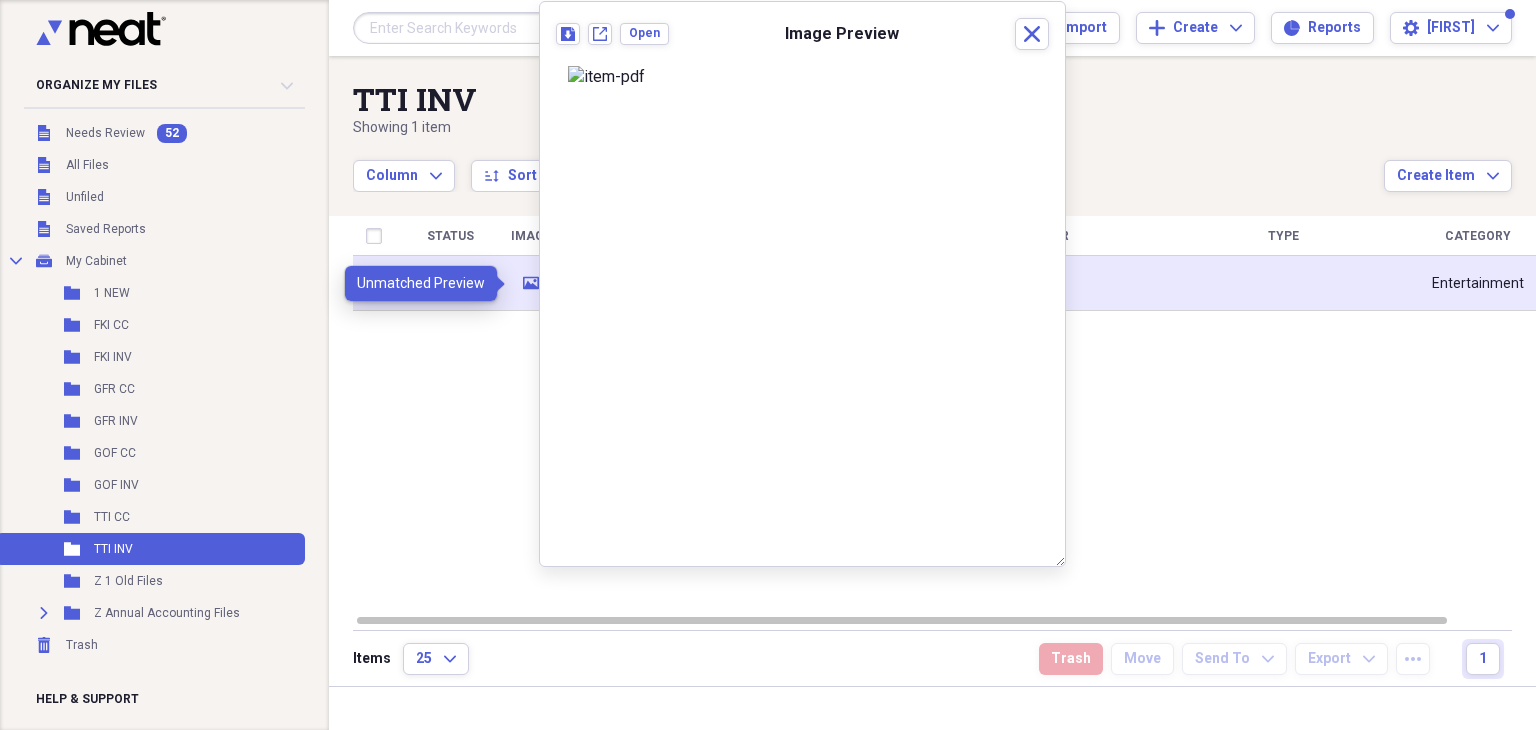 click 